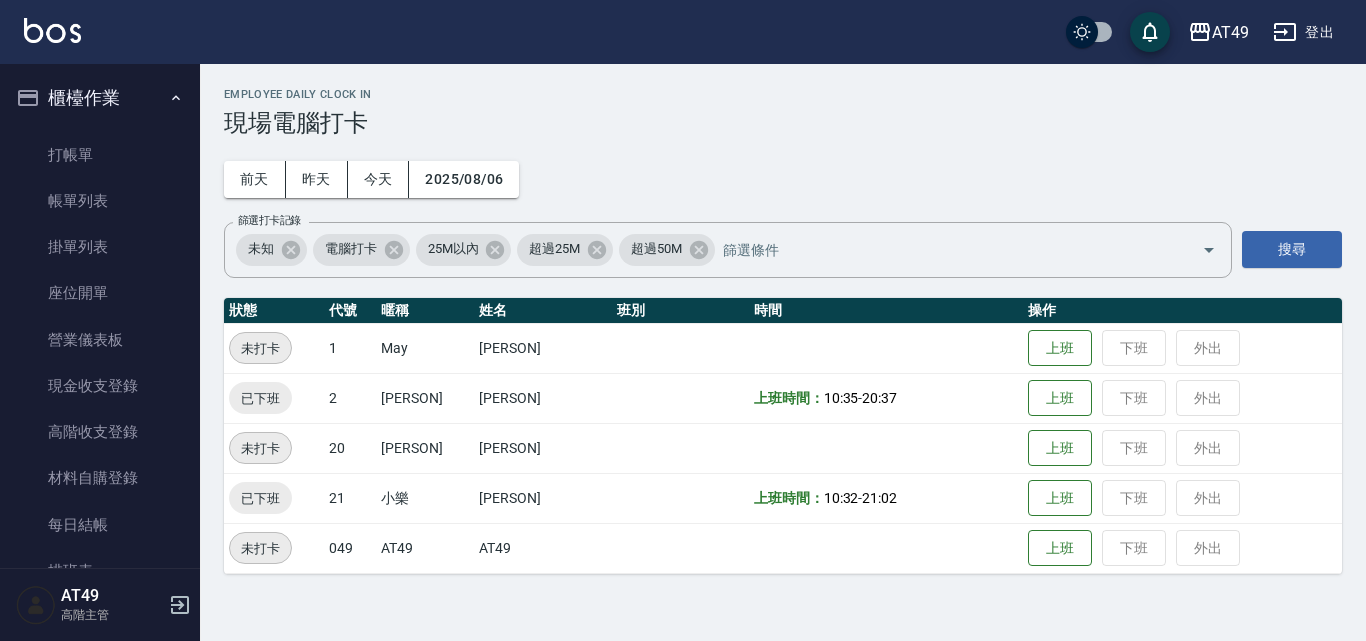 scroll, scrollTop: 0, scrollLeft: 0, axis: both 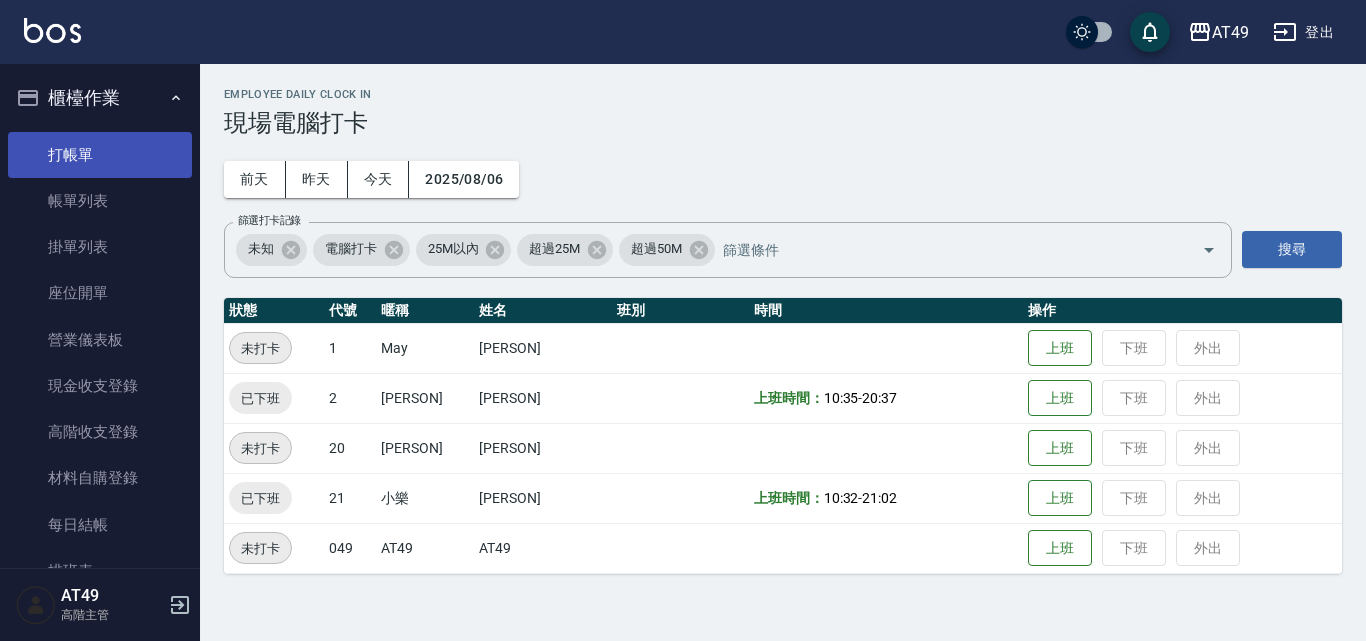 click on "打帳單" at bounding box center [100, 155] 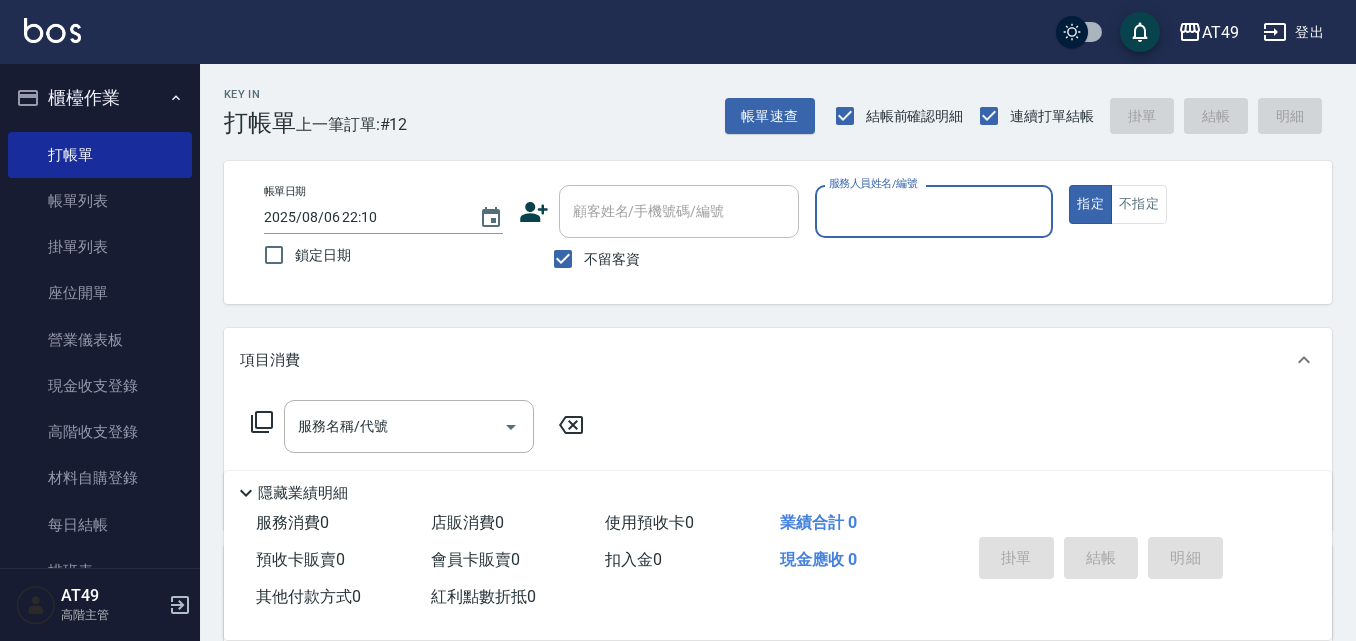 click on "服務人員姓名/編號" at bounding box center [934, 211] 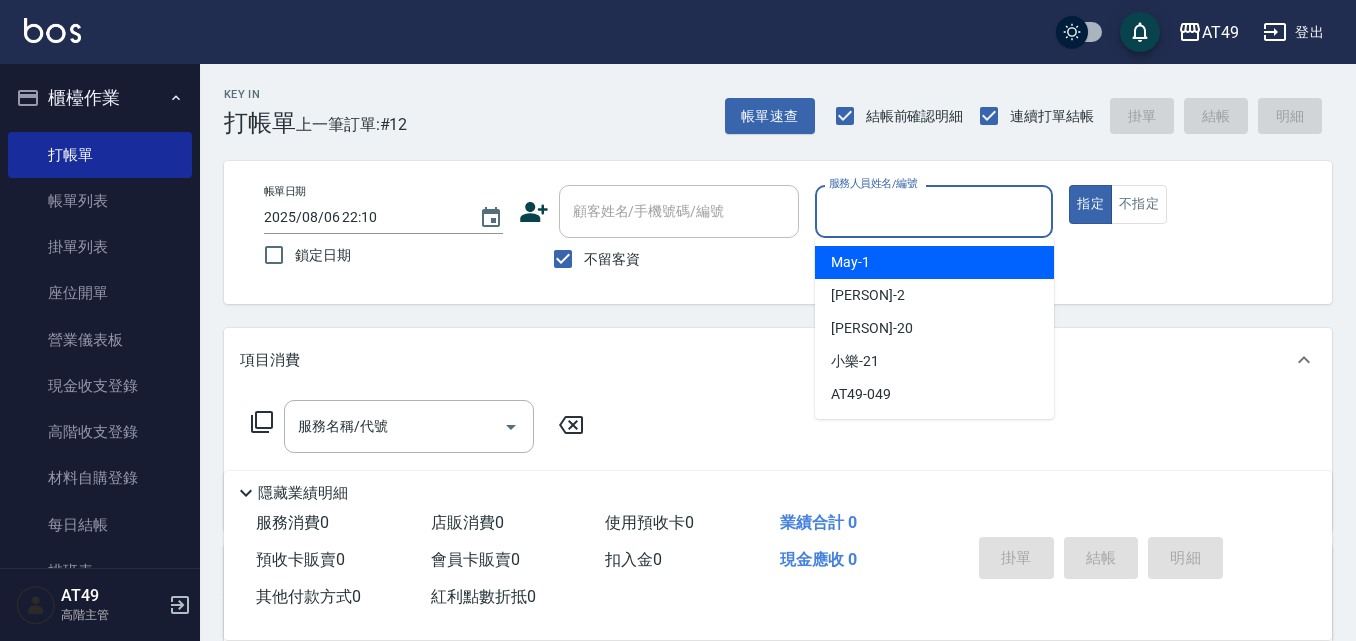click on "[PERSON] -1" at bounding box center (934, 262) 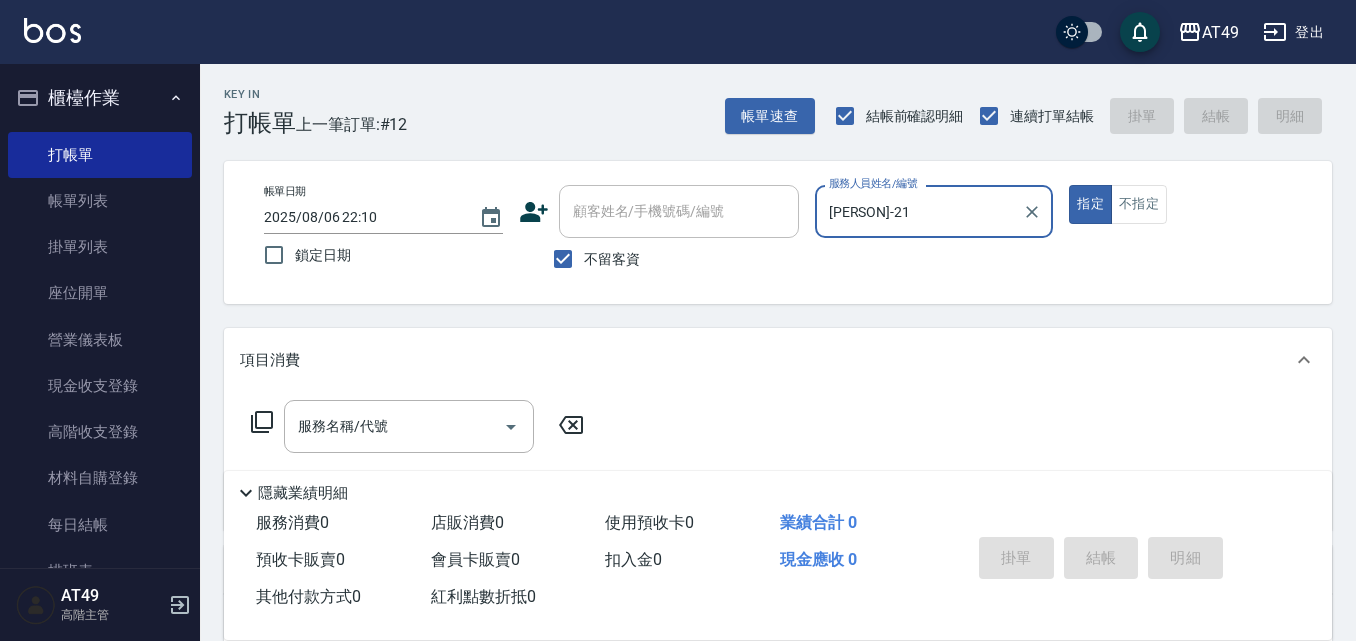 click 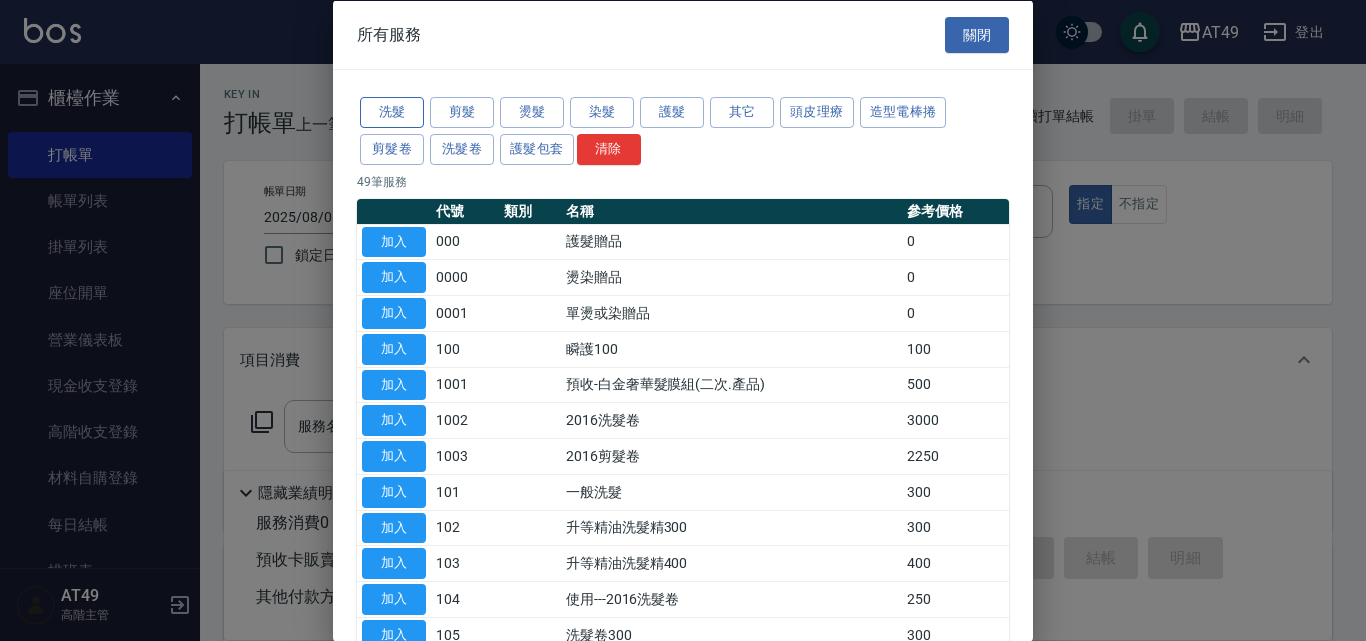 click on "洗髮" at bounding box center [392, 112] 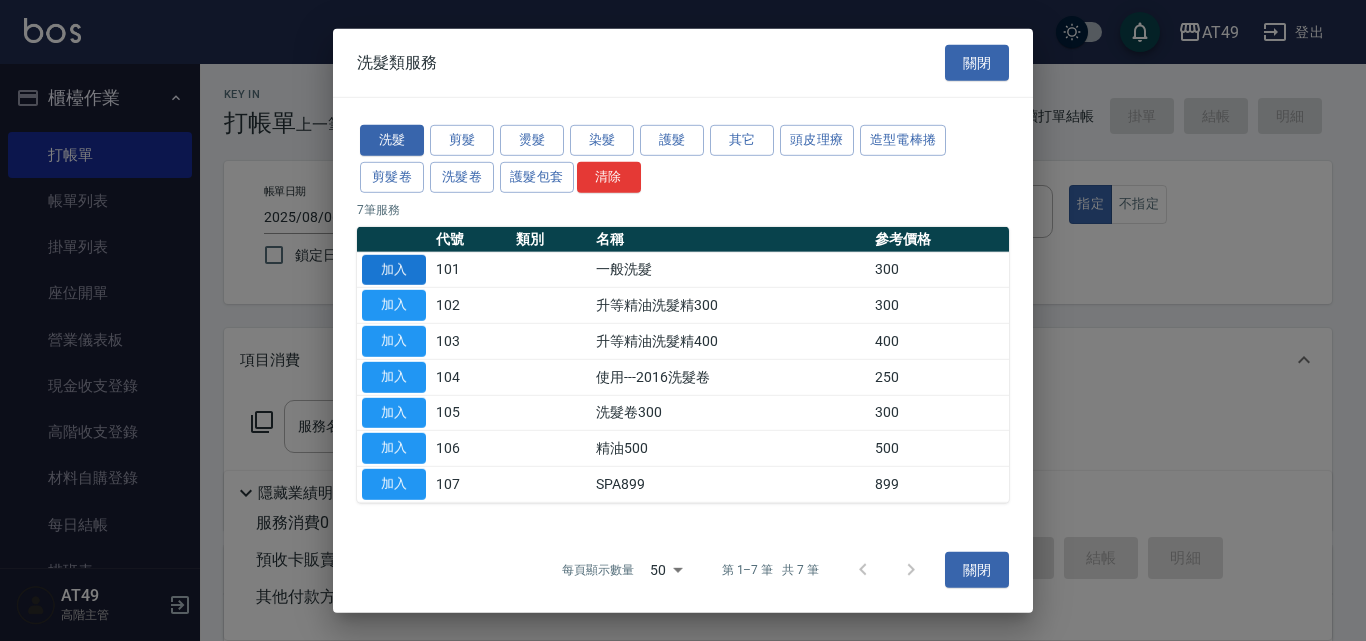 click on "加入" at bounding box center [394, 269] 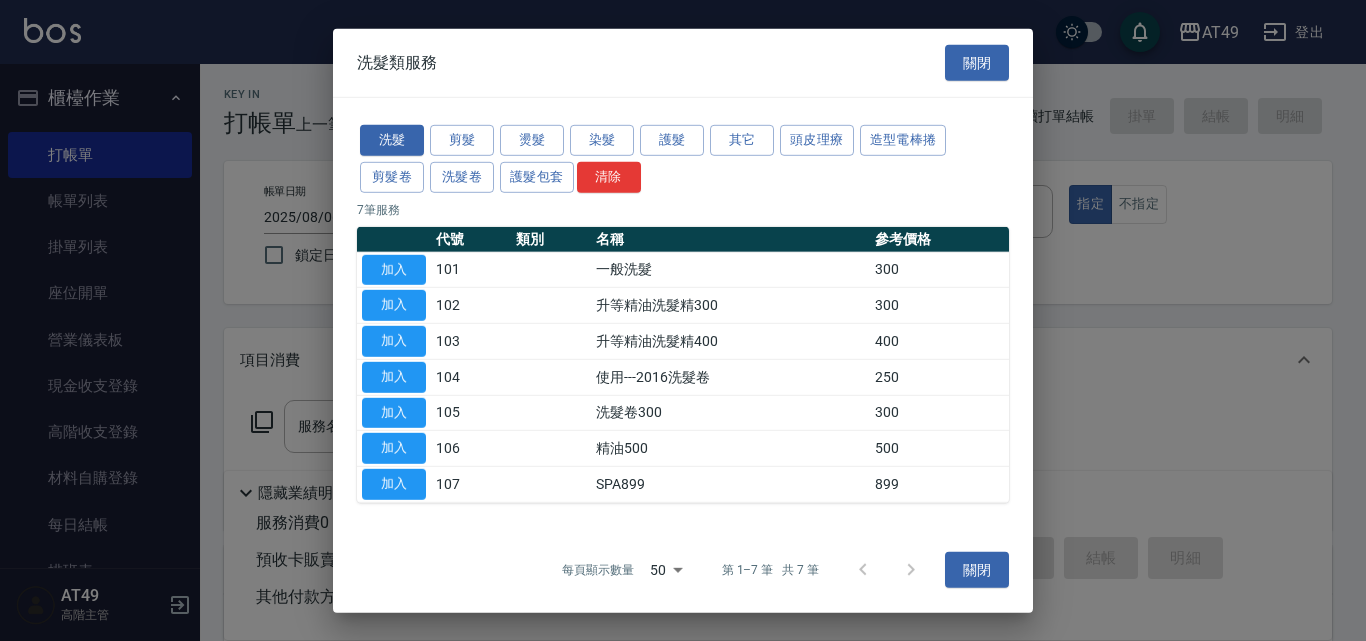 type on "一般洗髮(101)" 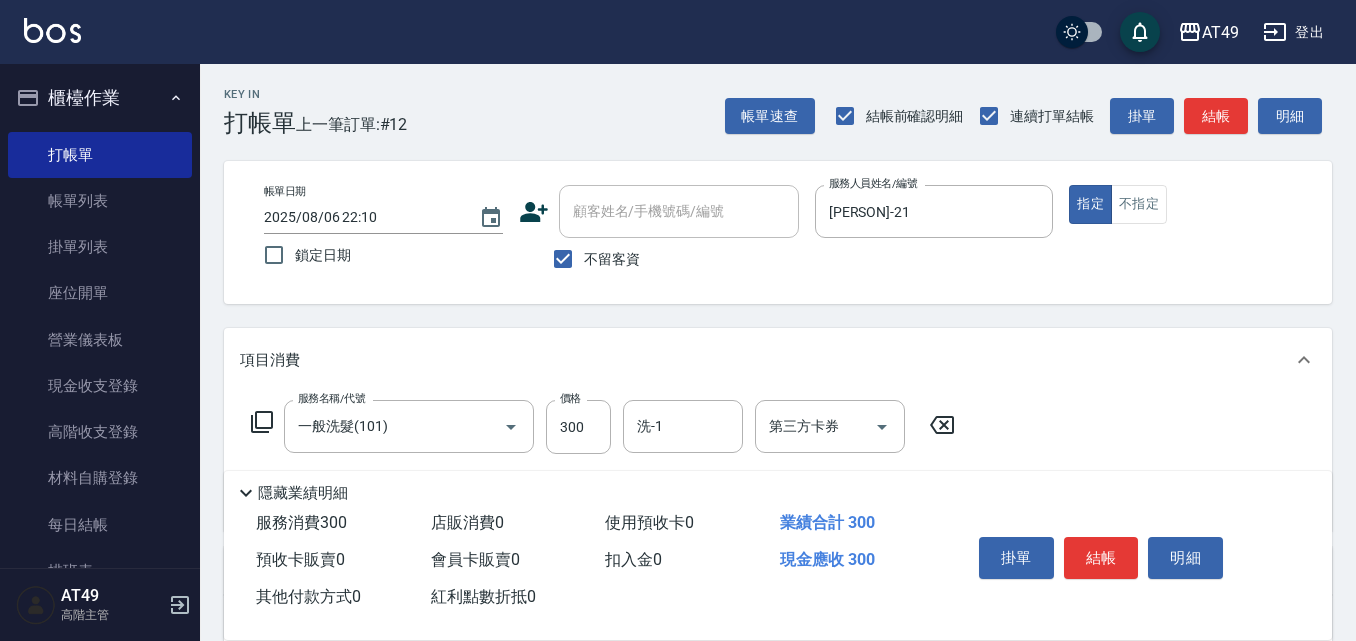 click 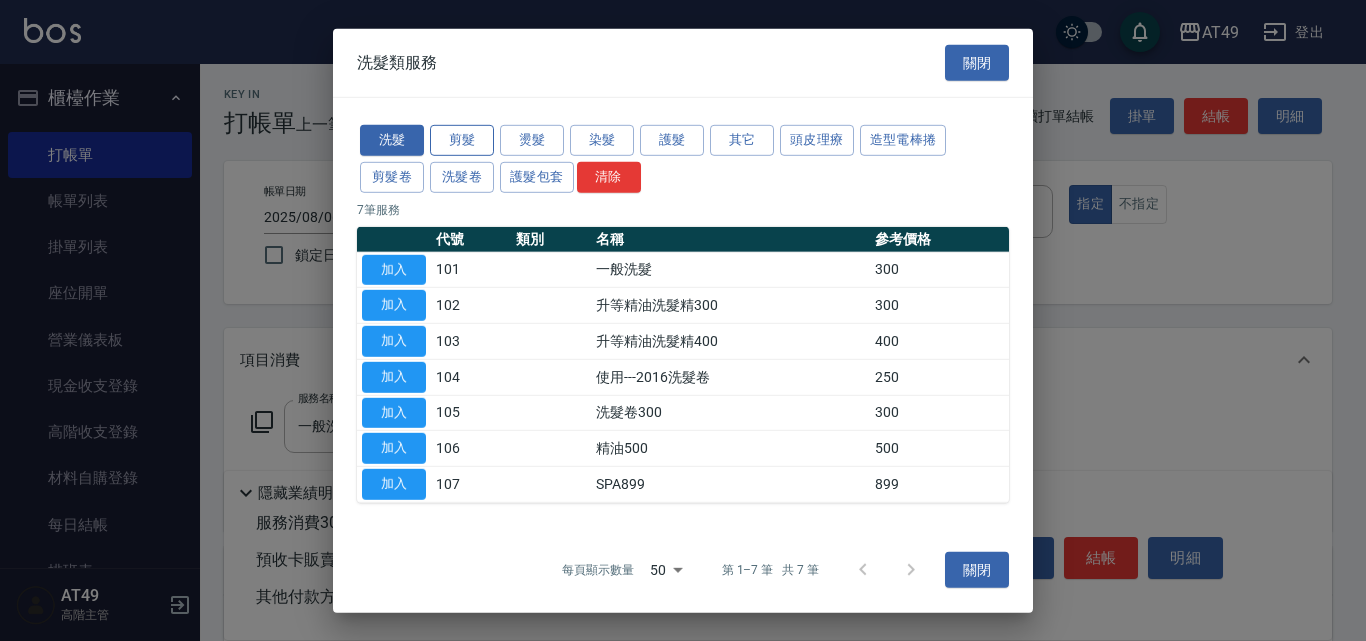 click on "剪髮" at bounding box center (462, 140) 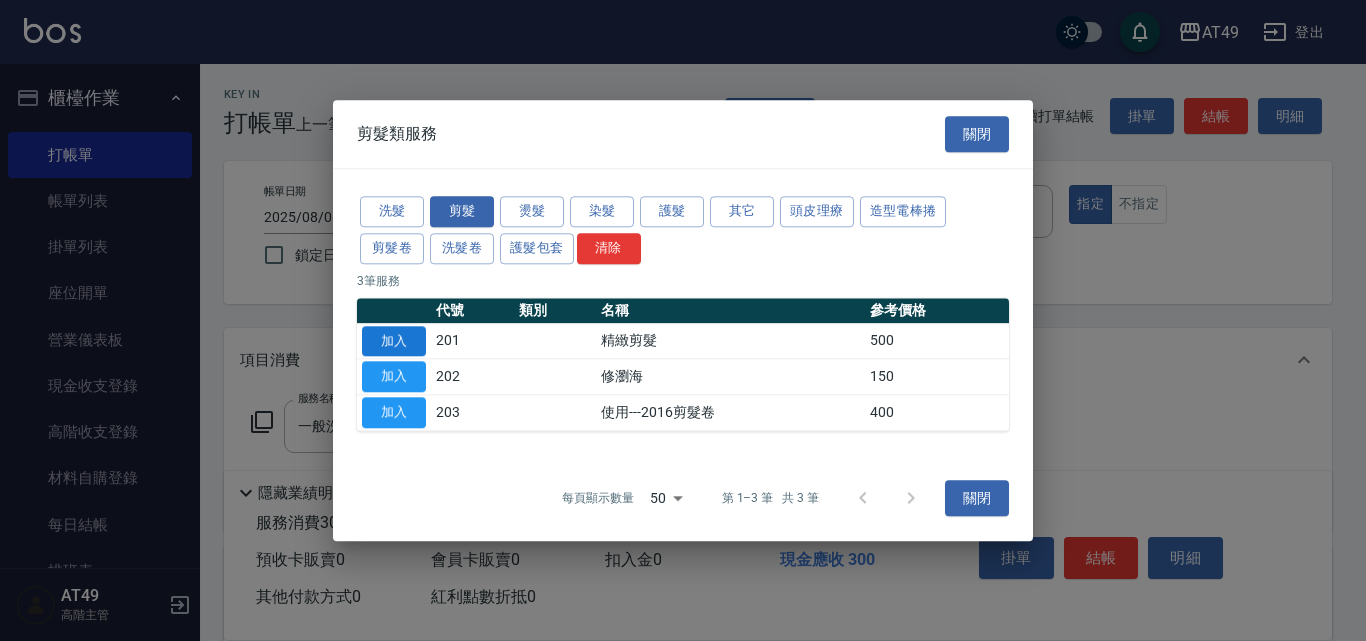 click on "加入" at bounding box center (394, 341) 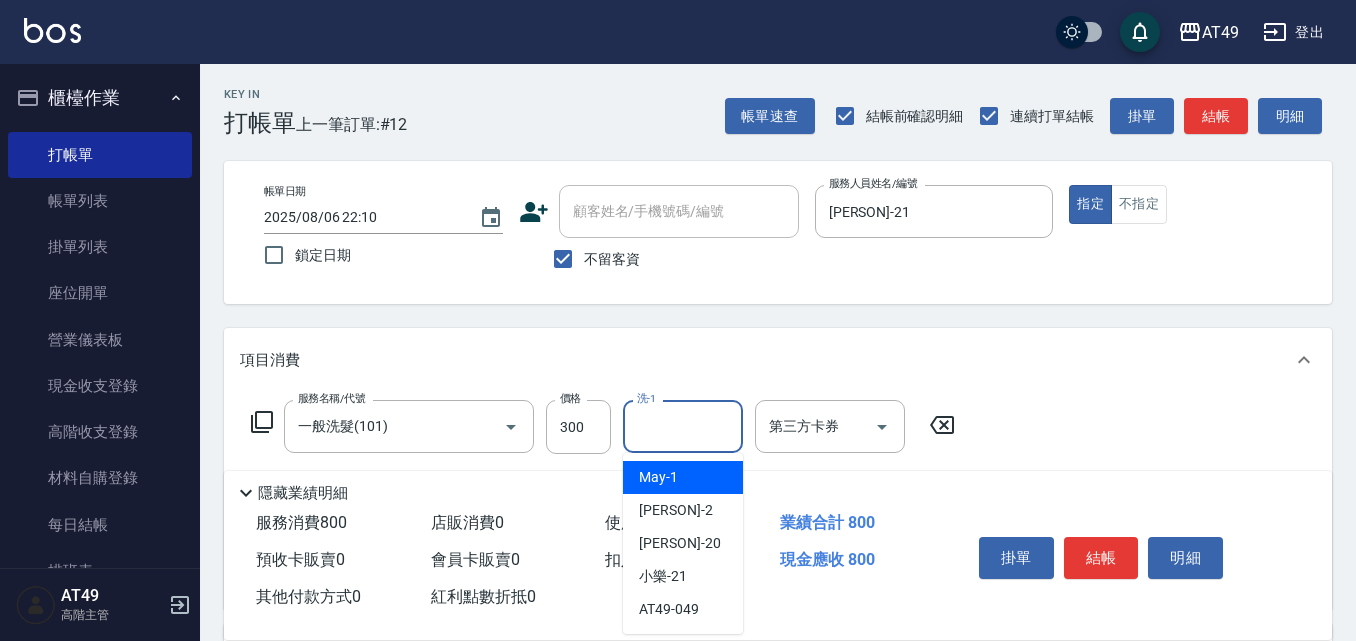click on "洗-1" at bounding box center [683, 426] 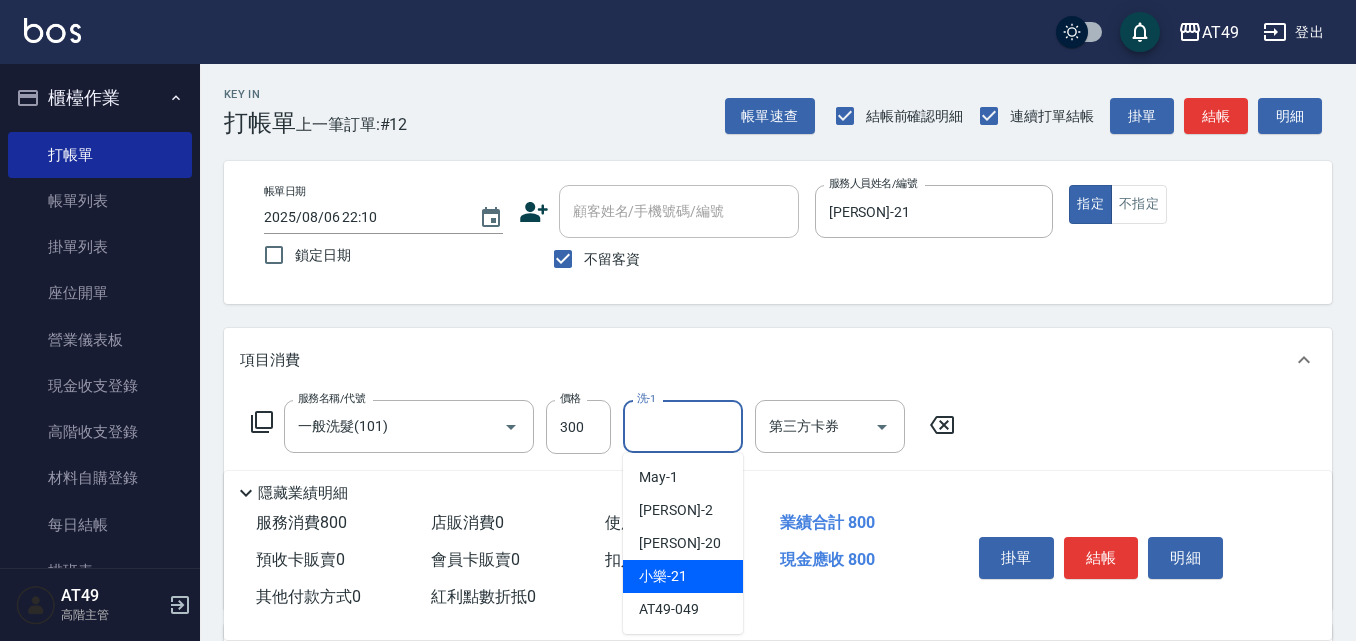 click on "[PERSON]-21" at bounding box center [663, 576] 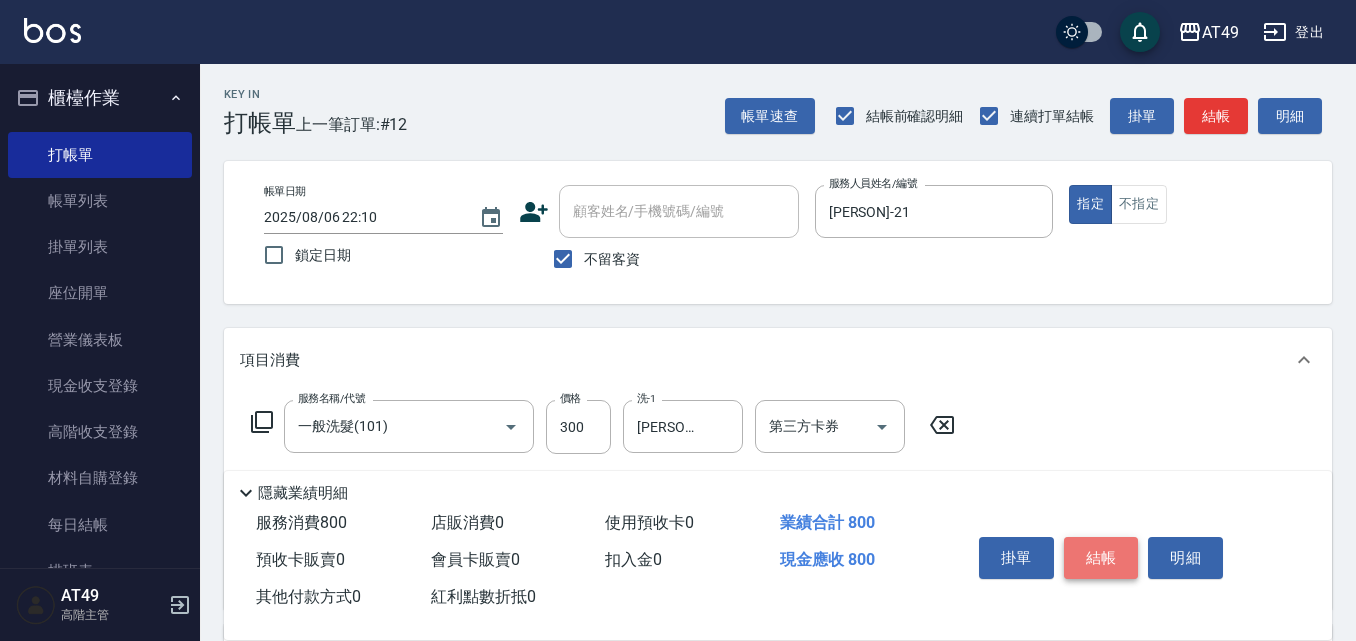 click on "結帳" at bounding box center (1101, 558) 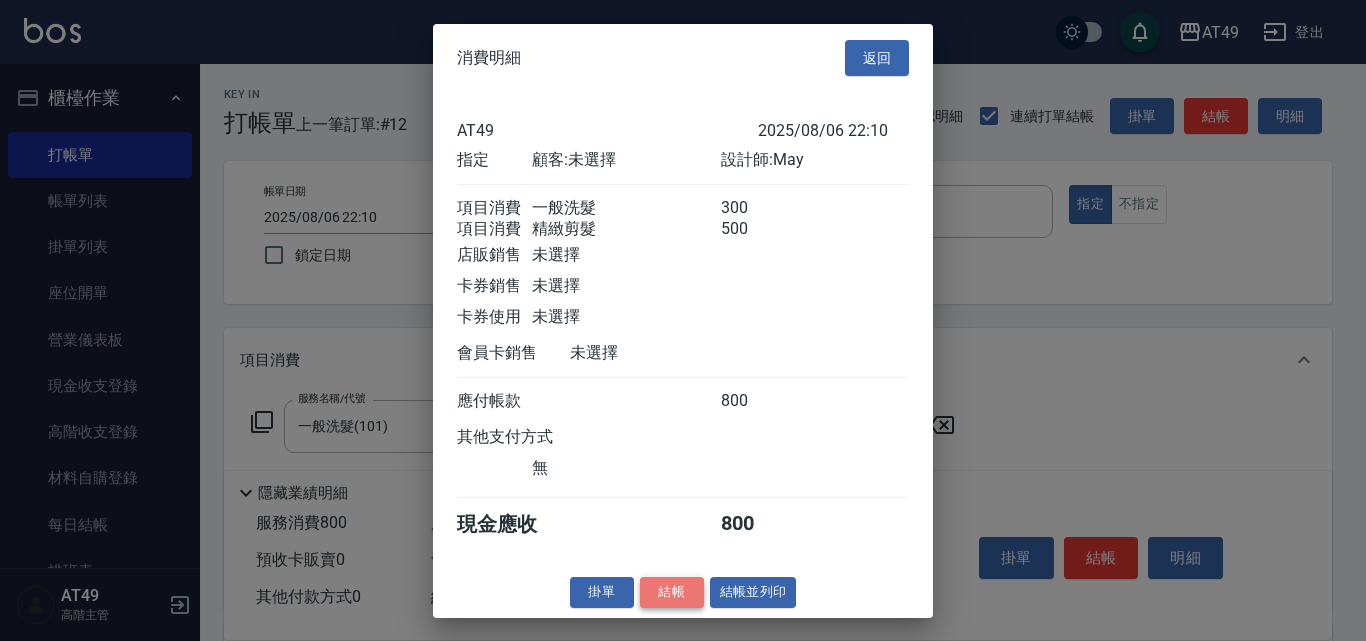 click on "結帳" at bounding box center [672, 592] 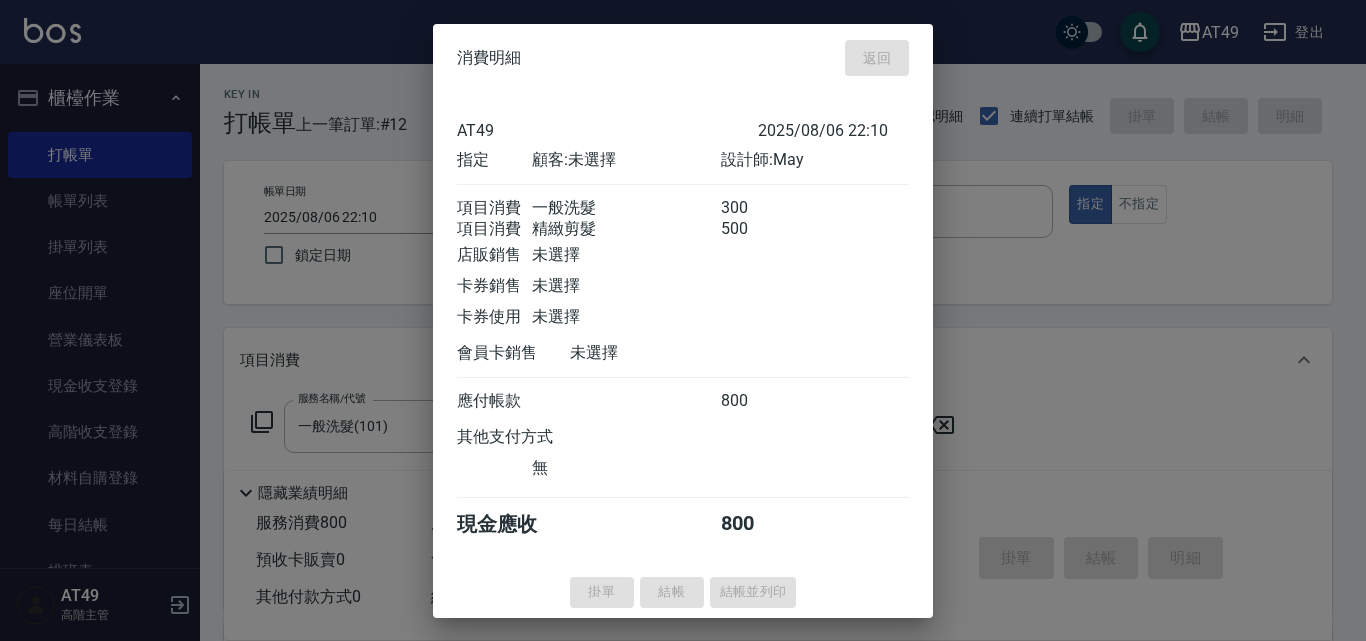 type on "2025/08/06 22:11" 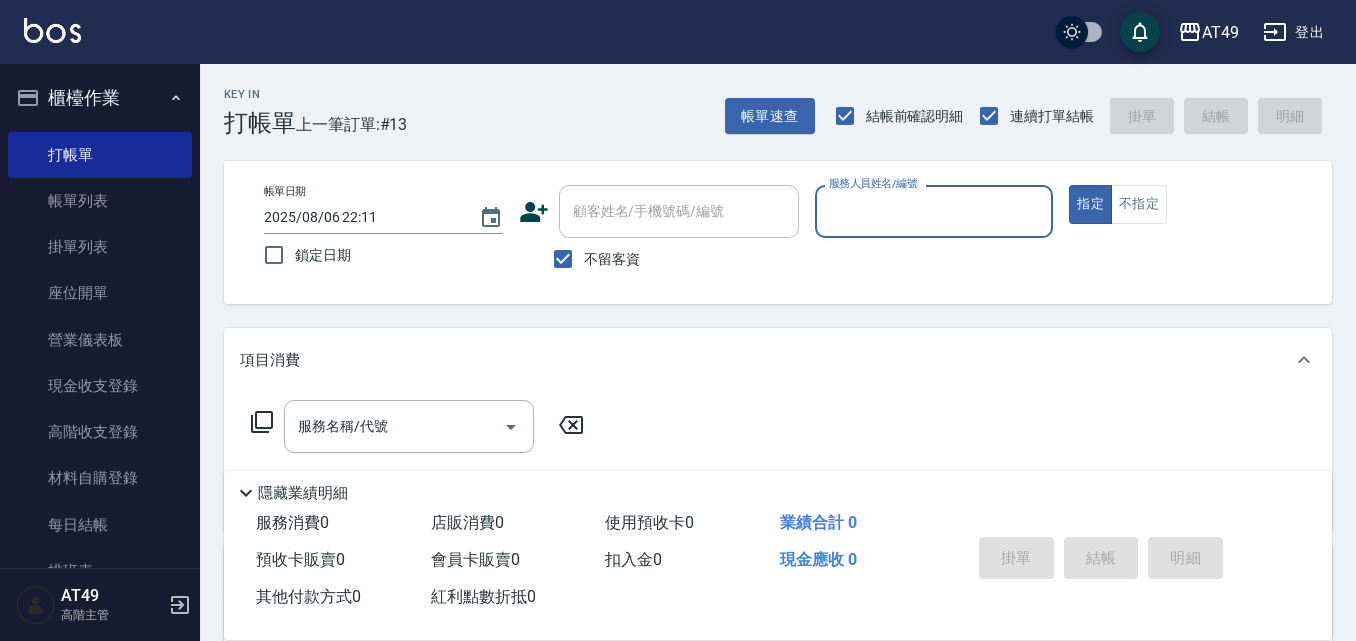 click on "服務人員姓名/編號" at bounding box center [934, 211] 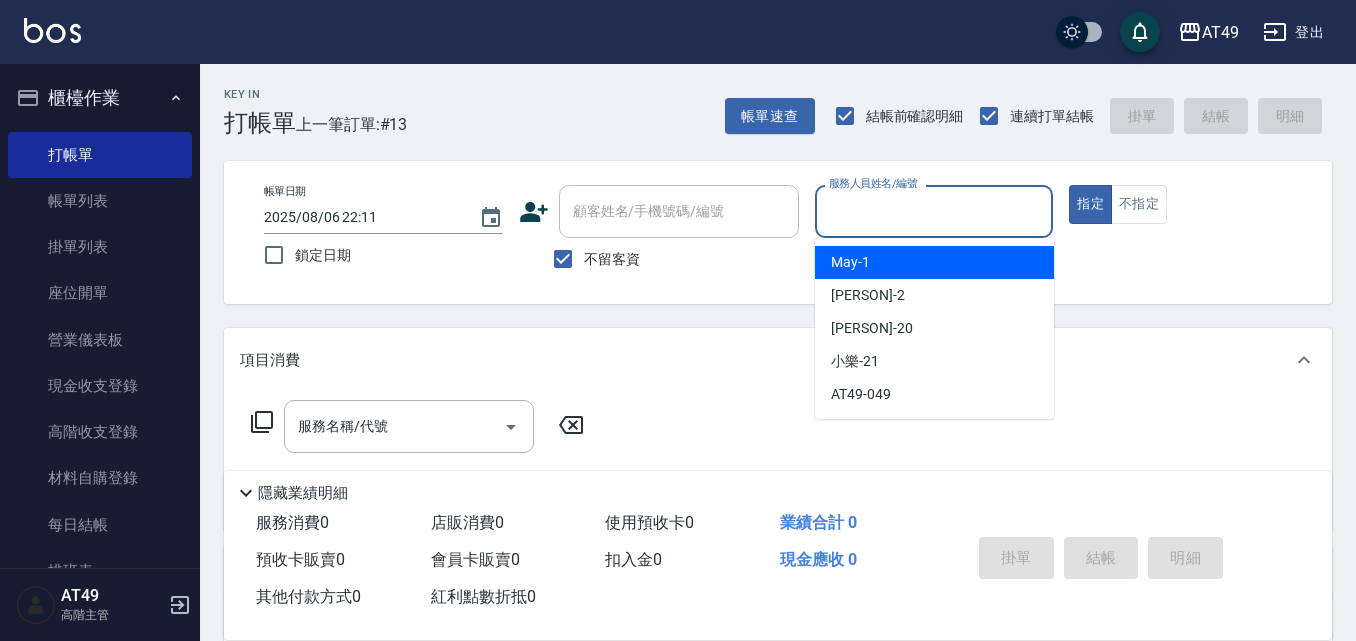 click on "[PERSON] -1" at bounding box center (850, 262) 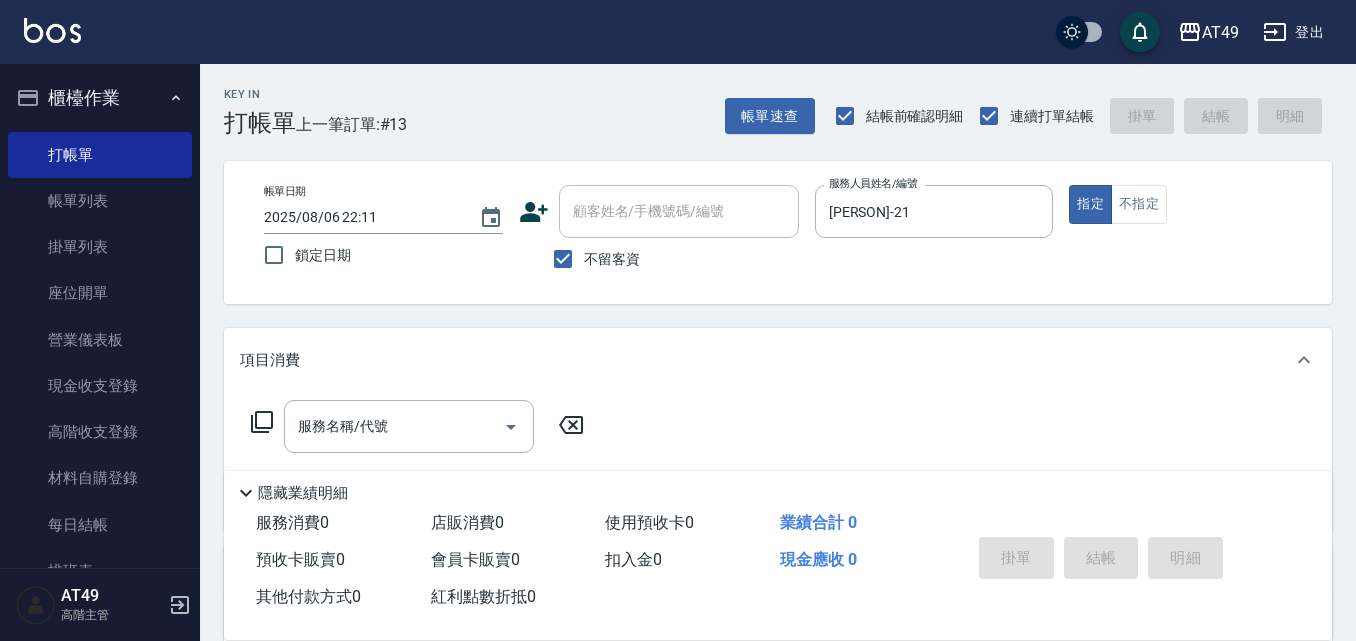 click 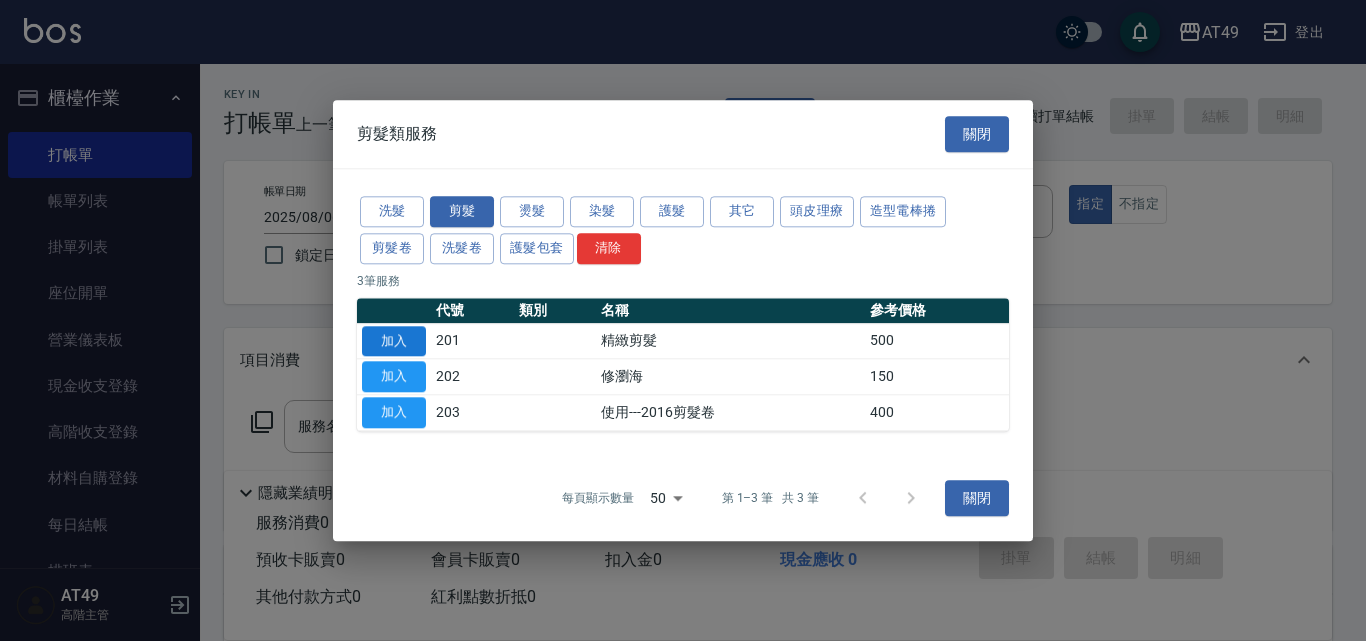 click on "加入" at bounding box center (394, 341) 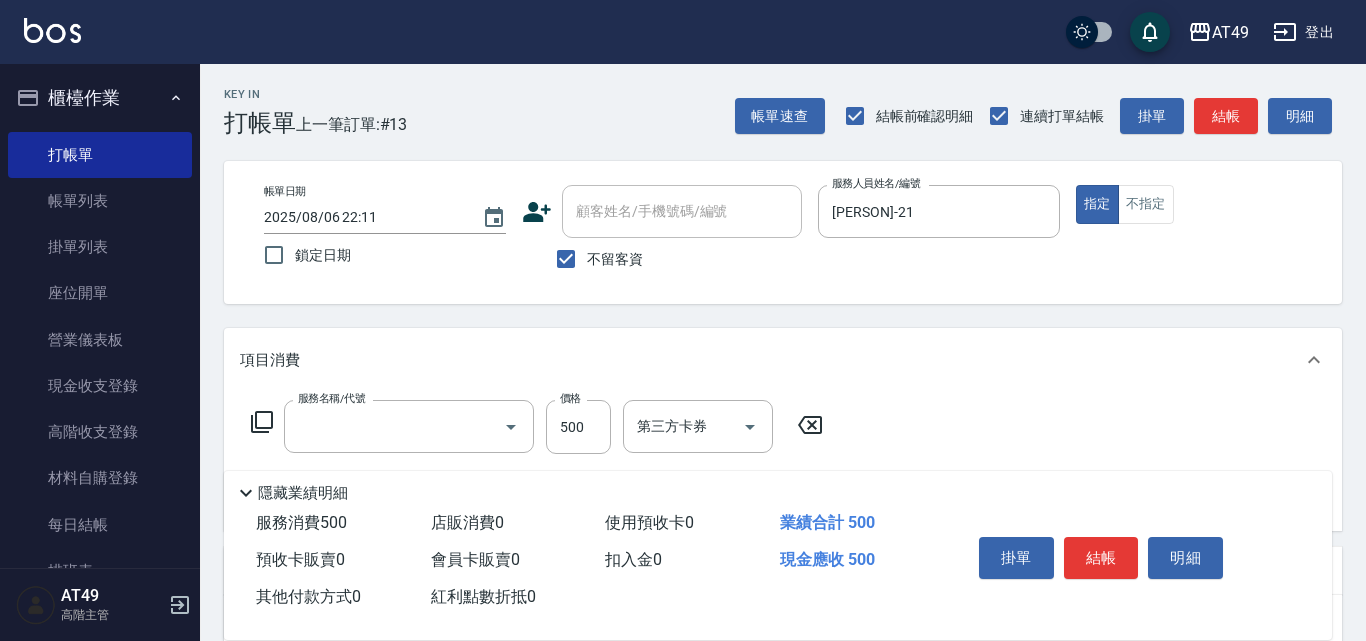 type on "精緻剪髮(201)" 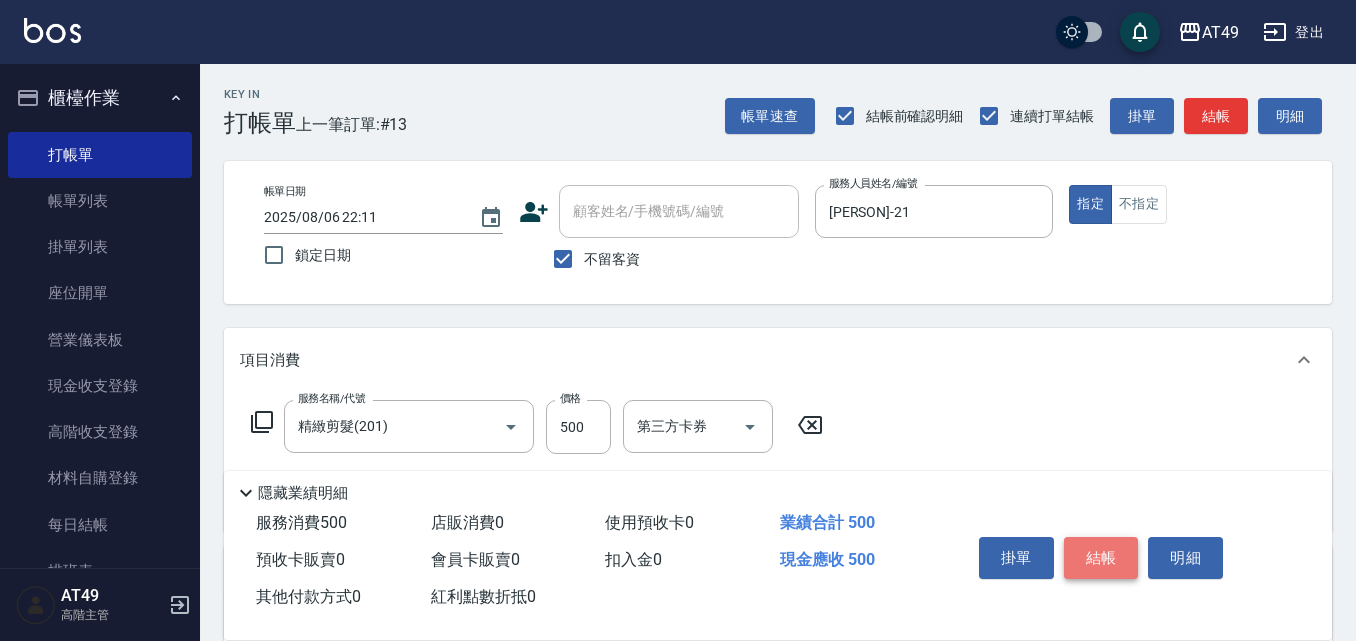 click on "結帳" at bounding box center [1101, 558] 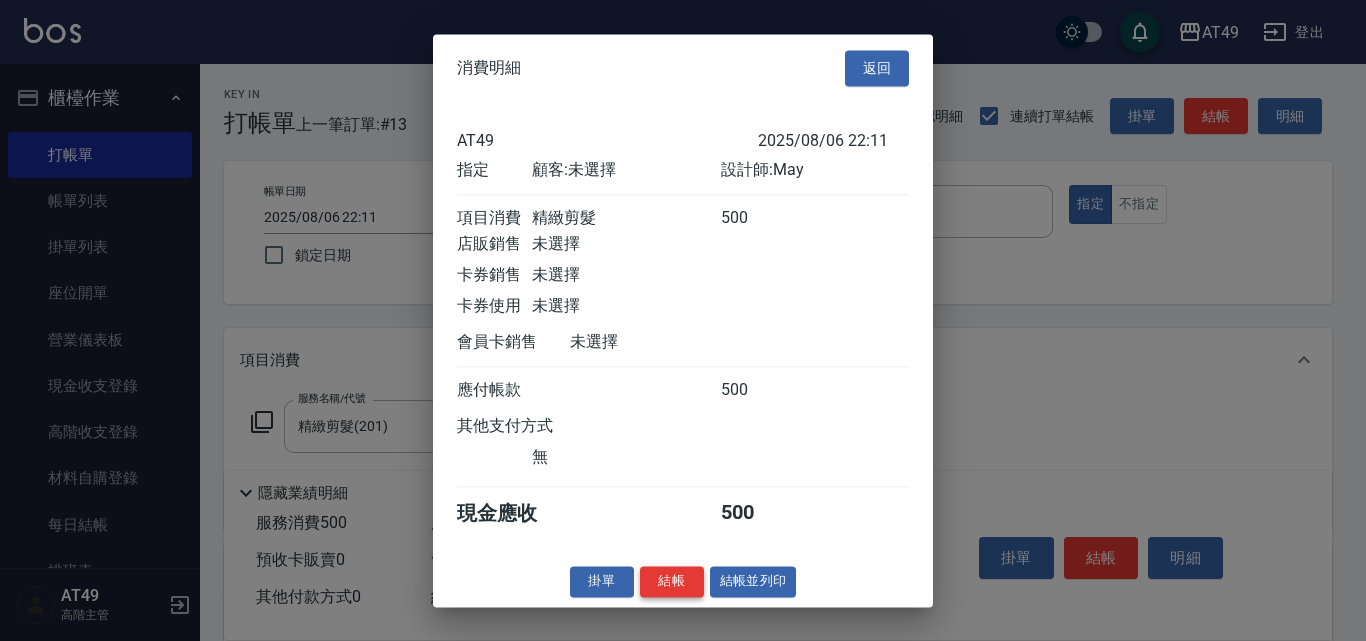 click on "結帳" at bounding box center (672, 581) 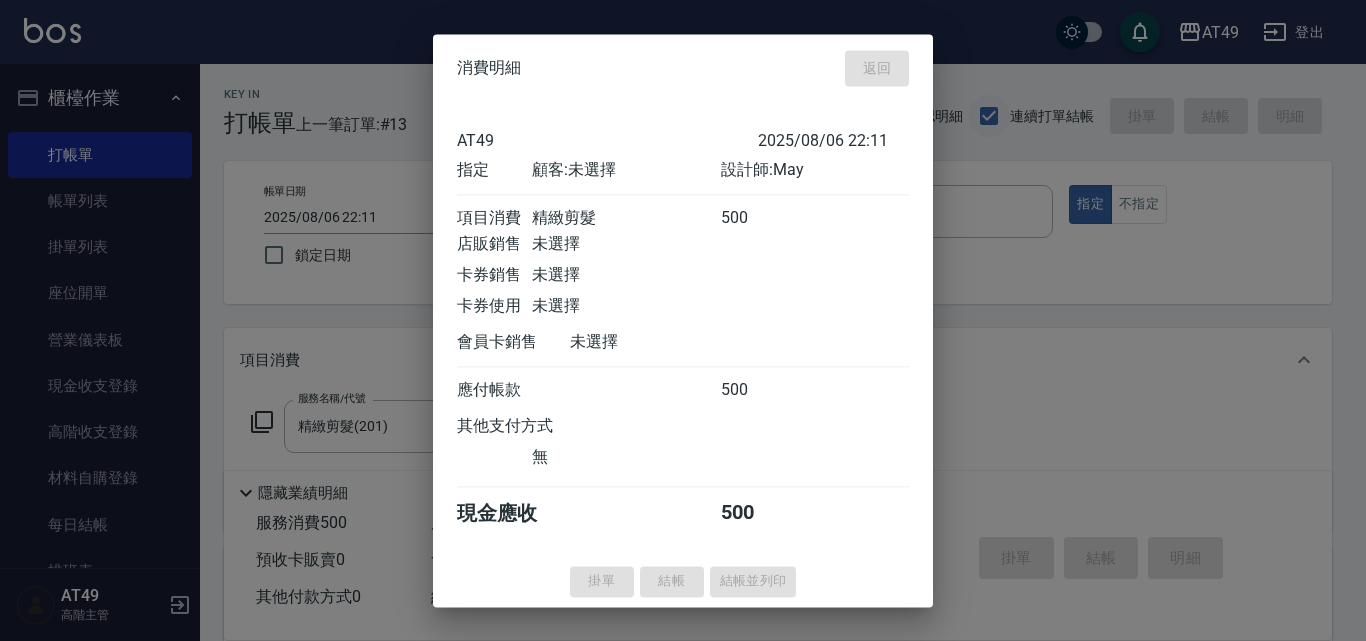 type on "2025/08/06 22:12" 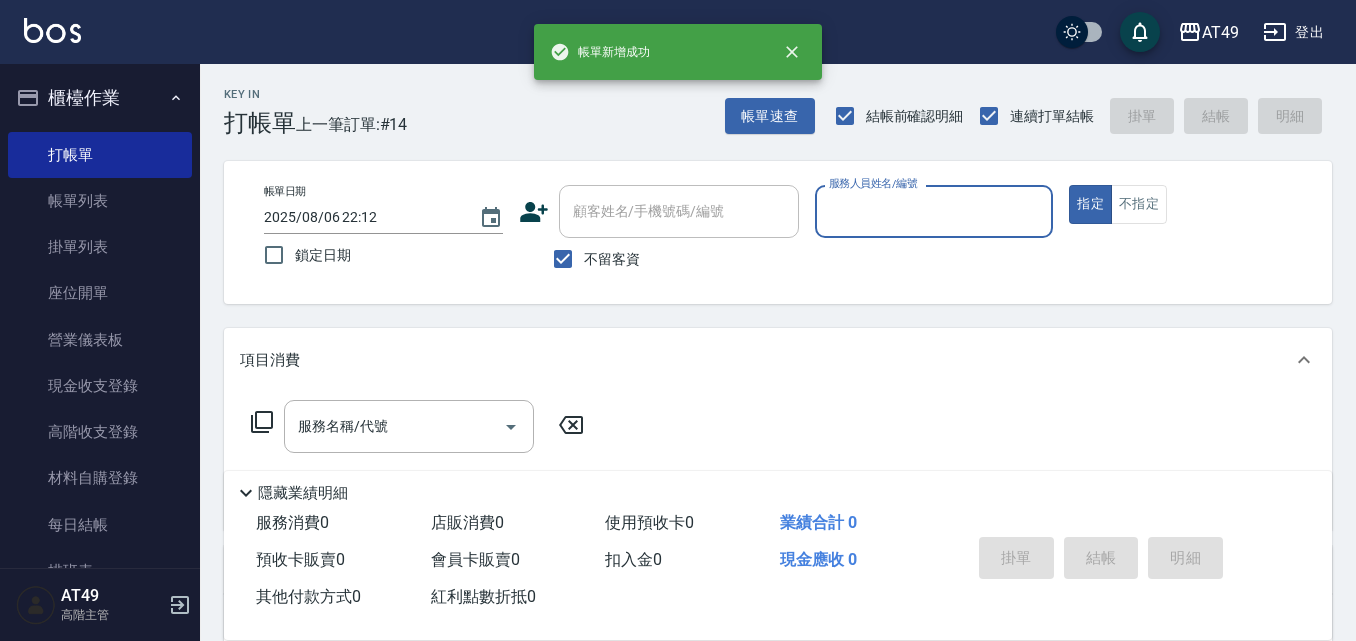 click on "服務人員姓名/編號" at bounding box center (934, 211) 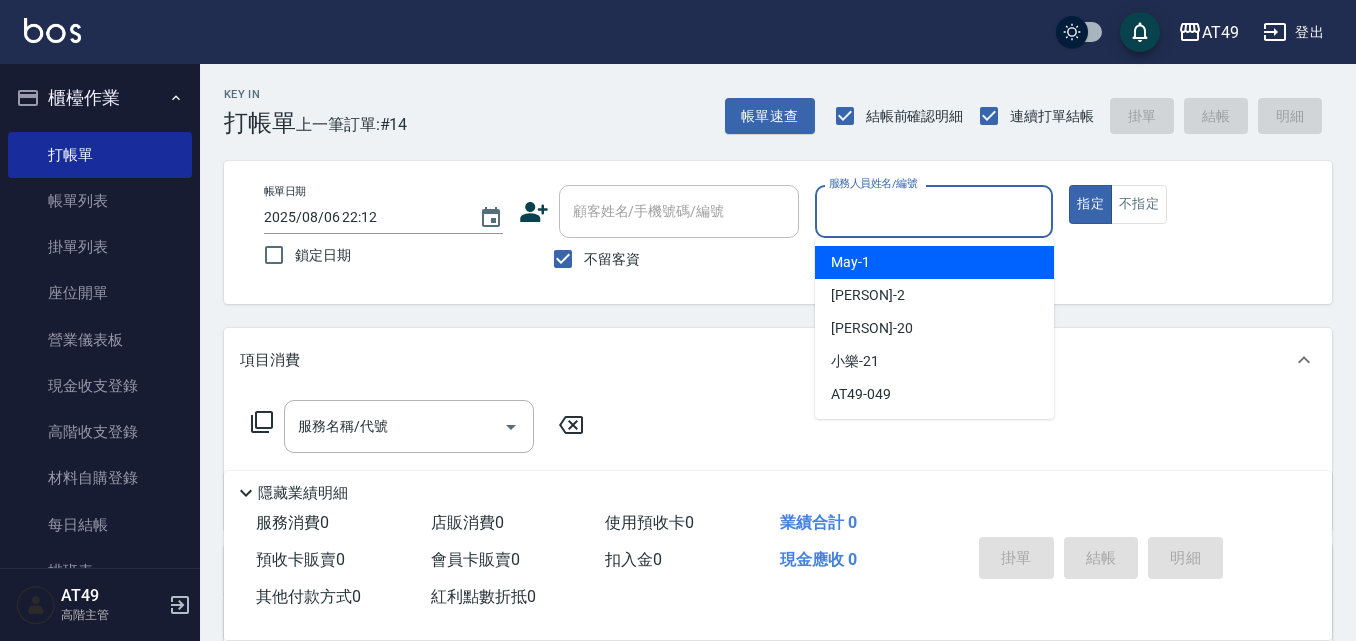 click on "[PERSON] -1" at bounding box center (934, 262) 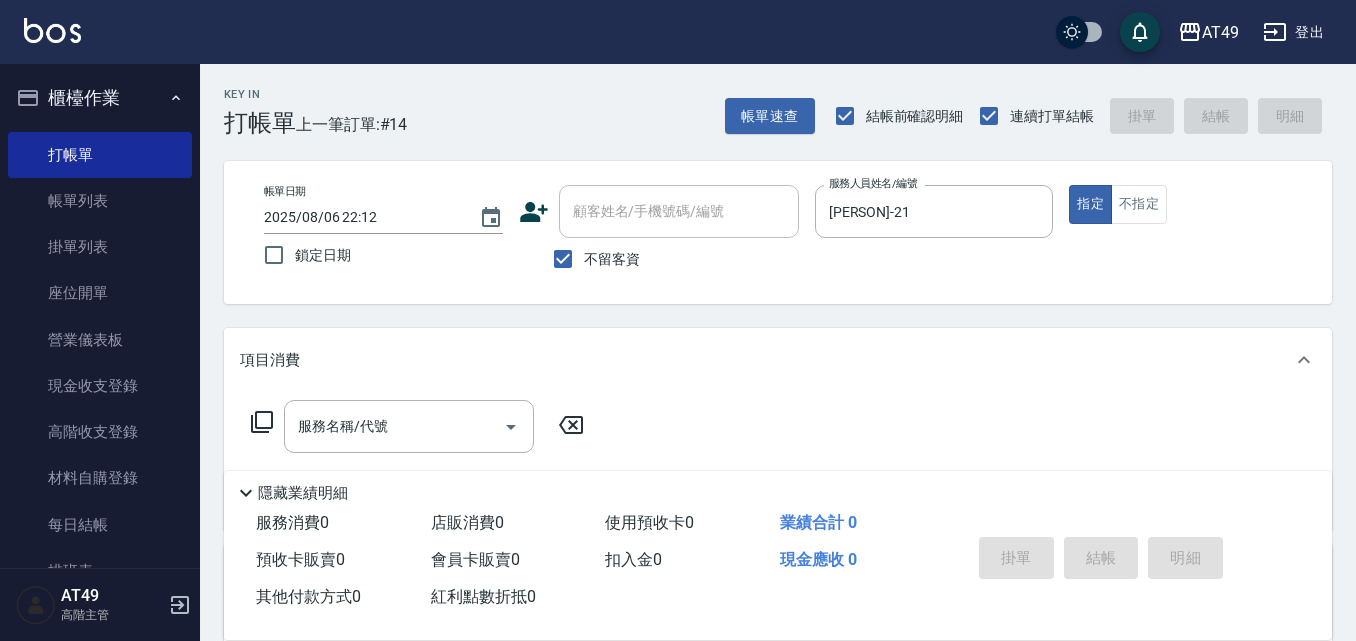 click 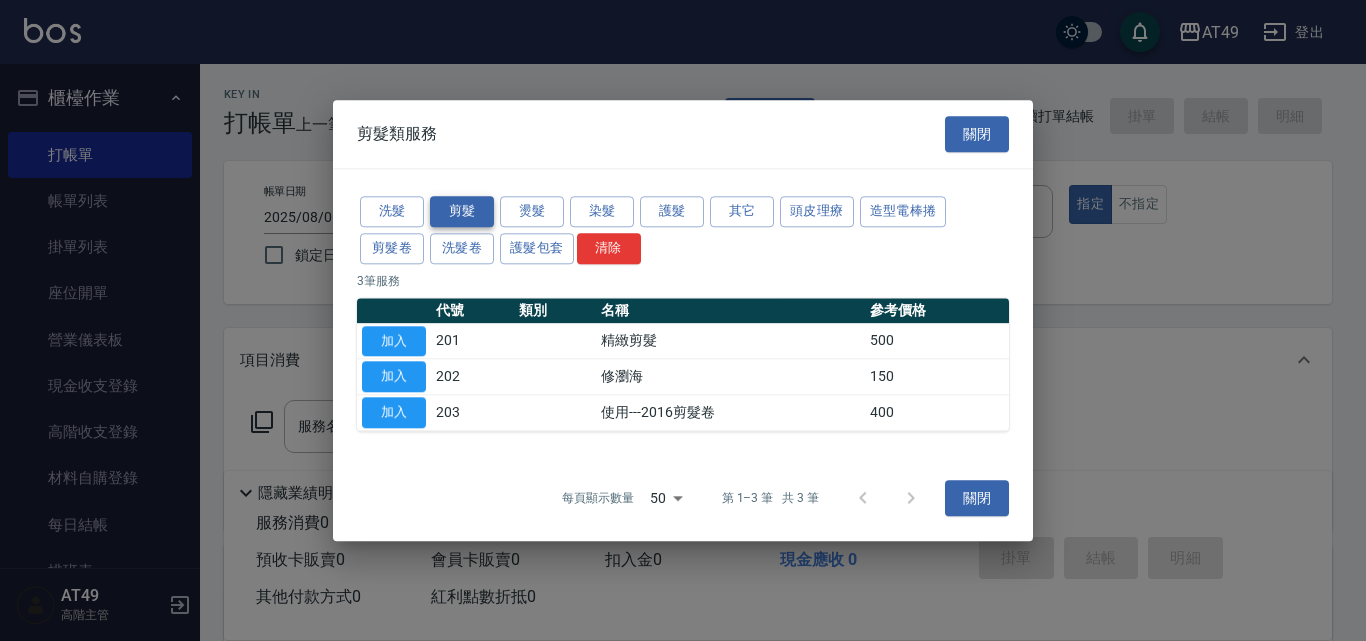 click on "剪髮" at bounding box center [462, 211] 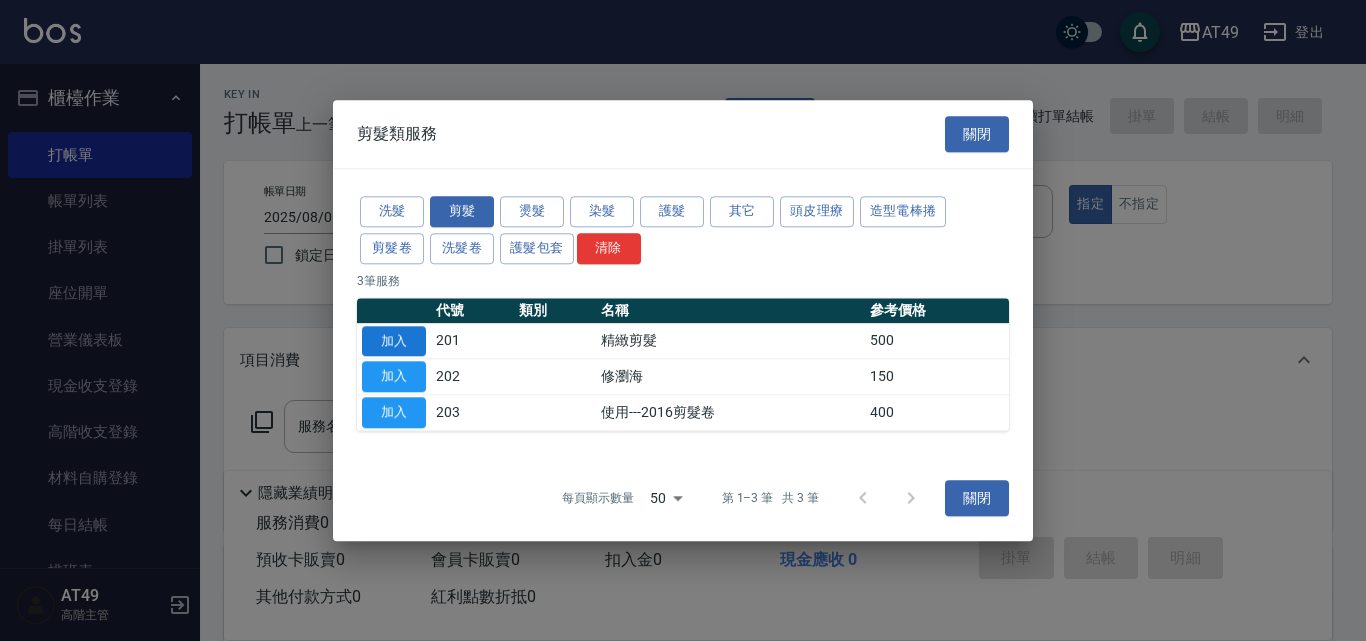 click on "加入" at bounding box center [394, 341] 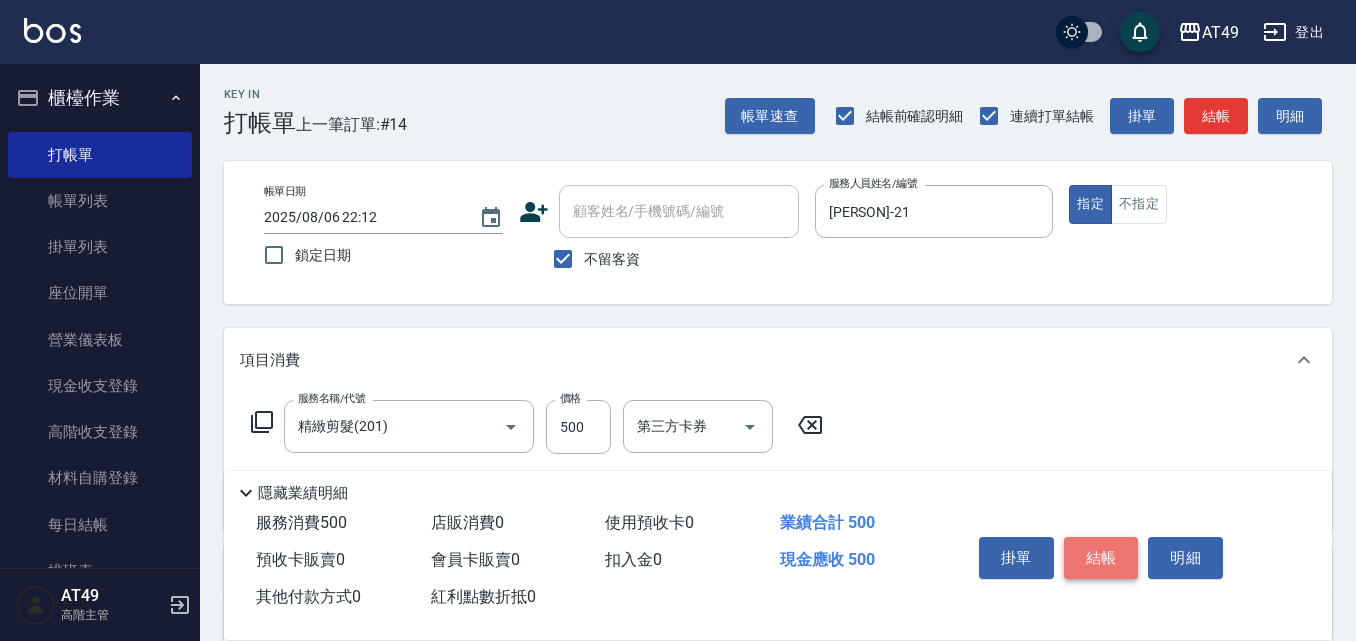 click on "結帳" at bounding box center (1101, 558) 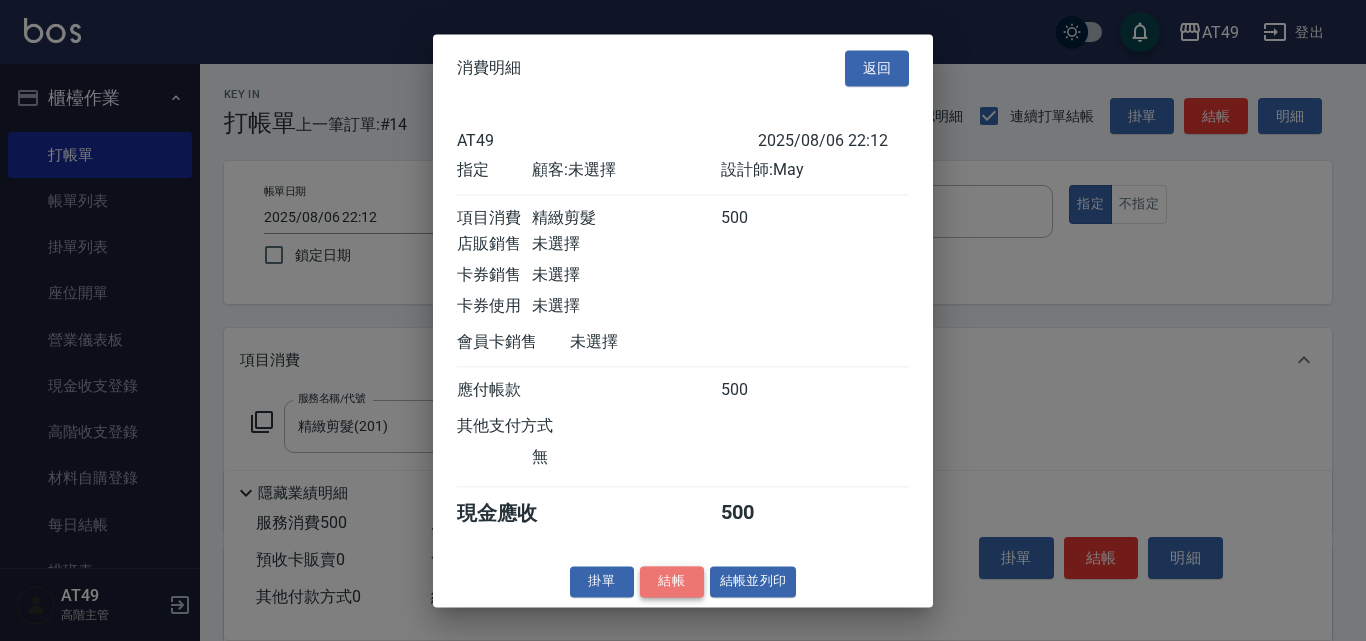 click on "結帳" at bounding box center (672, 581) 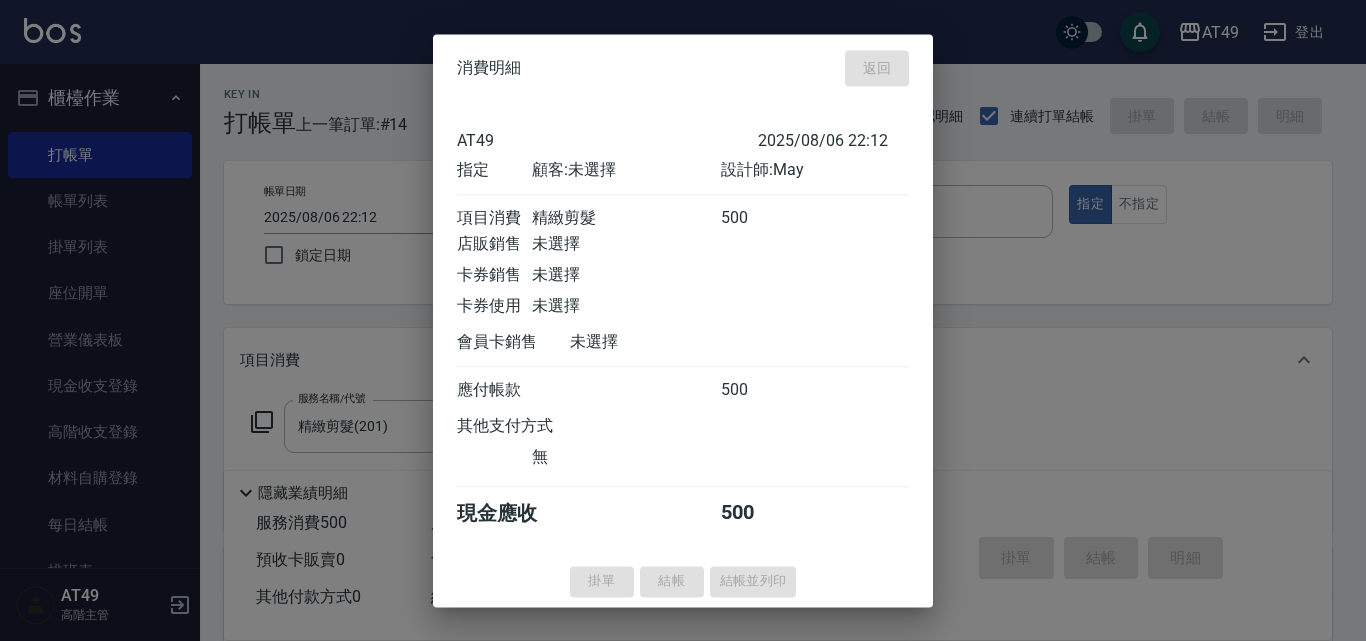 type 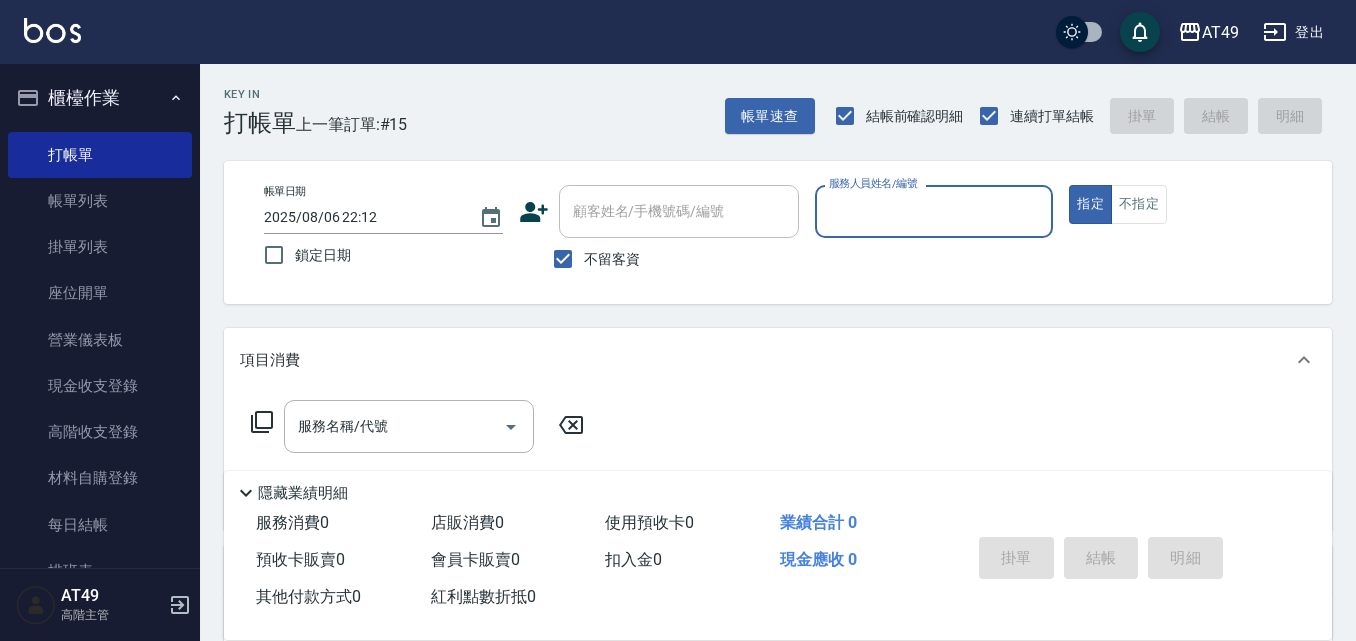 click on "服務人員姓名/編號" at bounding box center [934, 211] 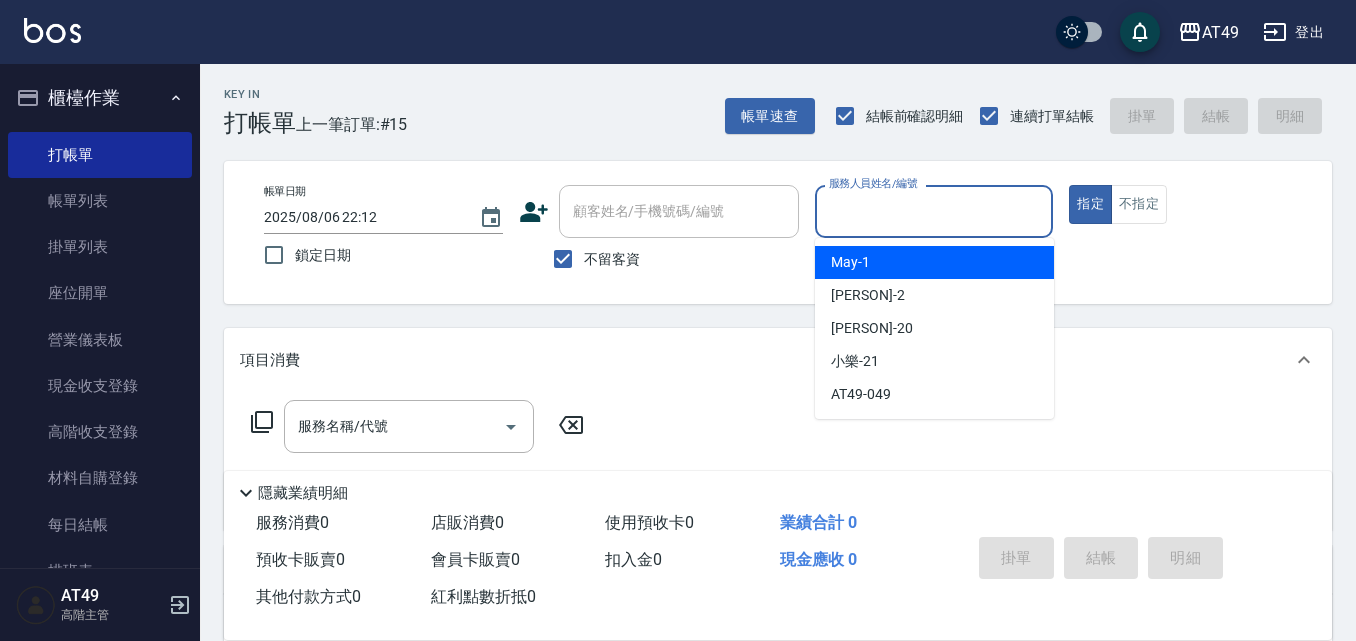 click on "[PERSON] -1" at bounding box center [850, 262] 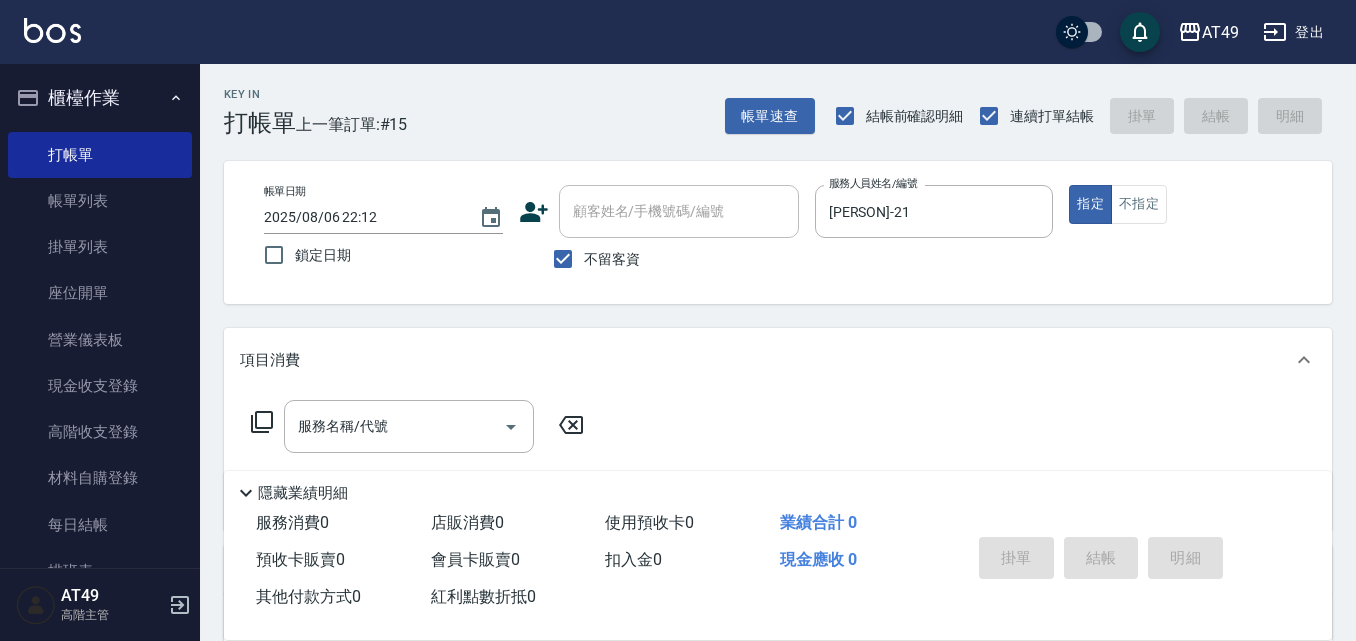 click 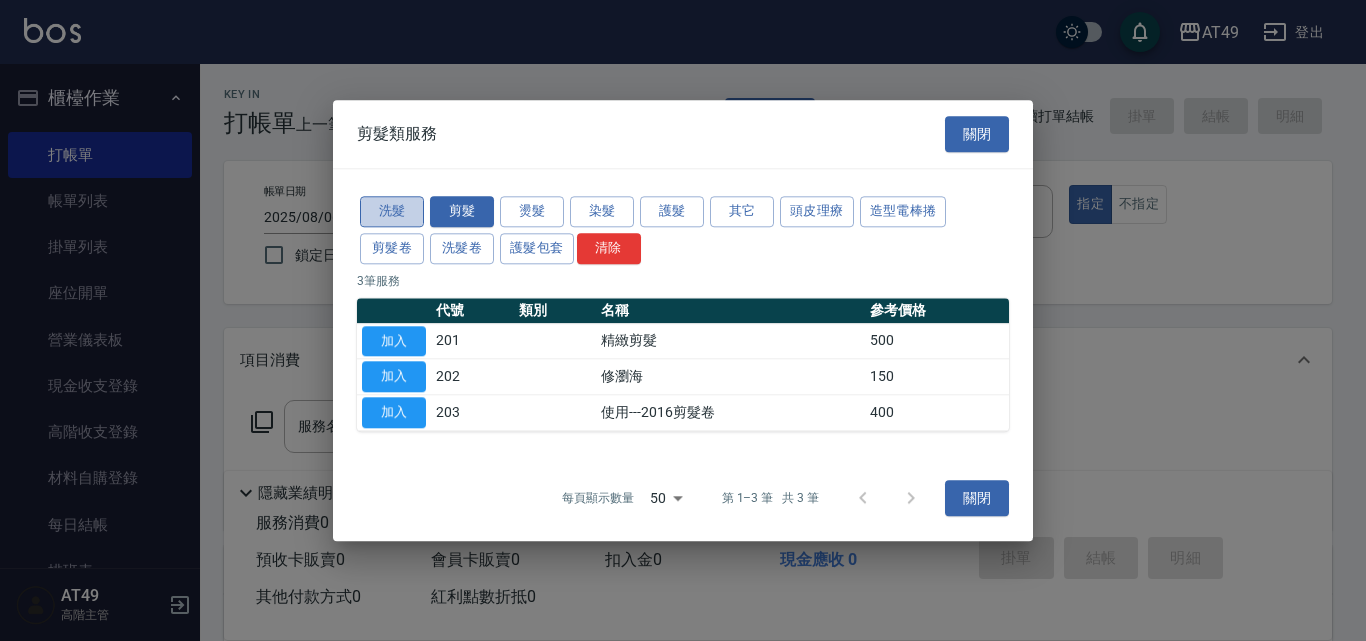 click on "洗髮" at bounding box center [392, 211] 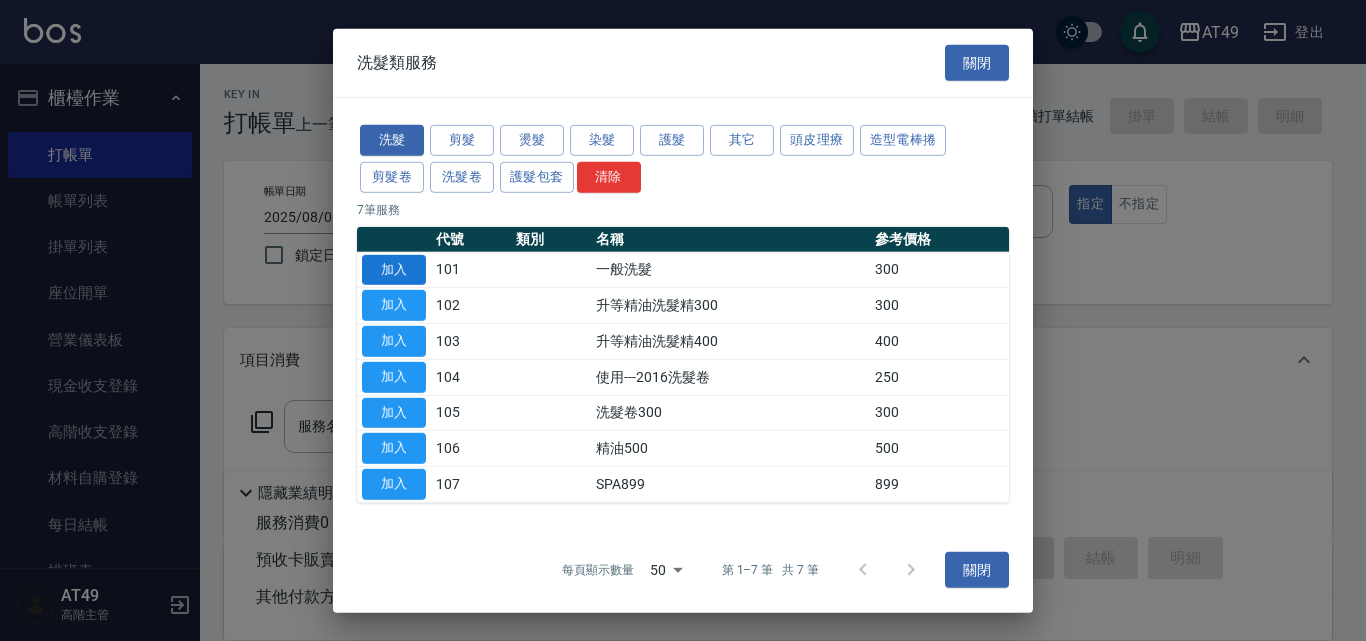 click on "加入" at bounding box center (394, 269) 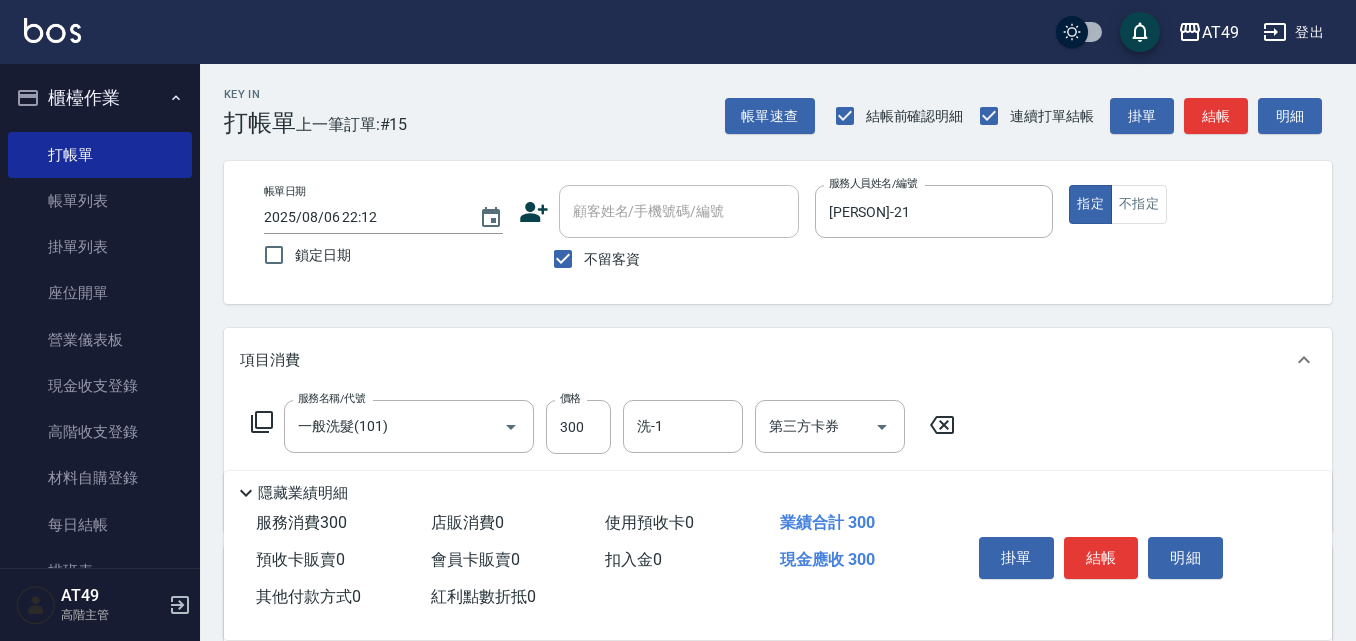 click 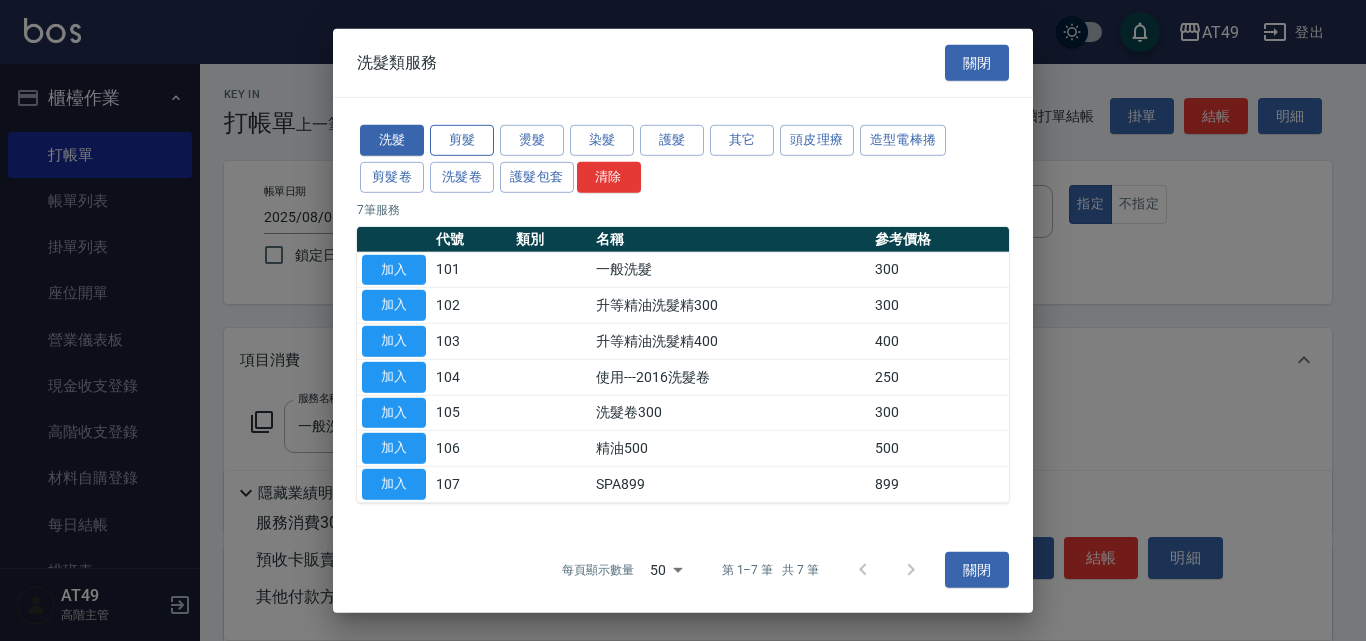 click on "剪髮" at bounding box center [462, 140] 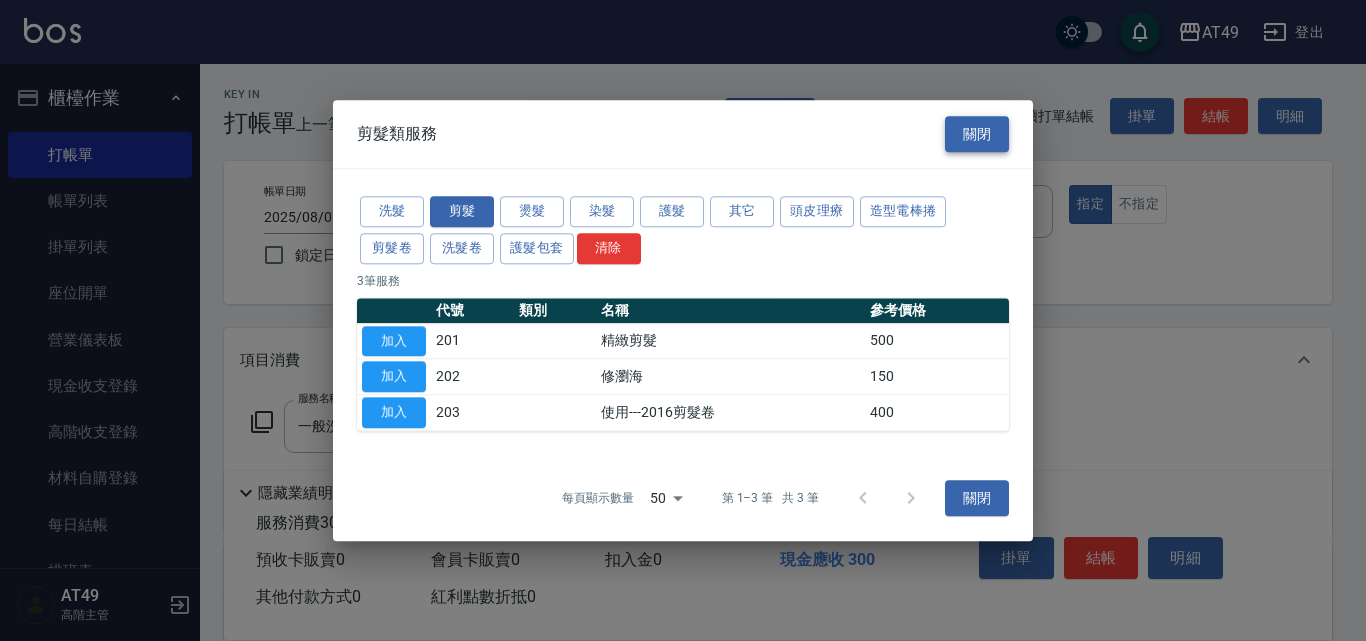 click on "關閉" at bounding box center [977, 134] 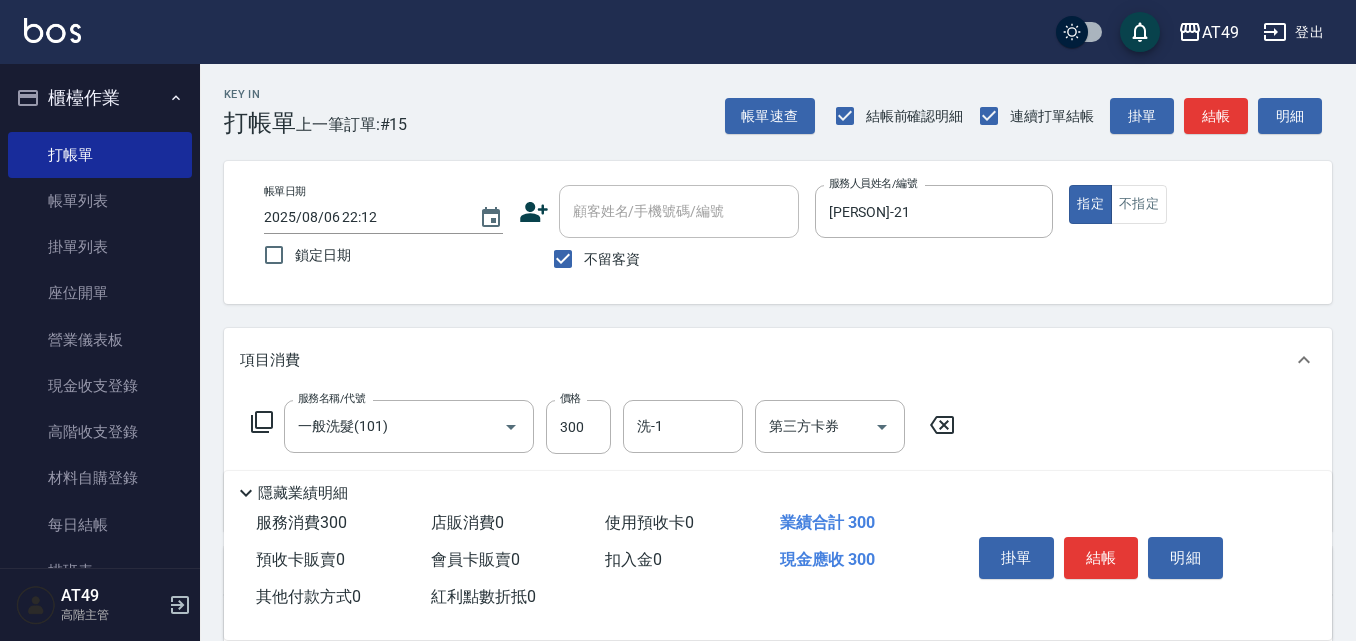 click 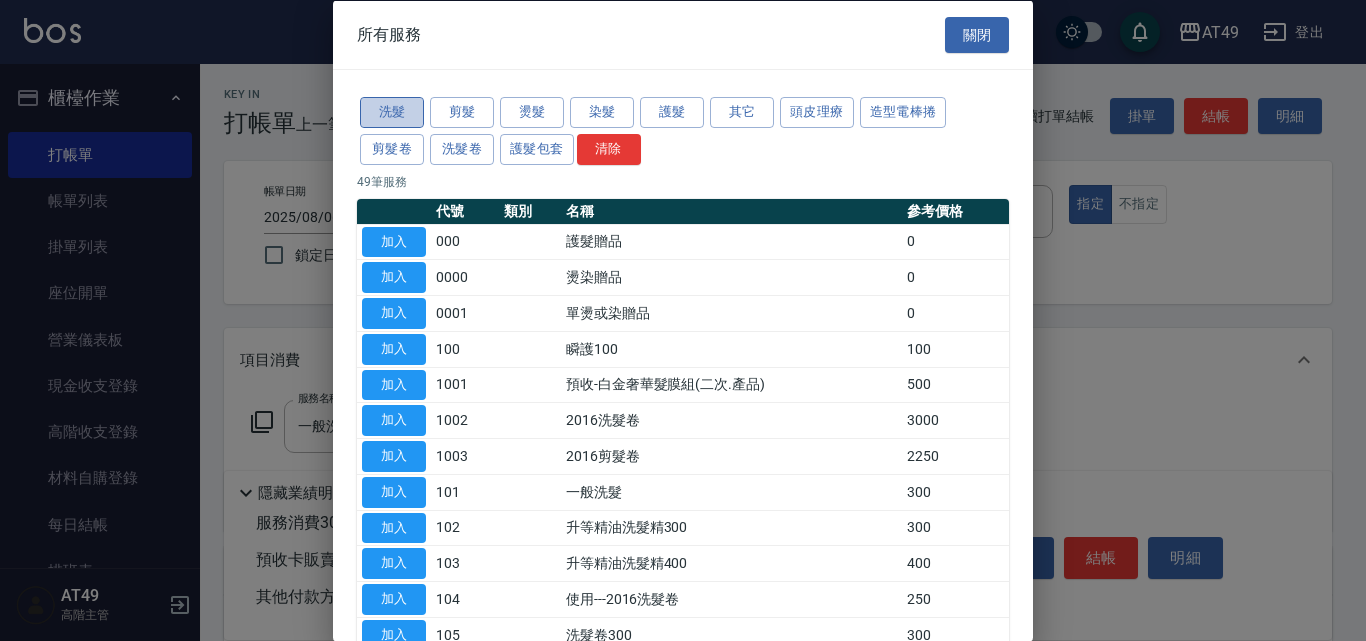 click on "洗髮" at bounding box center (392, 112) 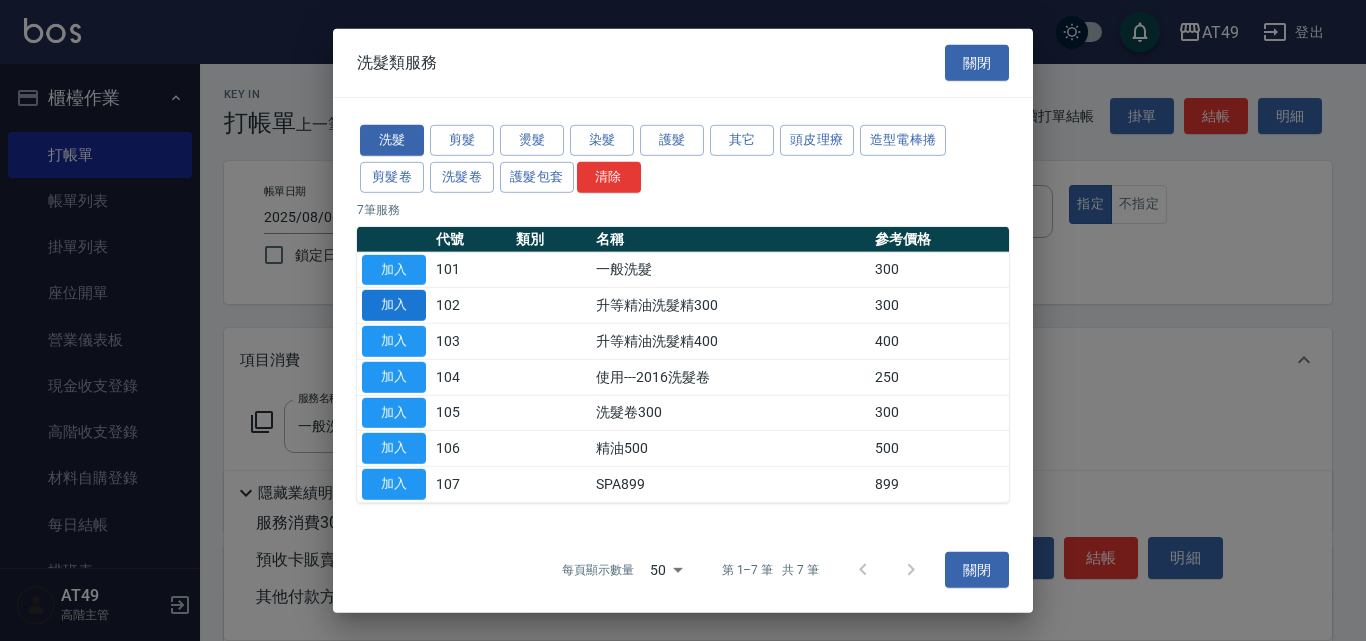 click on "加入" at bounding box center (394, 305) 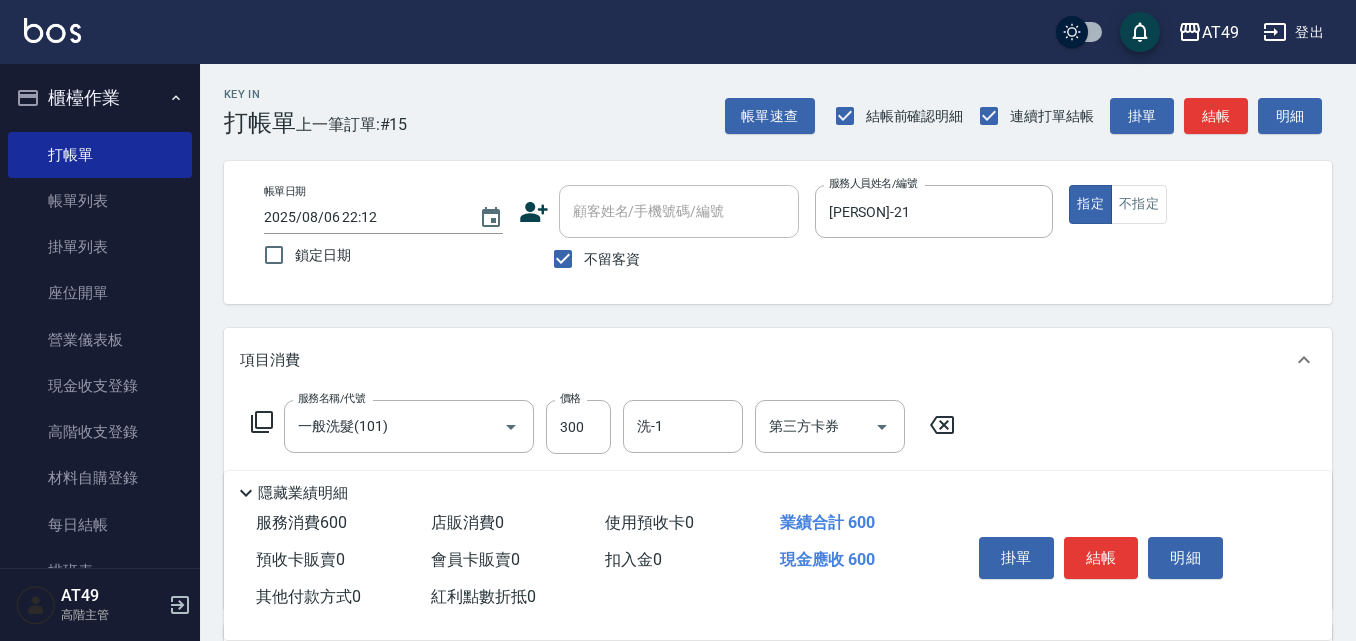 click 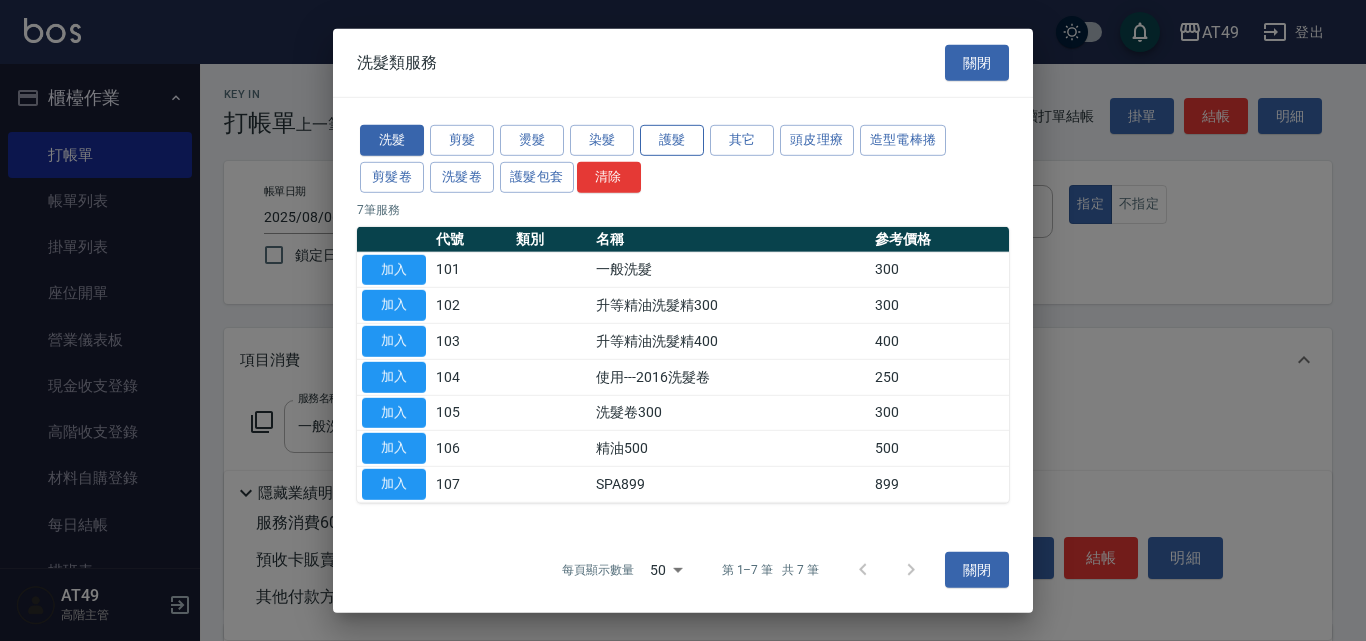click on "護髮" at bounding box center (672, 140) 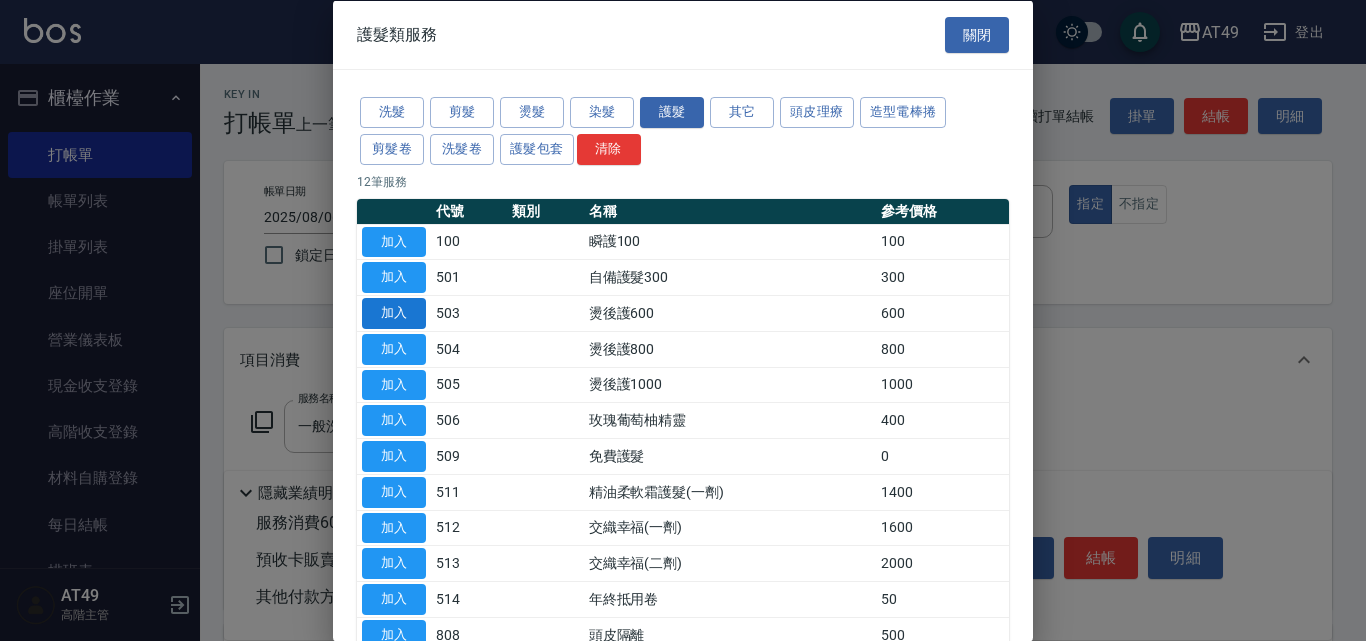 click on "加入" at bounding box center (394, 313) 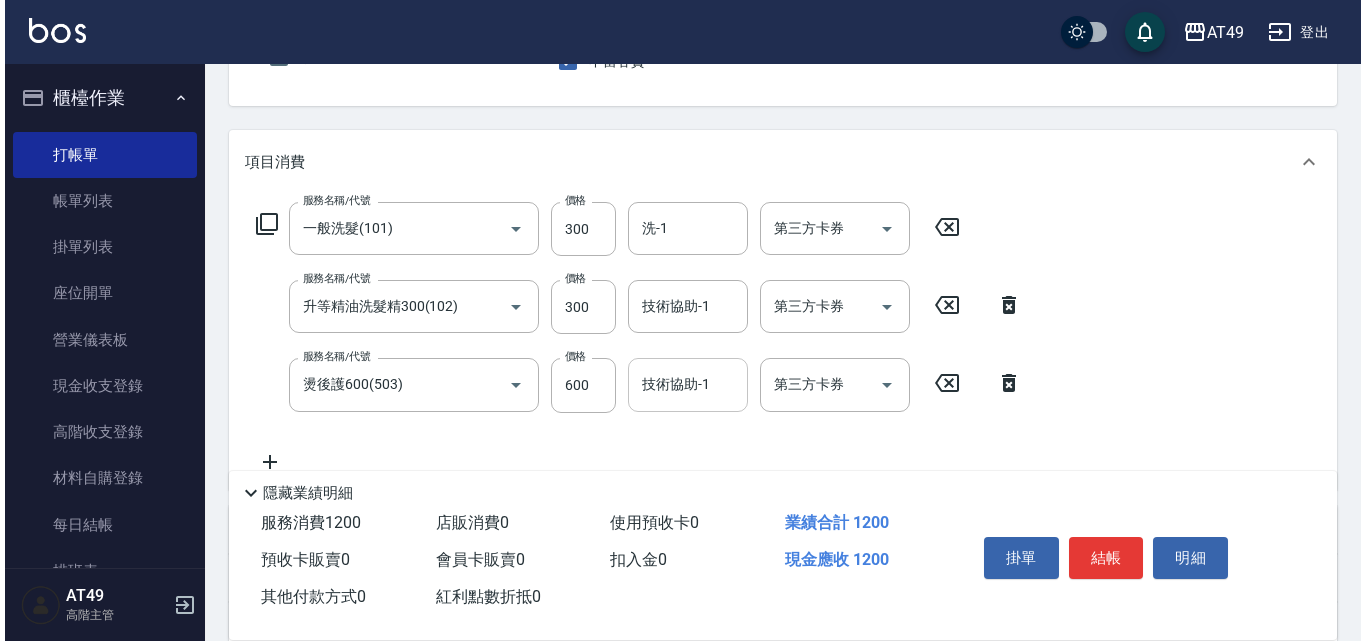 scroll, scrollTop: 200, scrollLeft: 0, axis: vertical 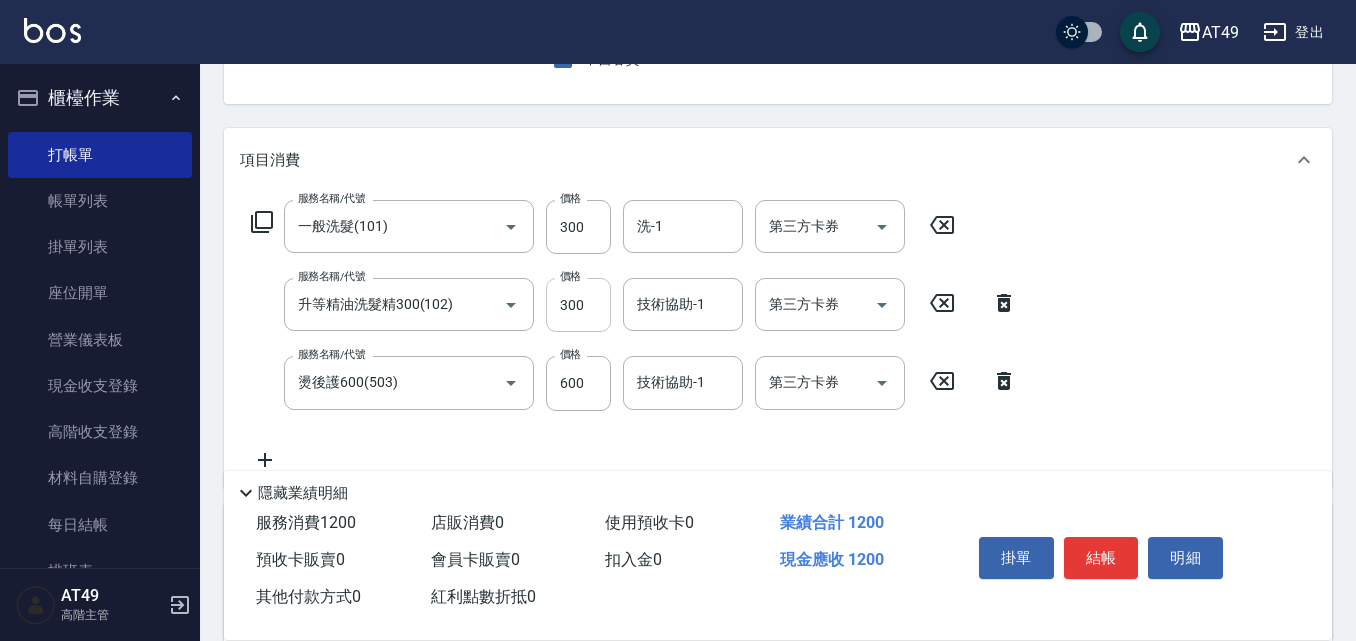 click on "300" at bounding box center (578, 305) 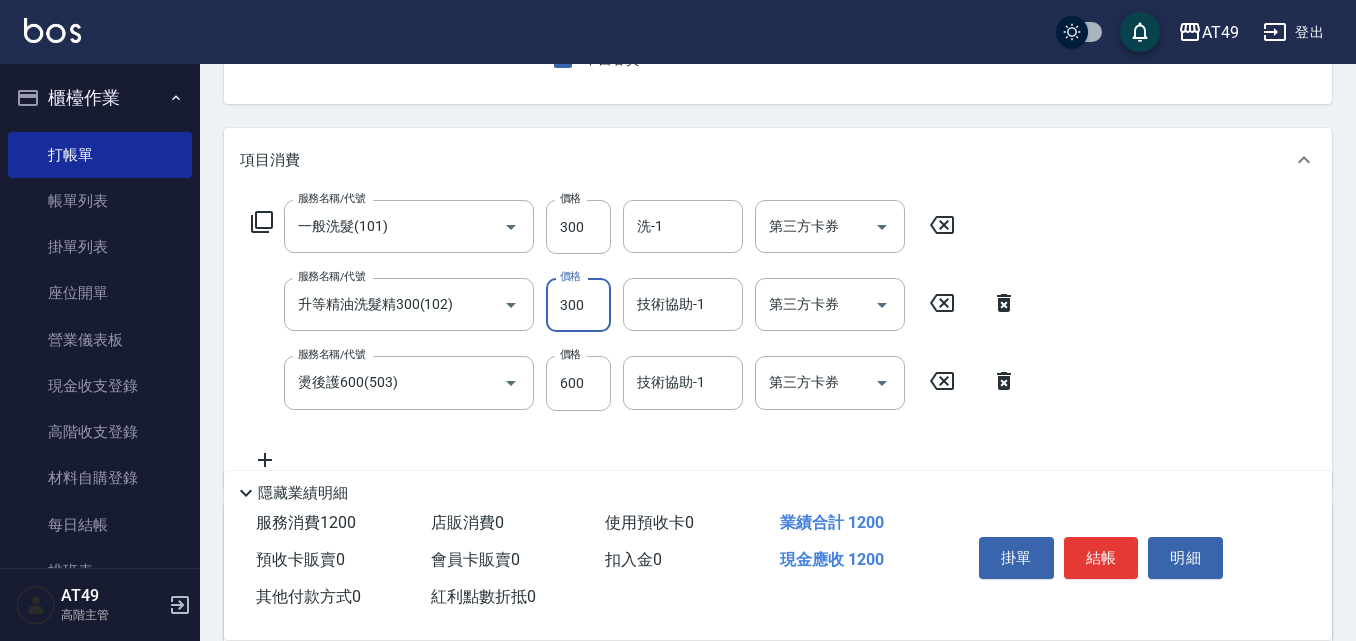 click on "300" at bounding box center [578, 305] 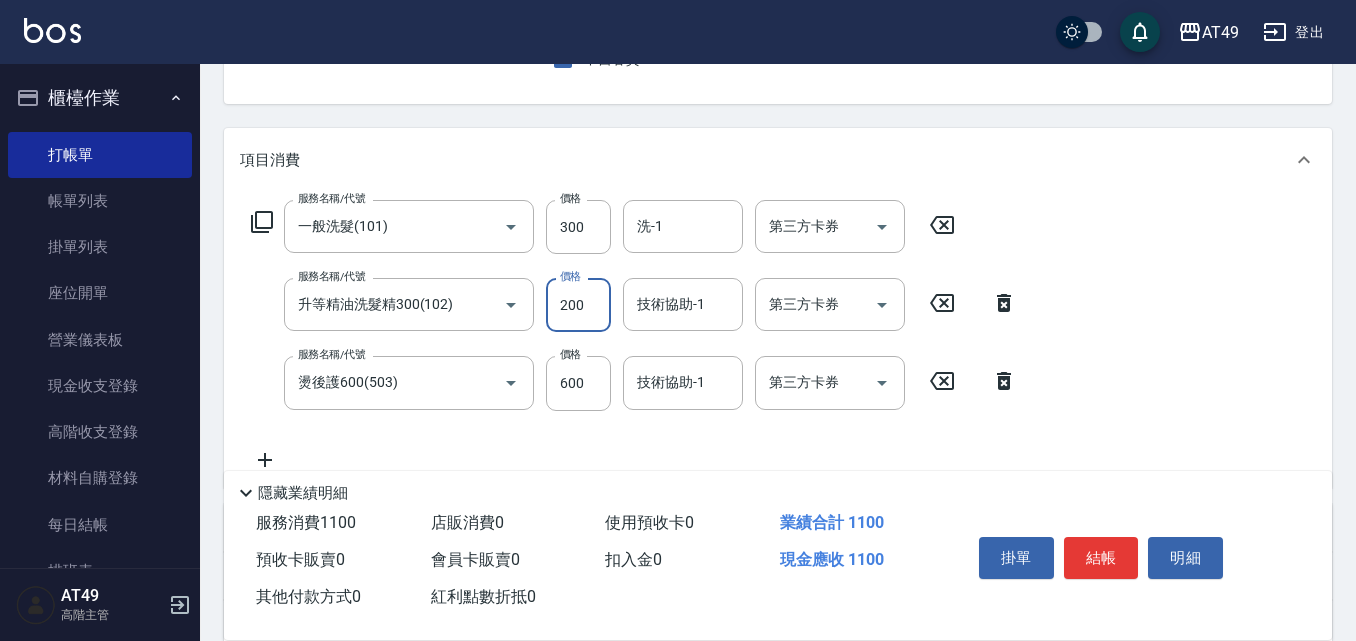 type on "200" 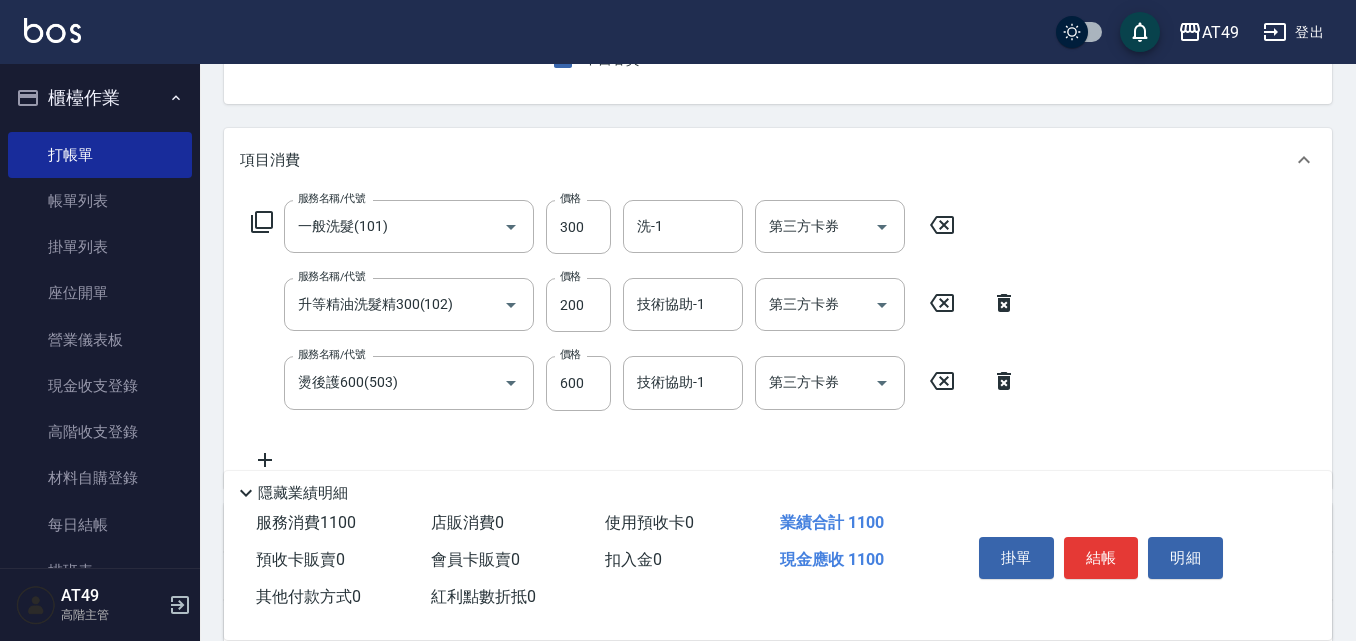 click on "隱藏業績明細" at bounding box center (778, 488) 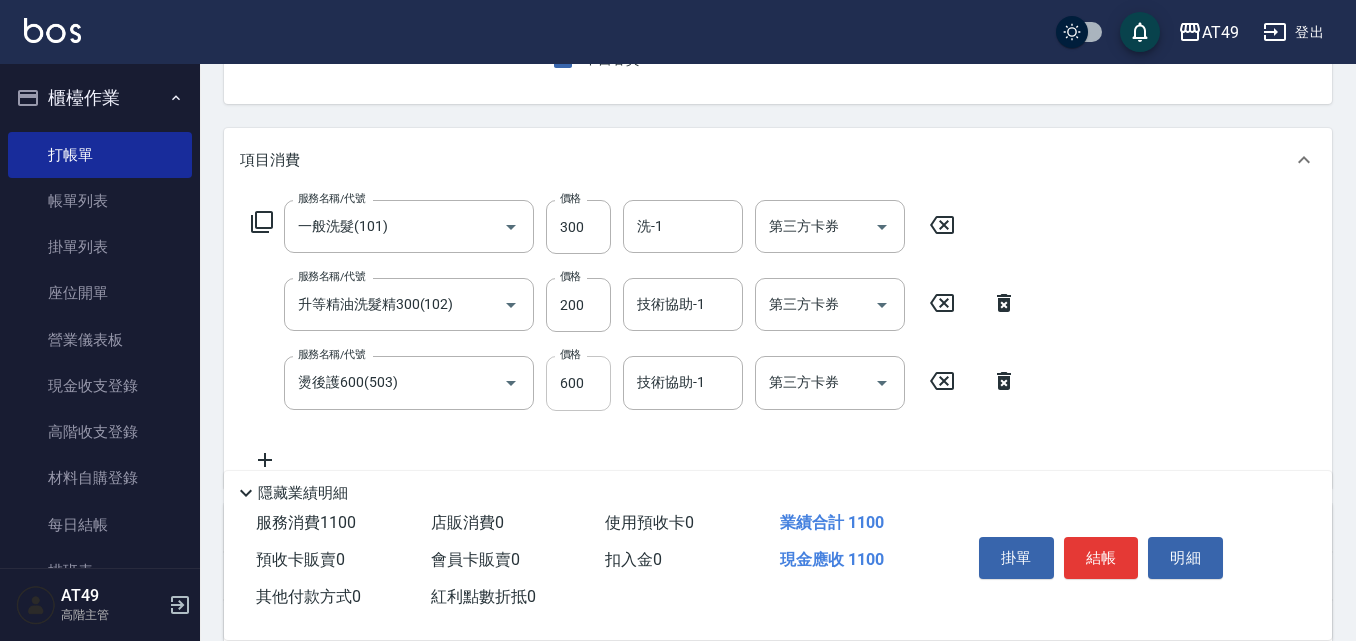 click on "600" at bounding box center [578, 383] 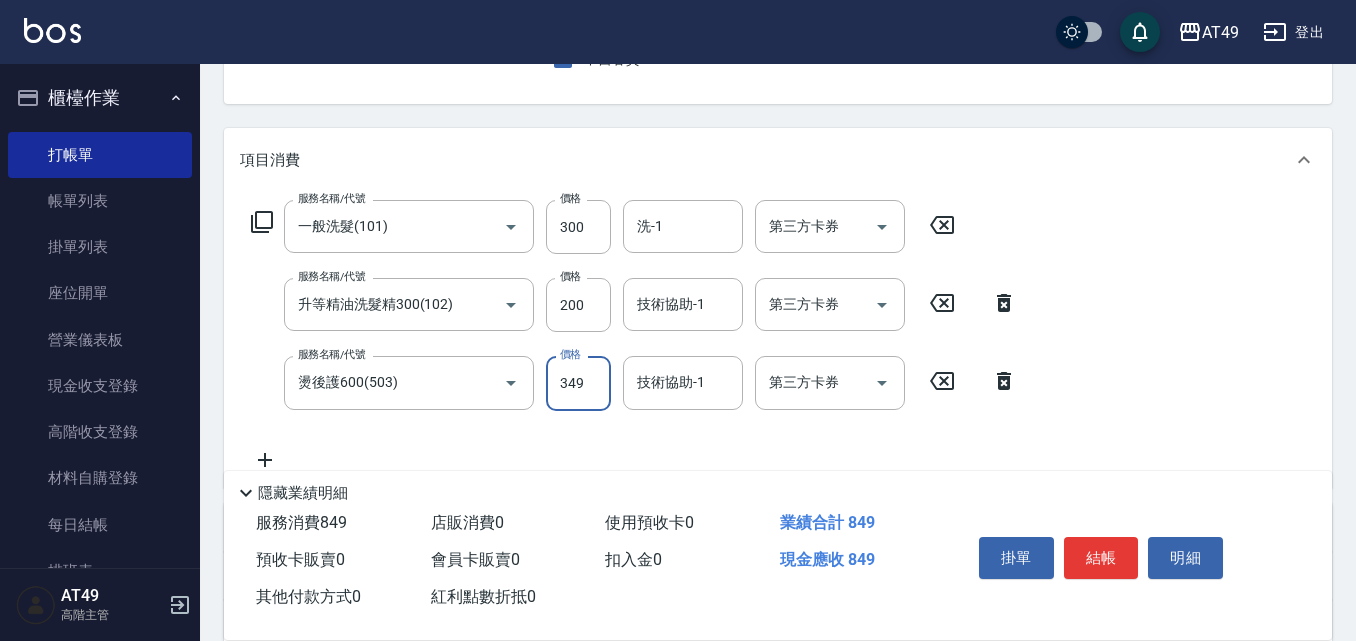 click on "349" at bounding box center [578, 383] 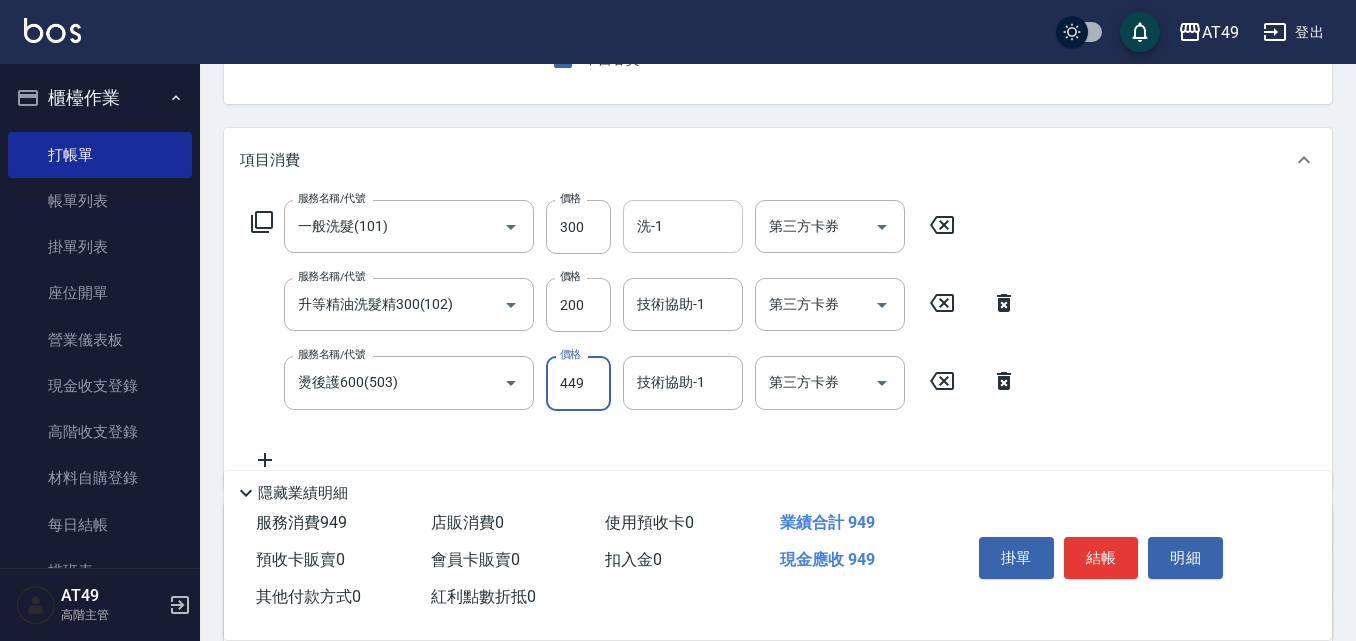 type on "449" 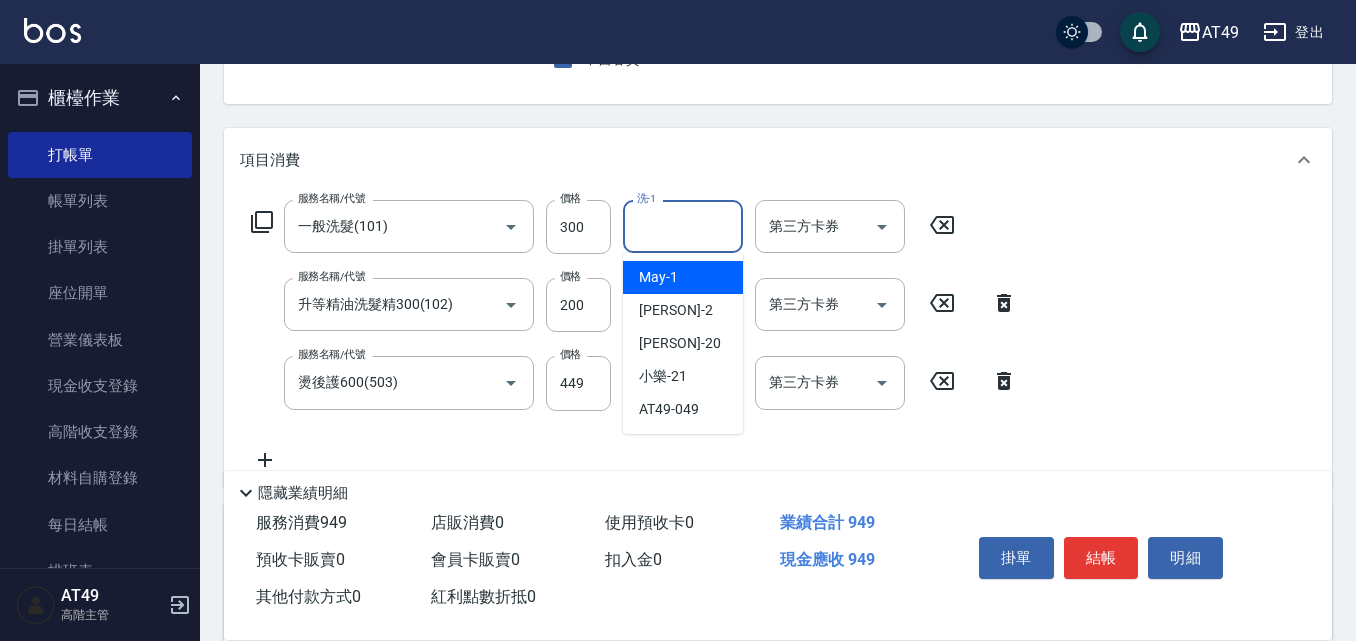 click on "洗-1" at bounding box center (683, 226) 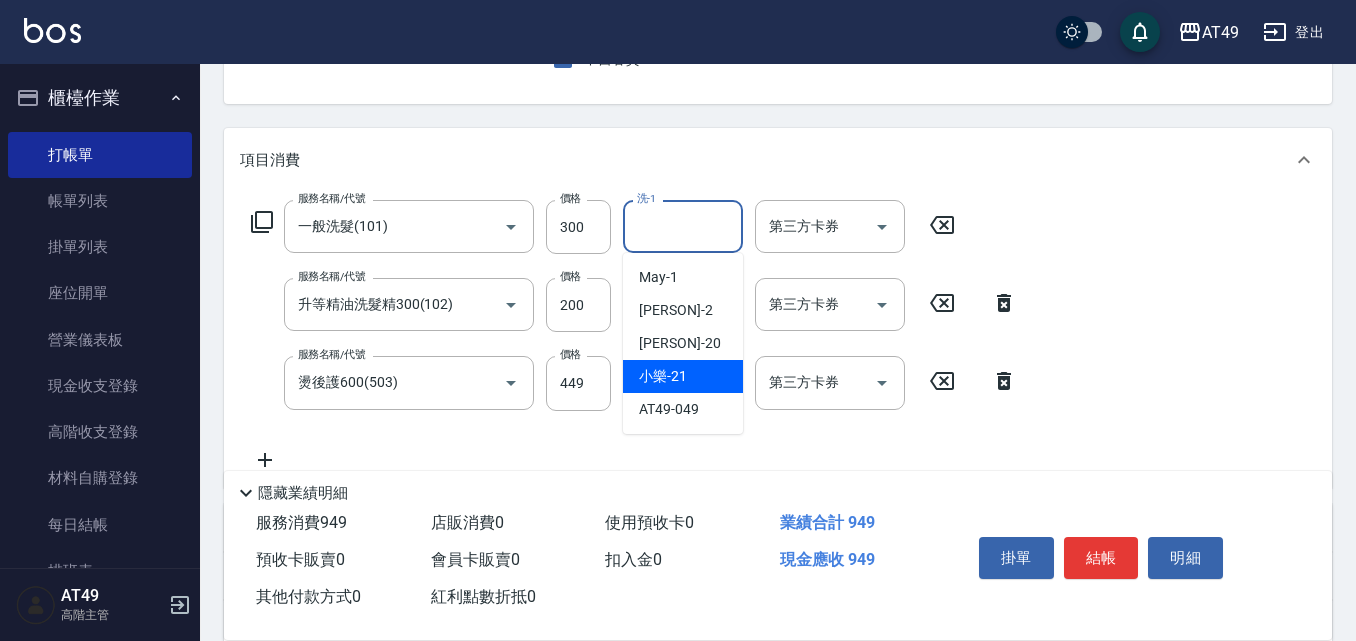 click on "[PERSON]-21" at bounding box center [683, 376] 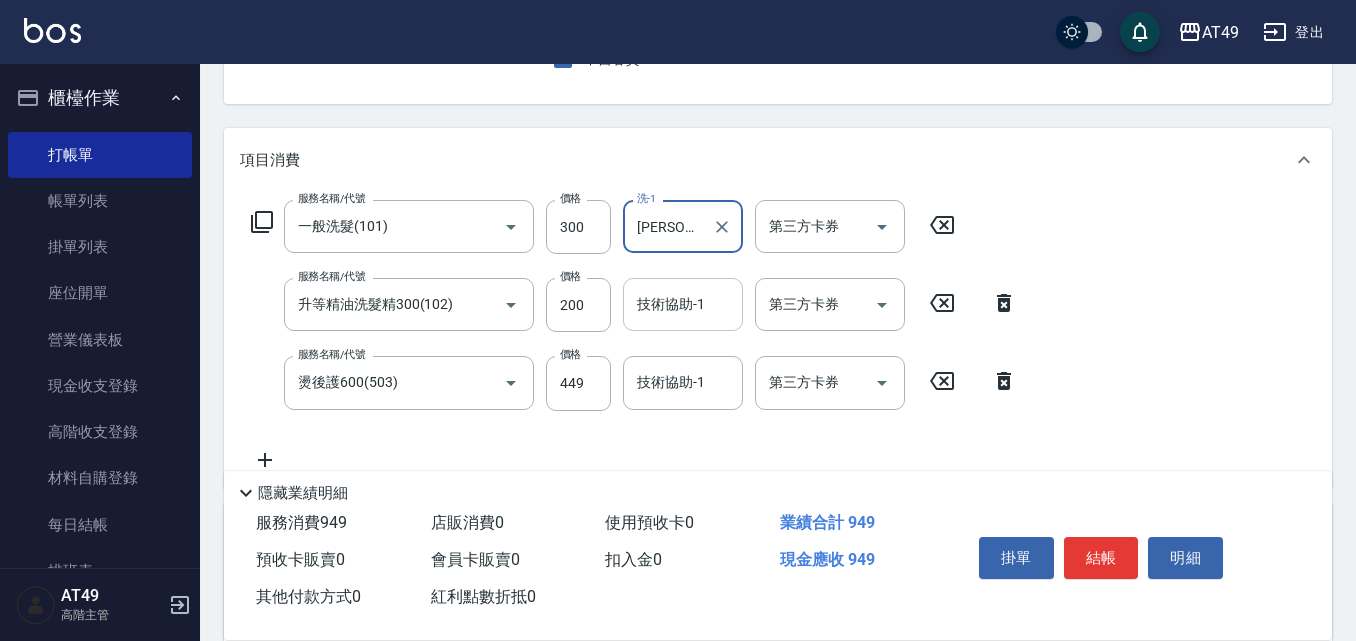 click on "技術協助-1 技術協助-1" at bounding box center (683, 304) 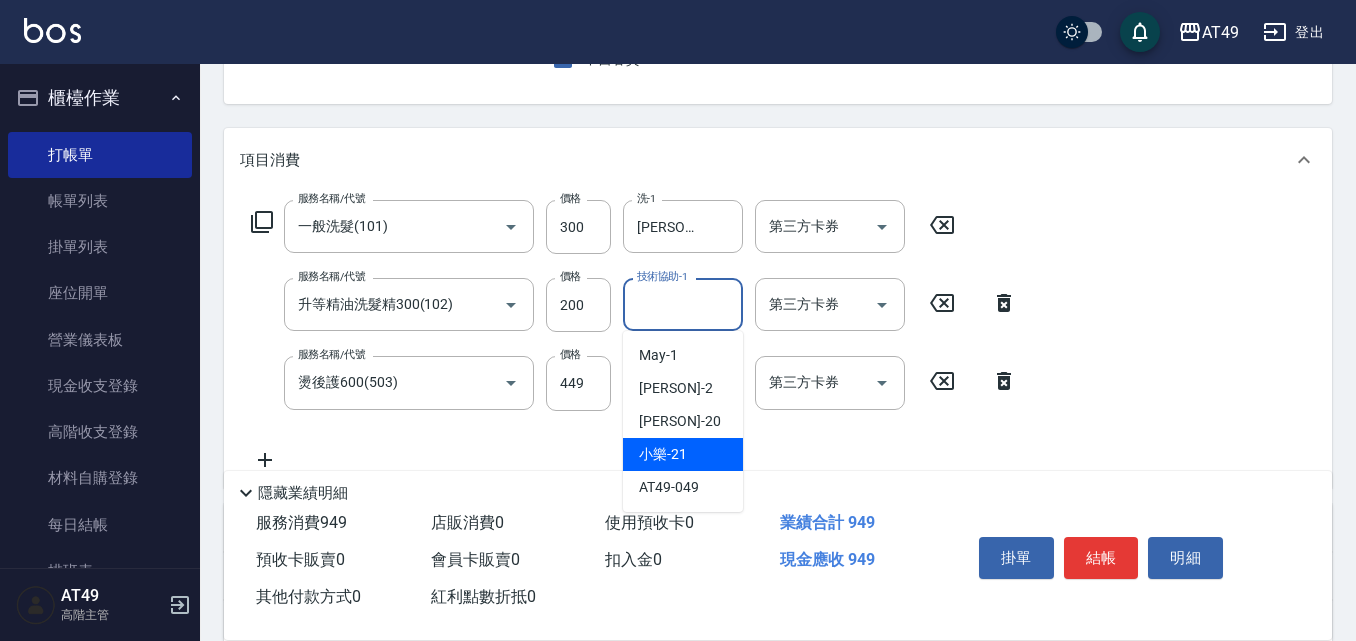 click on "[PERSON]-21" at bounding box center (683, 454) 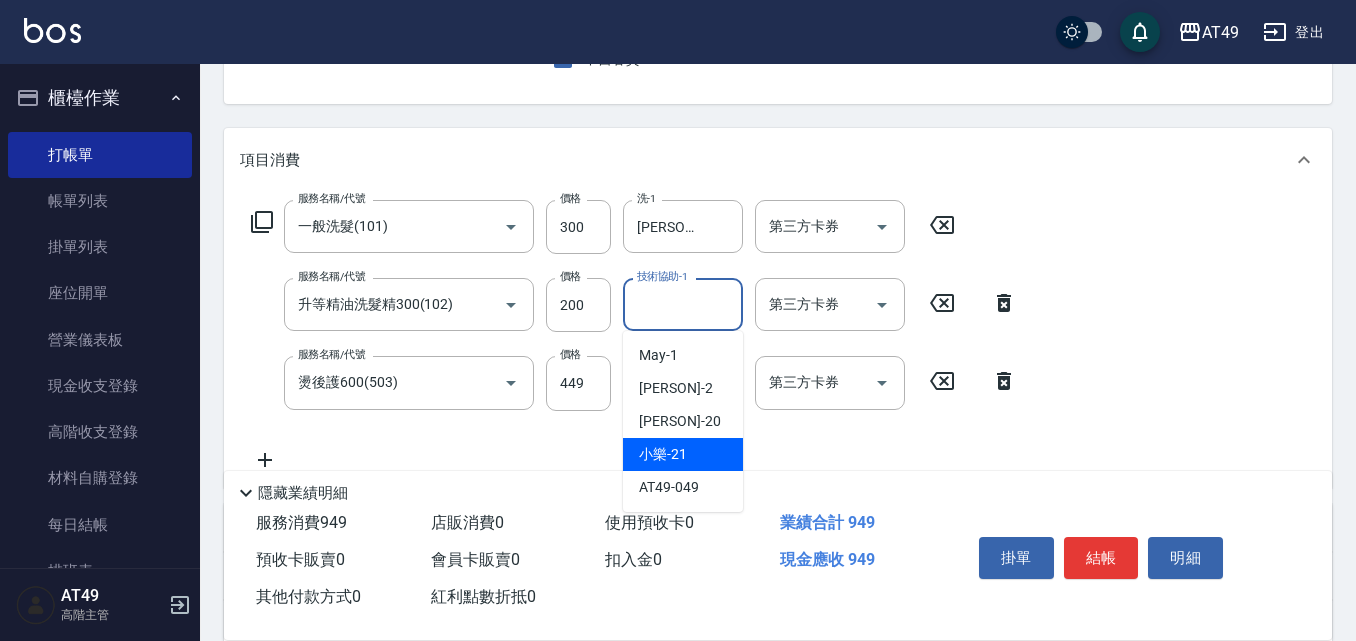 type on "[PERSON]-21" 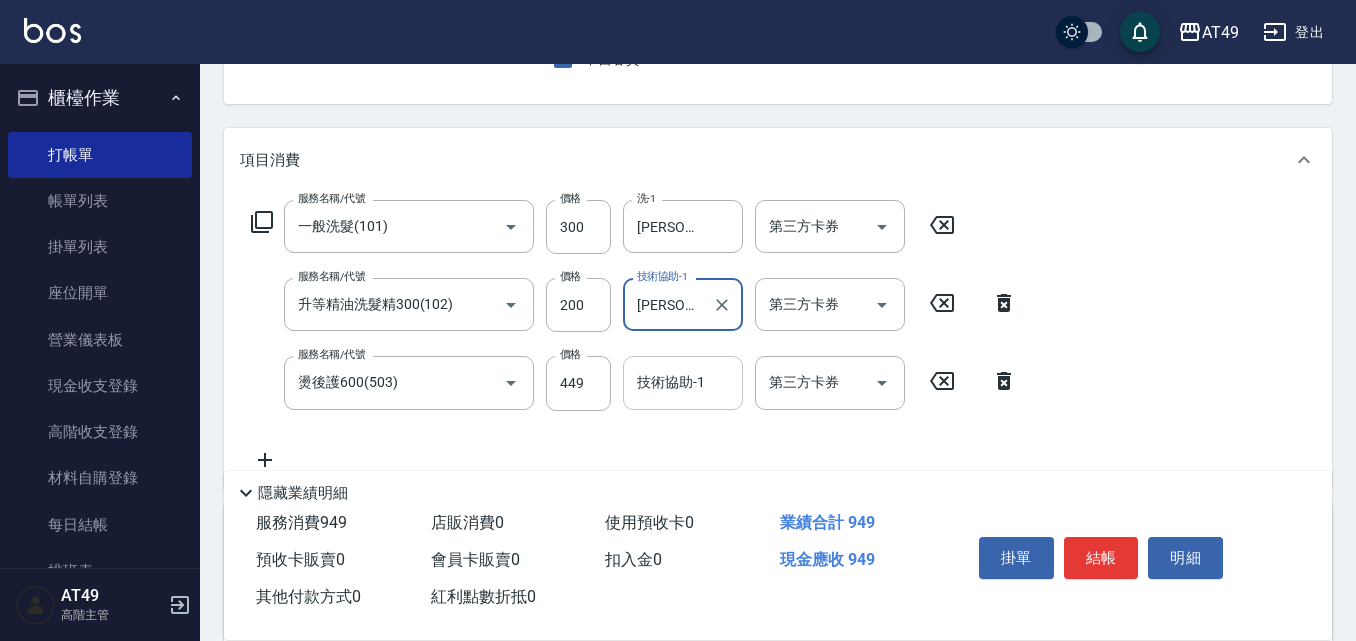 click on "技術協助-1" at bounding box center (683, 382) 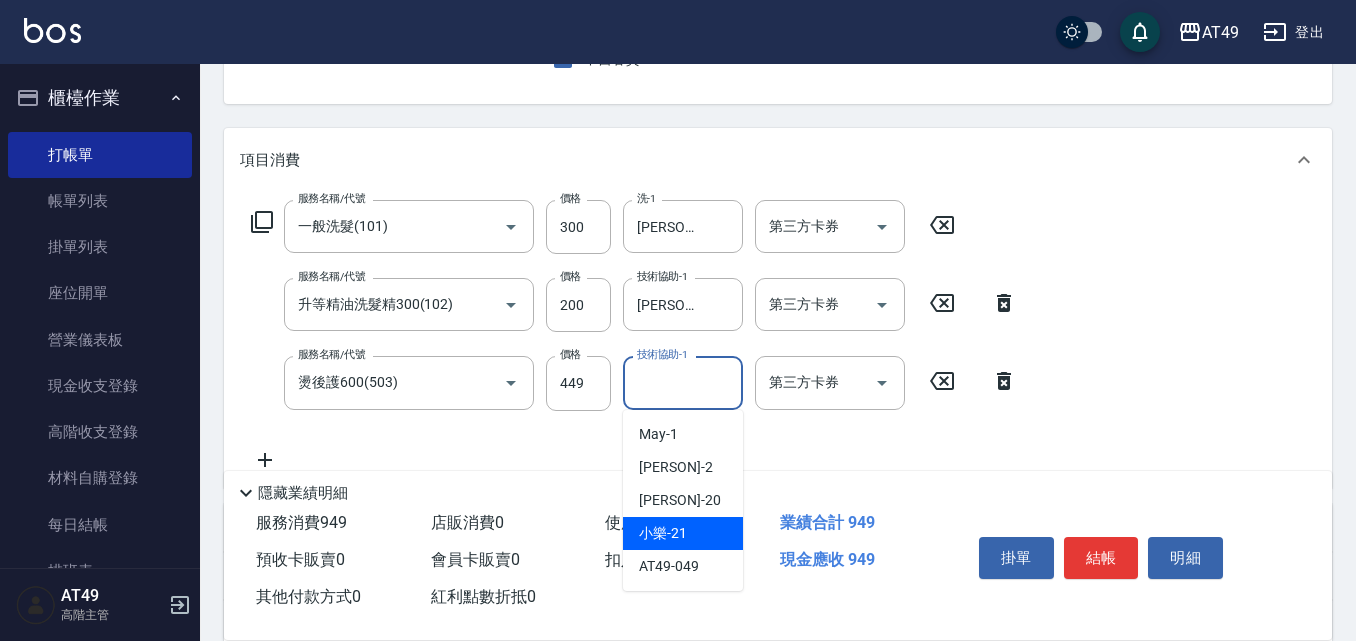 click on "[PERSON]-21" at bounding box center [683, 533] 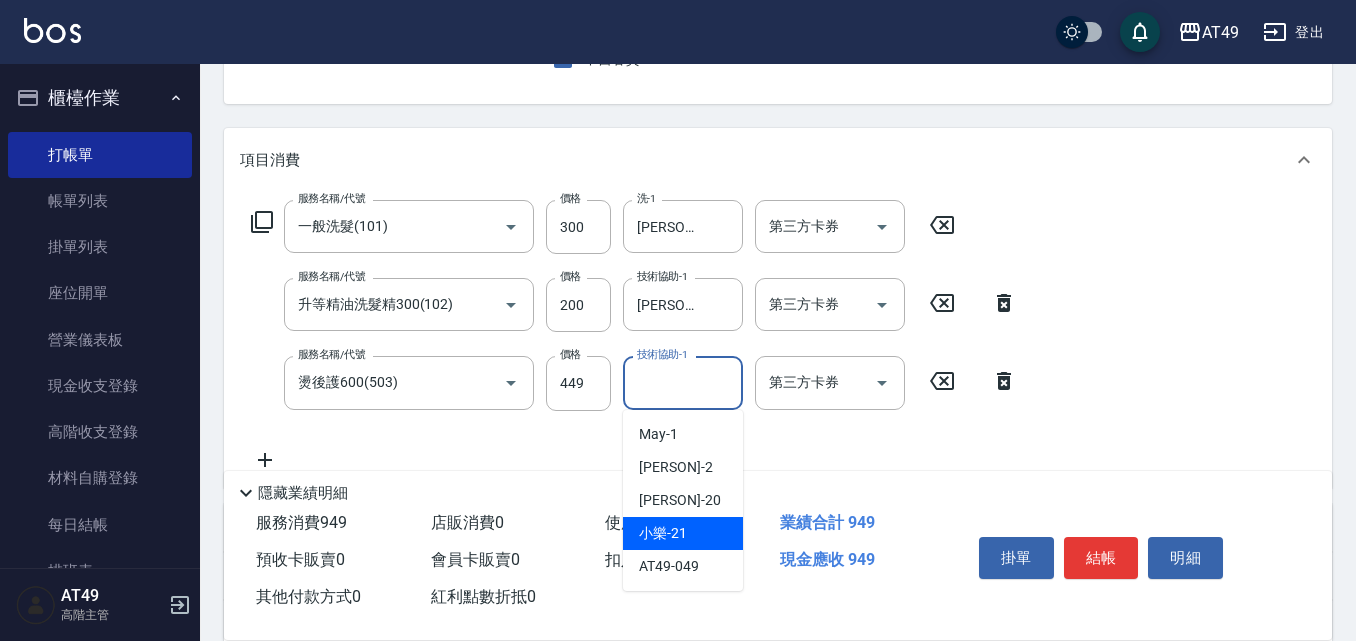 type on "[PERSON]-21" 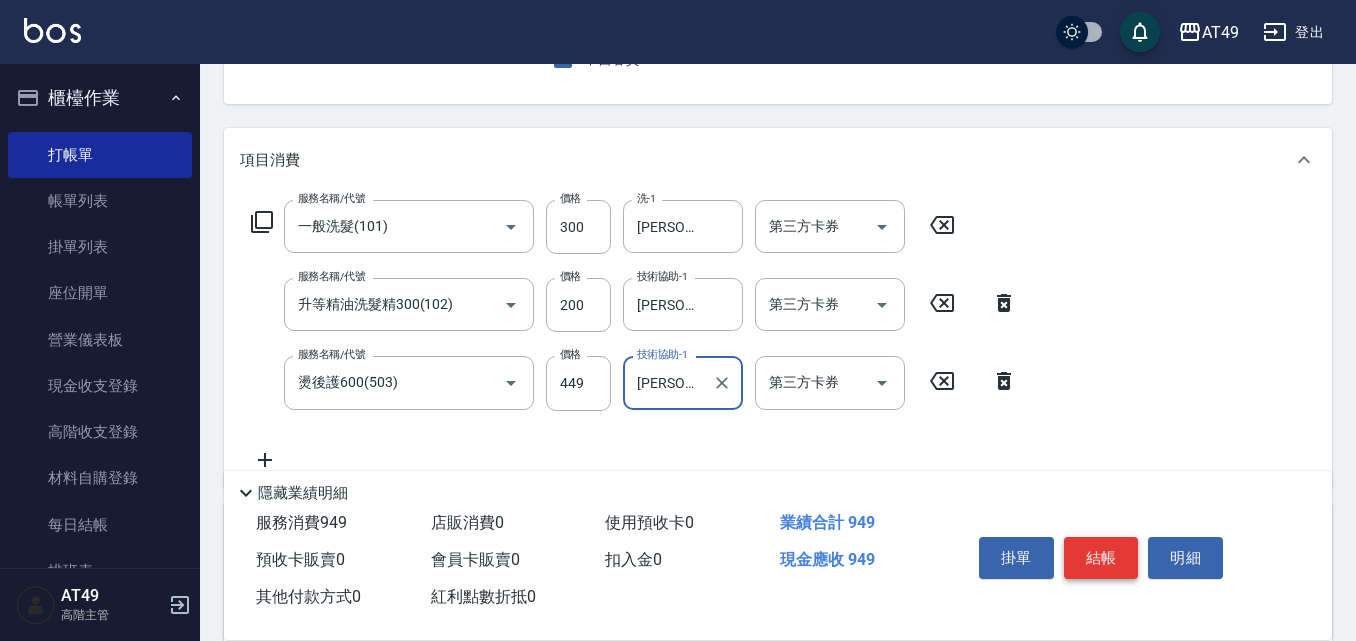 click on "結帳" at bounding box center [1101, 558] 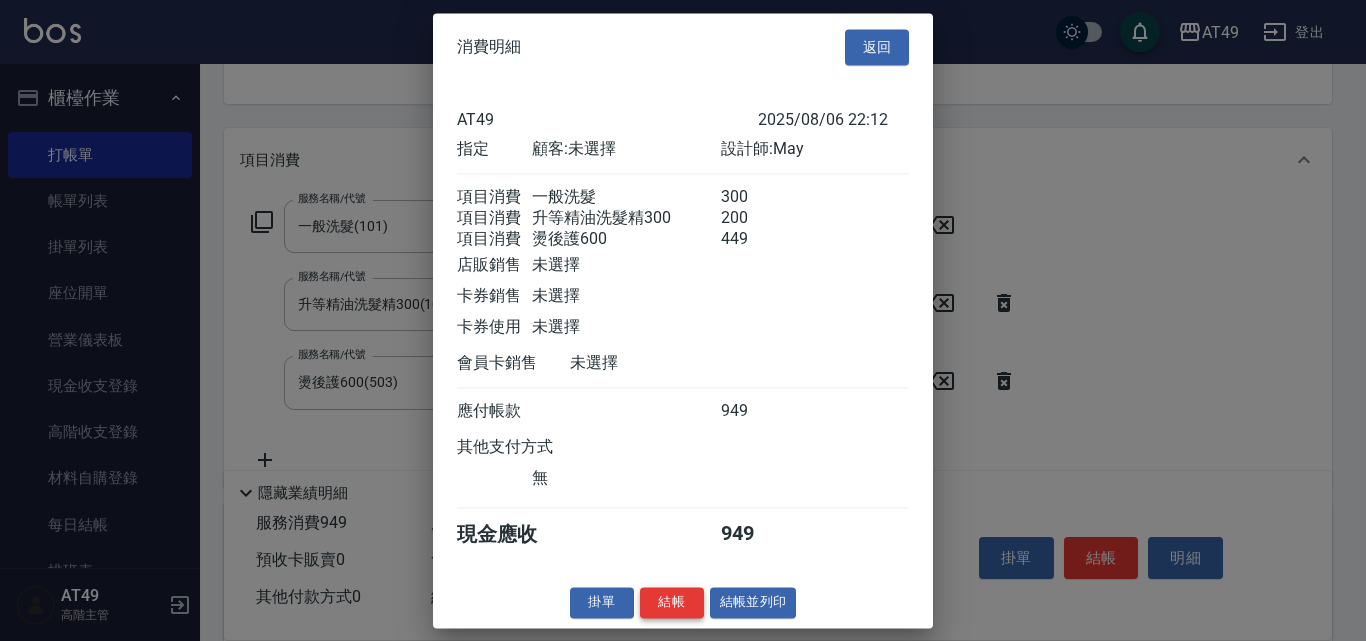 click on "結帳" at bounding box center [672, 602] 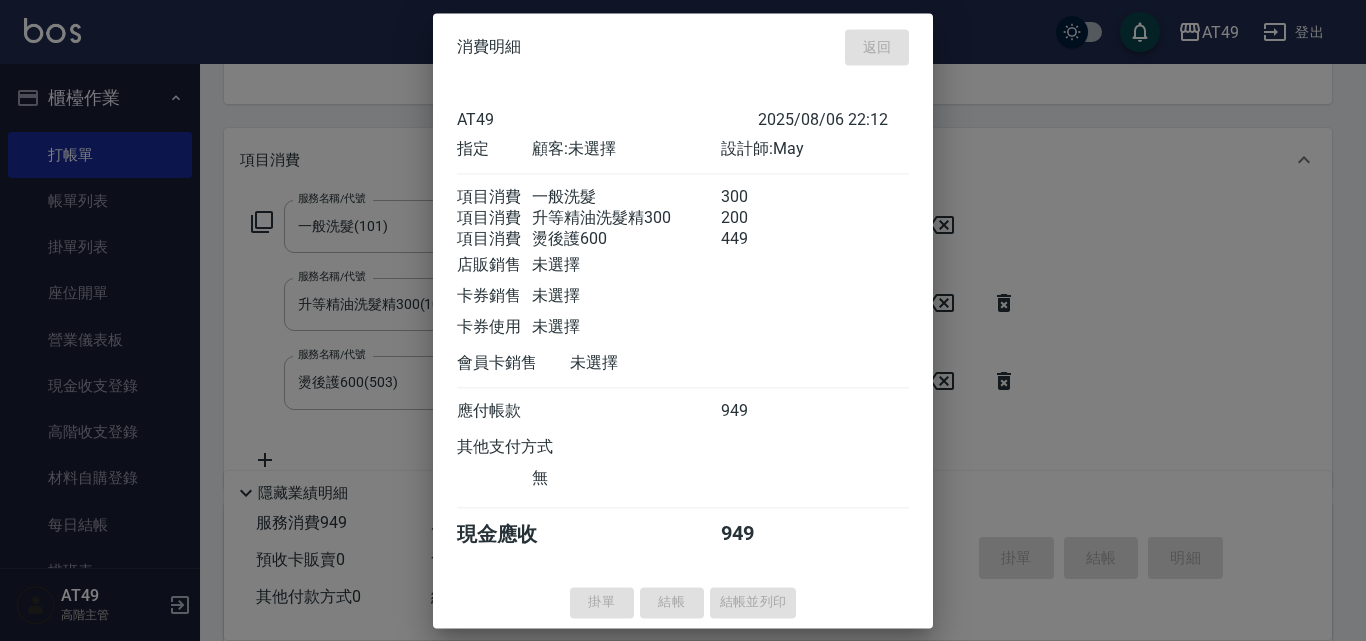 type on "2025/08/06 22:13" 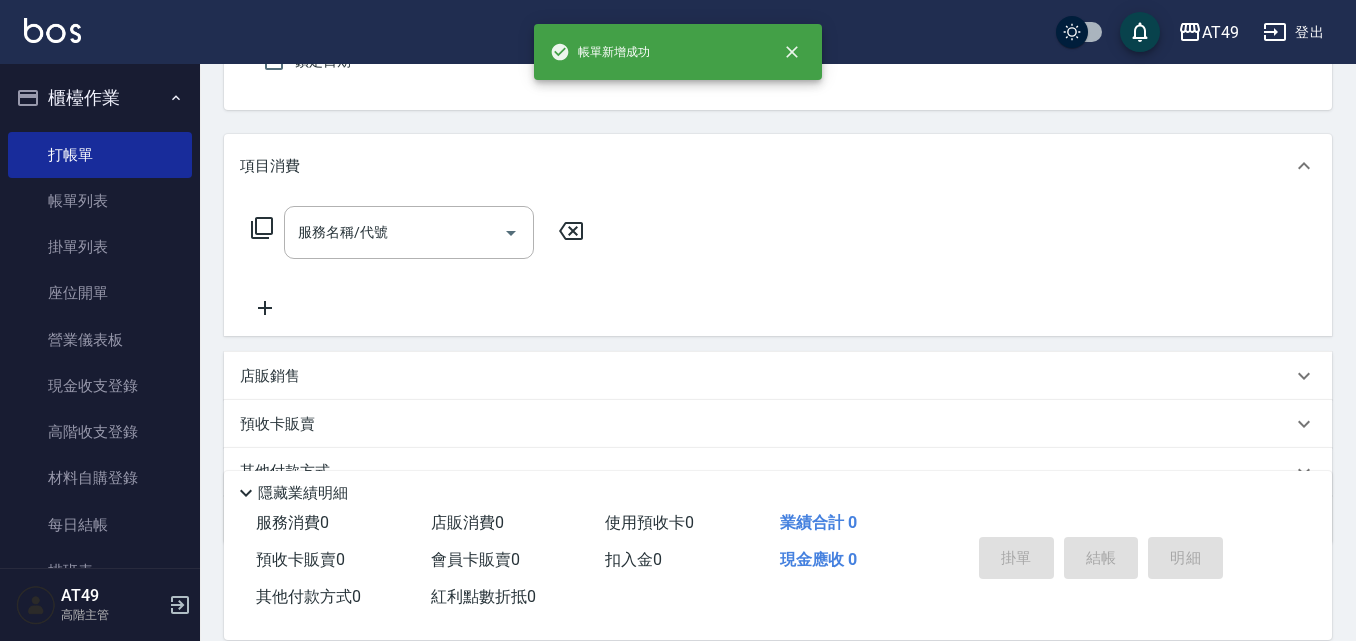 scroll, scrollTop: 0, scrollLeft: 0, axis: both 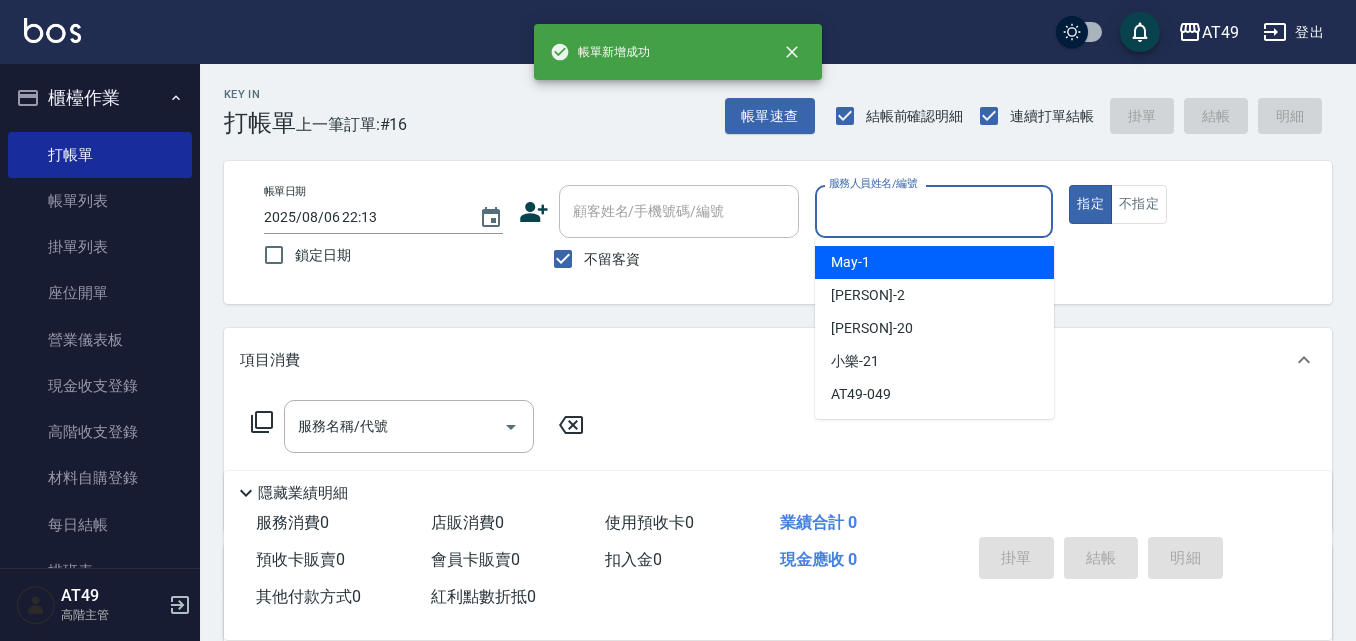click on "服務人員姓名/編號" at bounding box center [934, 211] 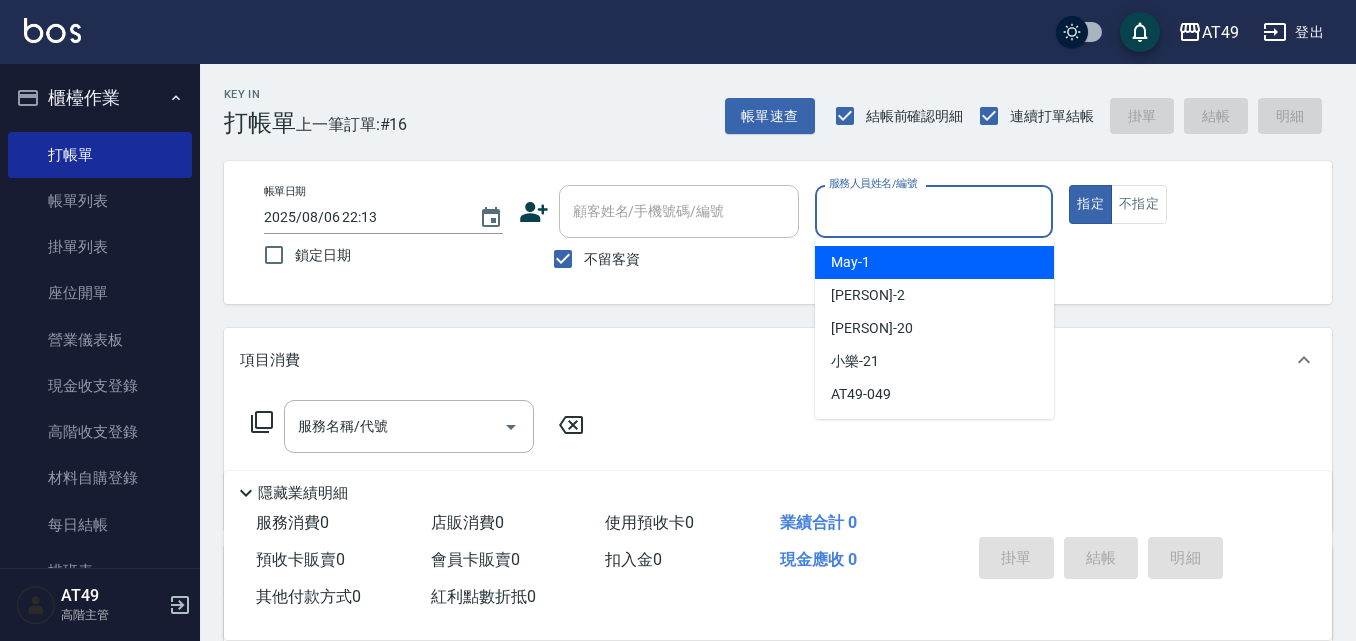 click on "[PERSON] -1" at bounding box center (934, 262) 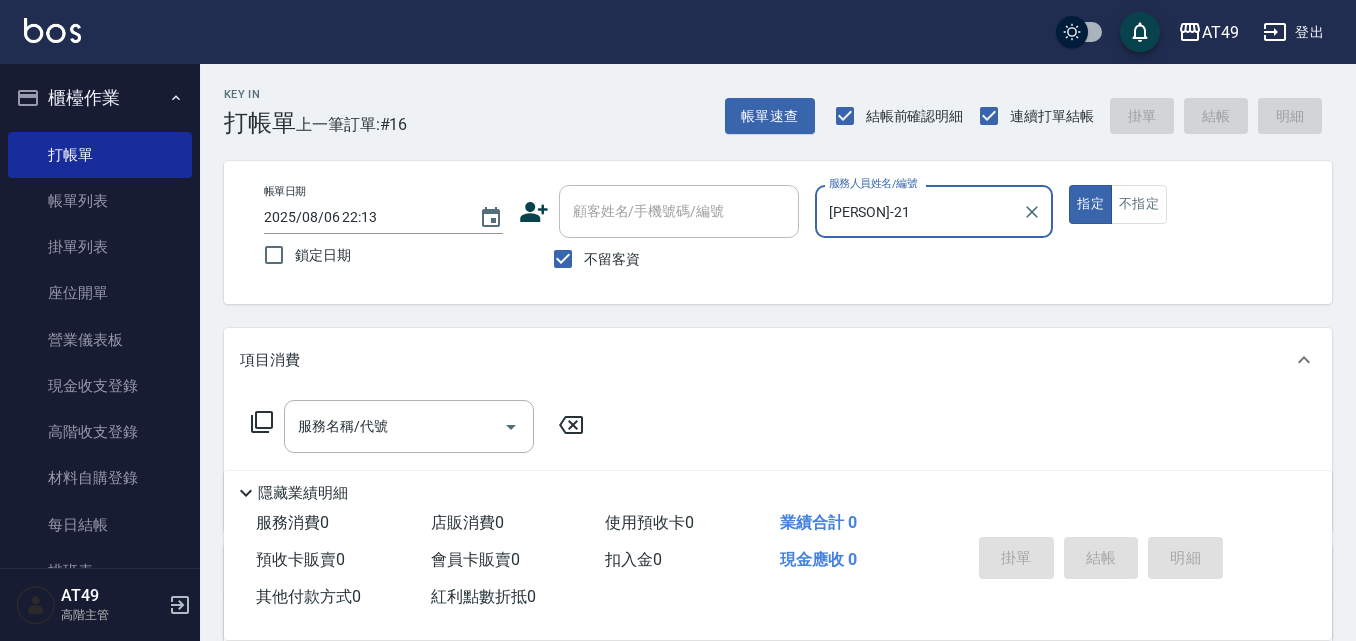 click 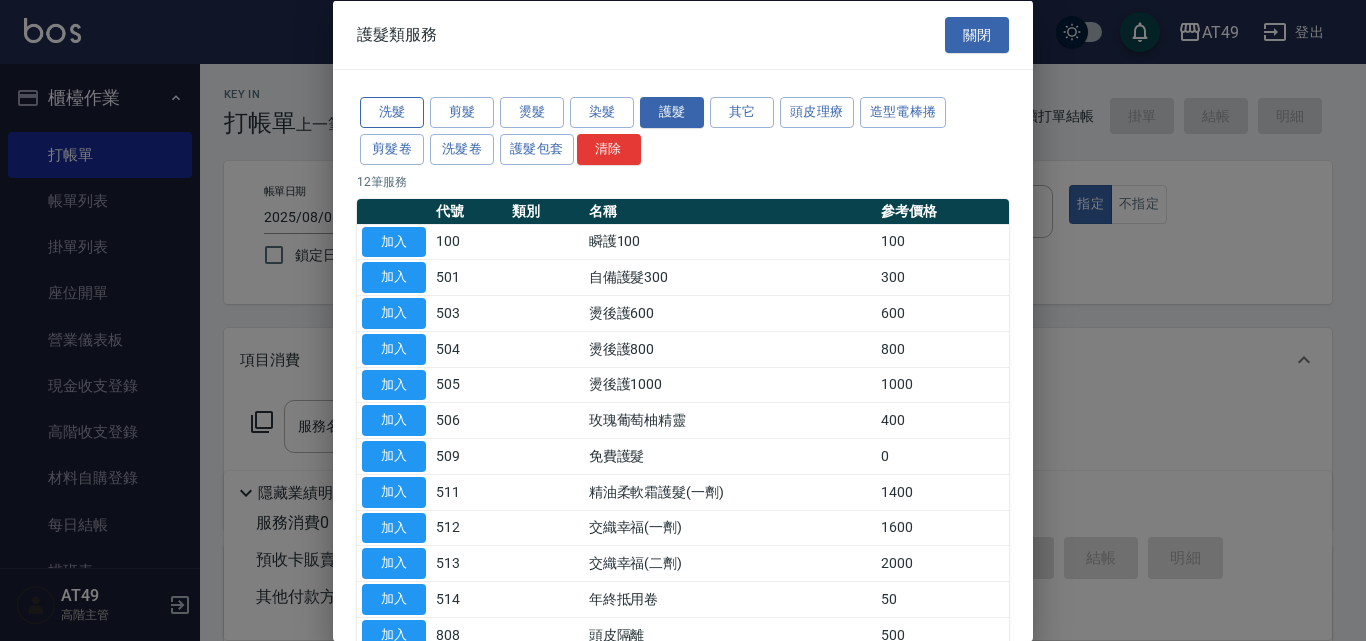 click on "洗髮" at bounding box center (392, 112) 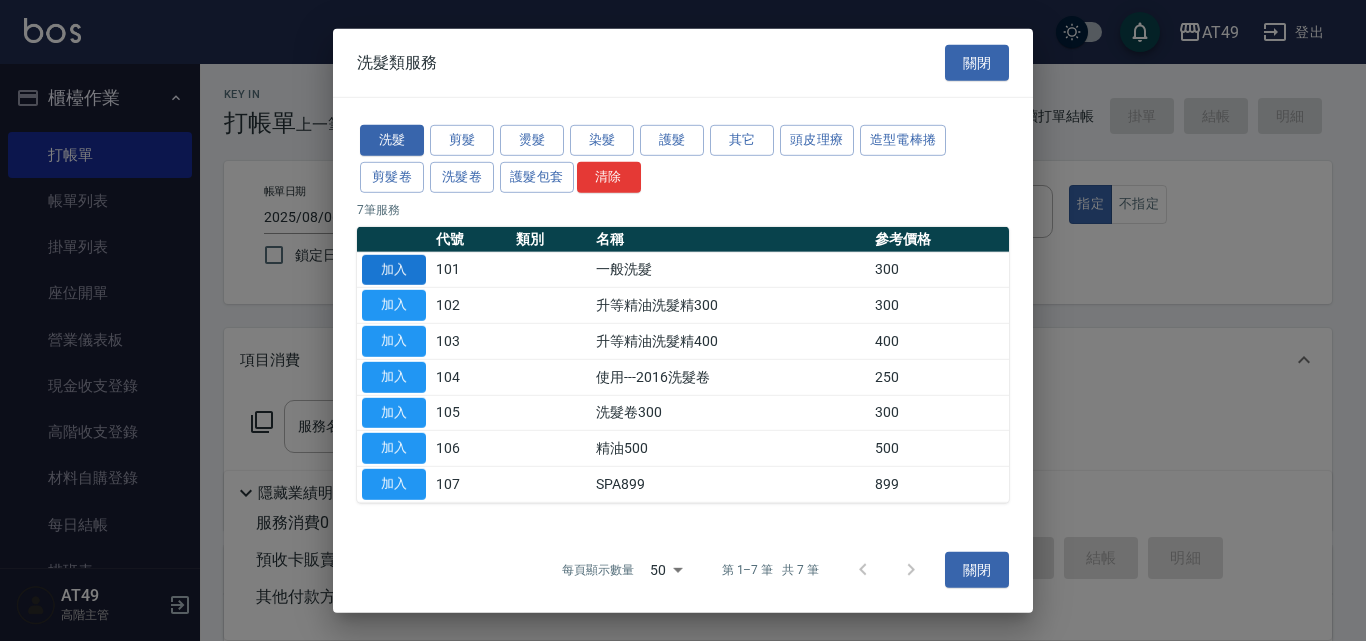 click on "加入" at bounding box center [394, 269] 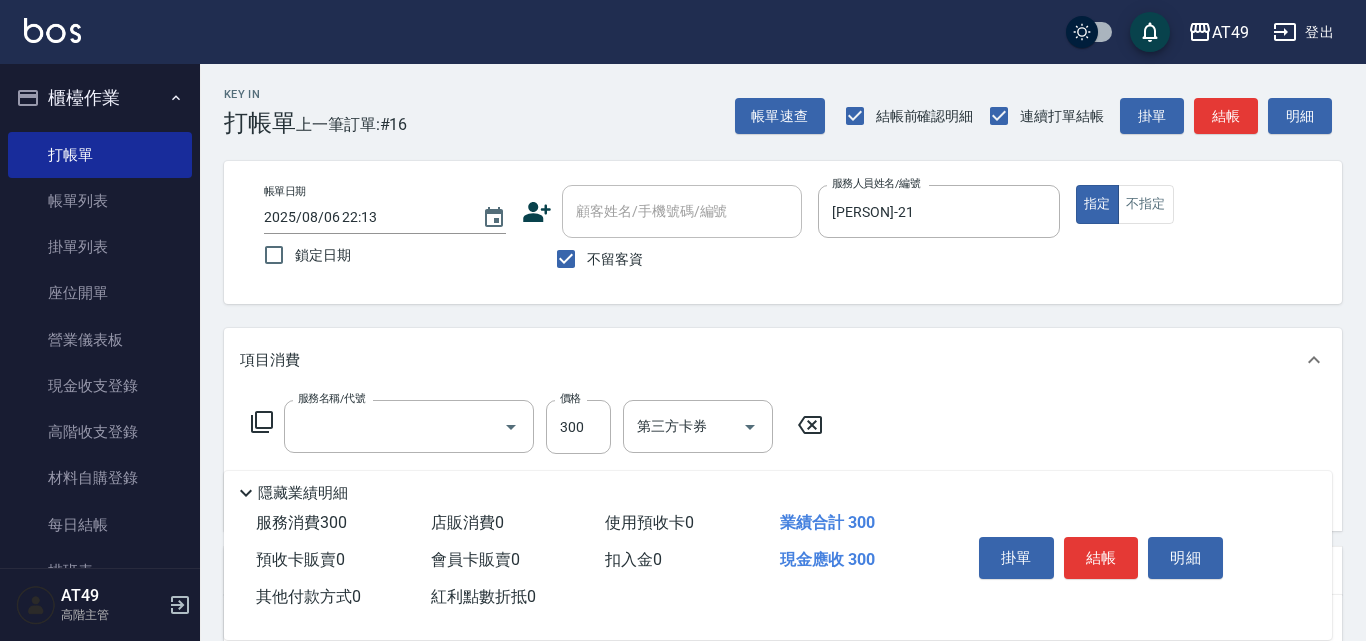 type on "一般洗髮(101)" 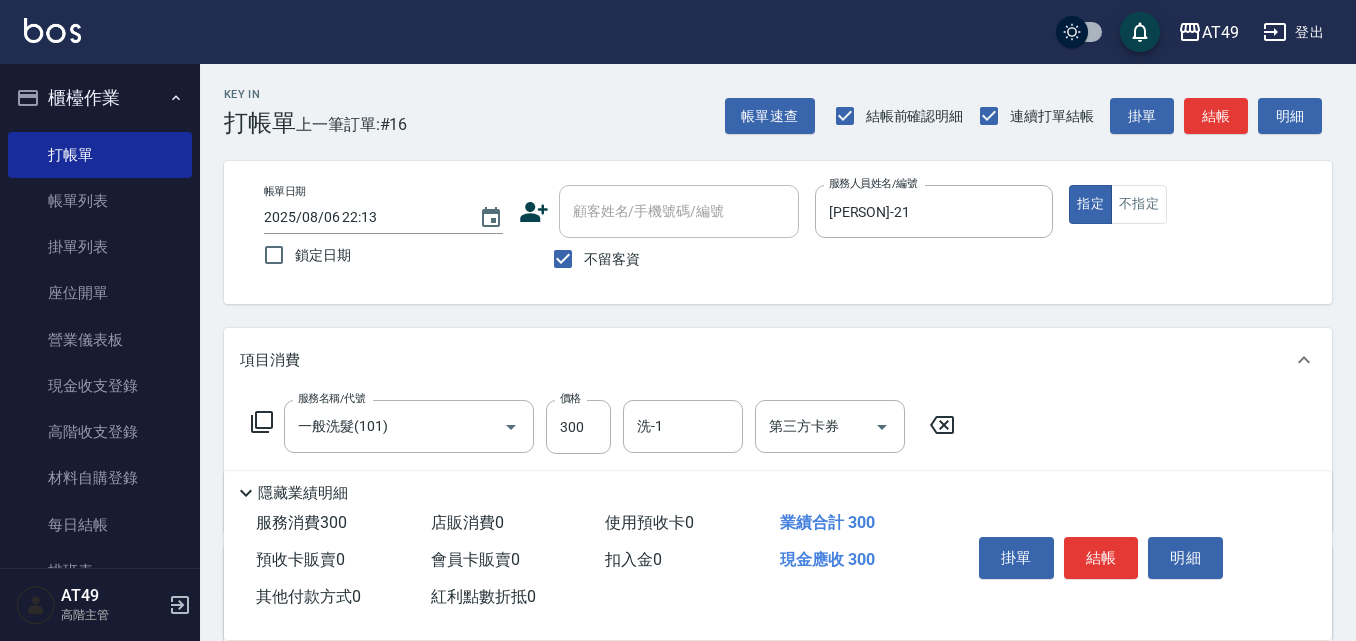click 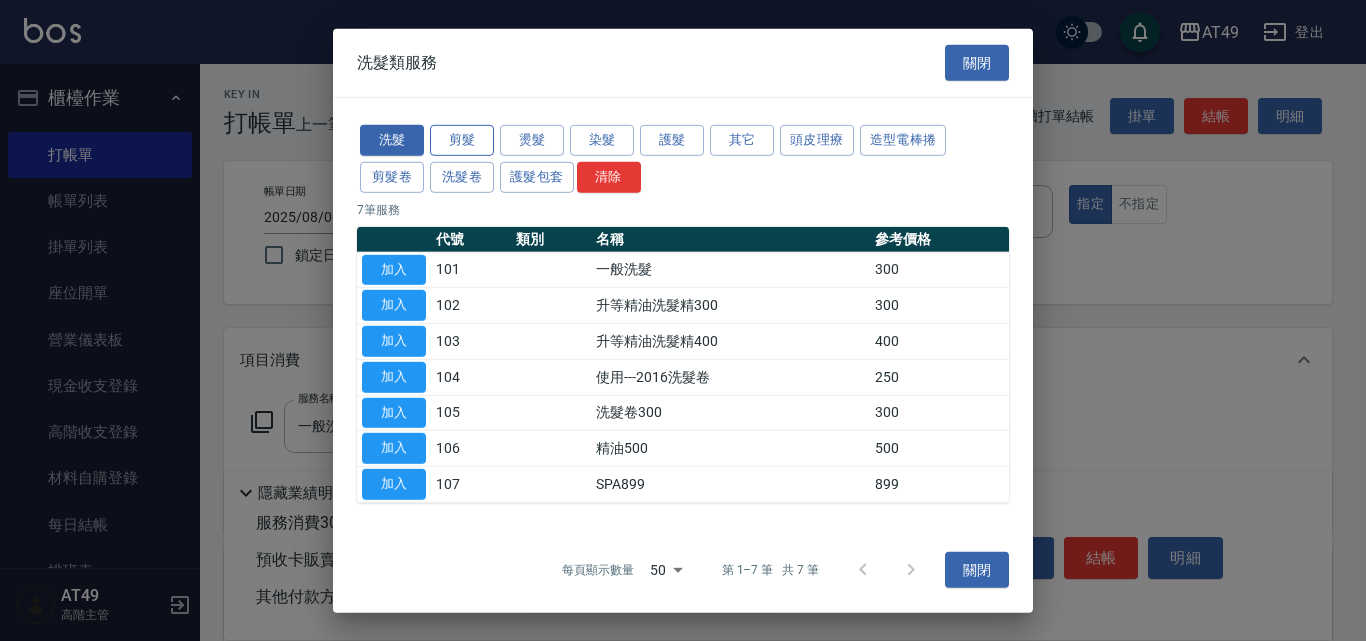 click on "剪髮" at bounding box center [462, 140] 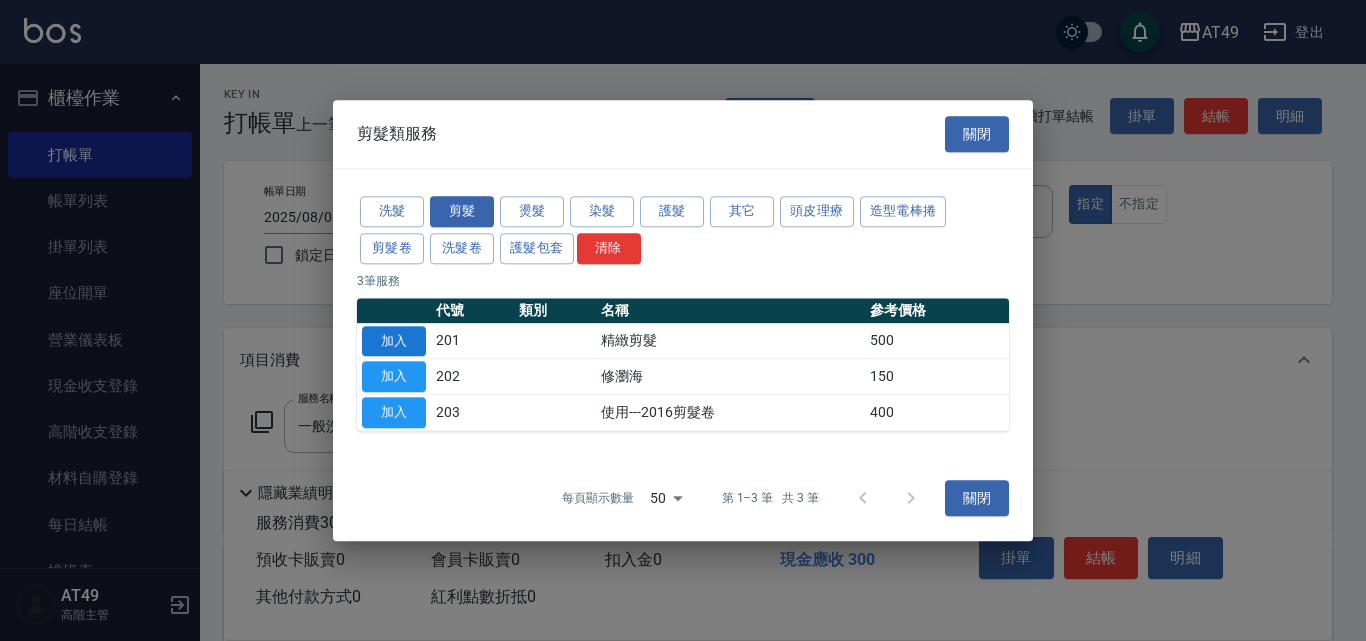 click on "加入" at bounding box center [394, 341] 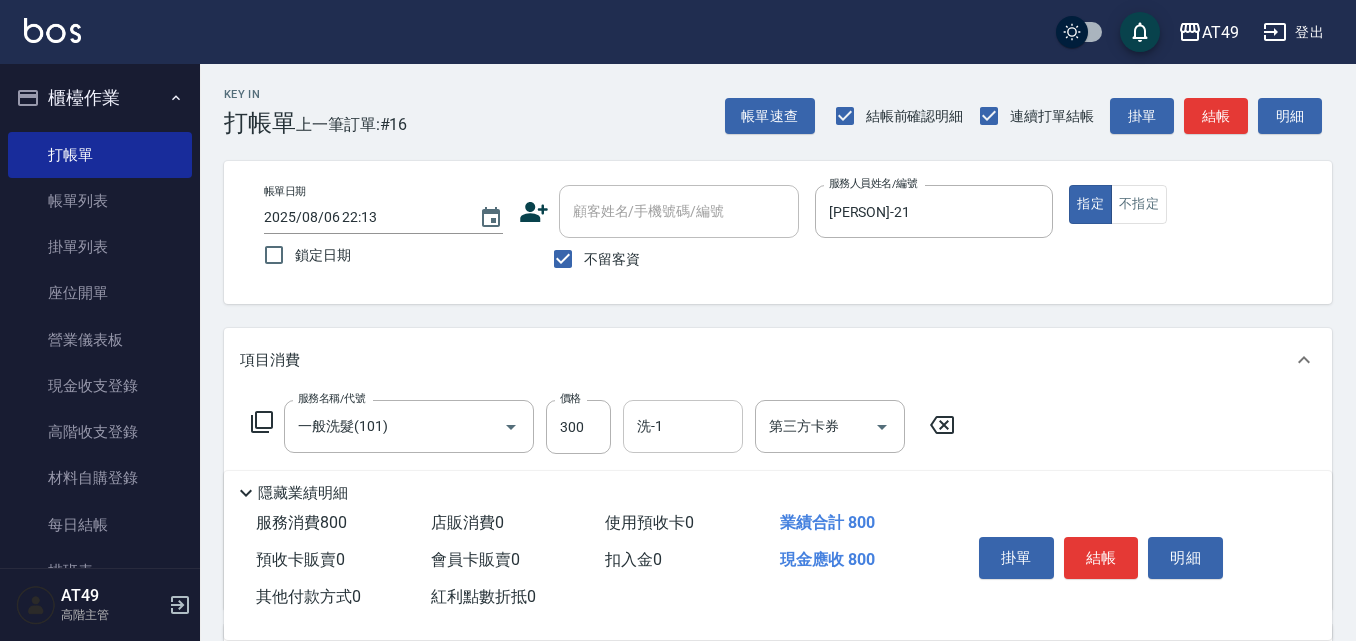 click on "洗-1" at bounding box center [683, 426] 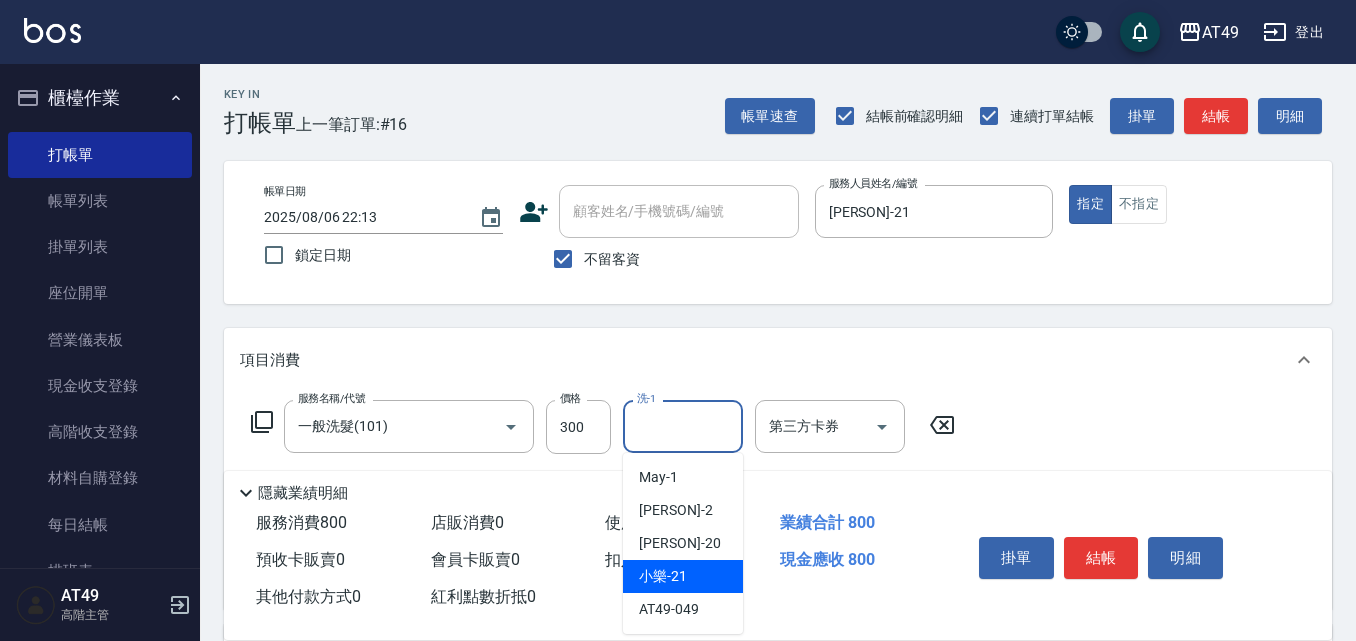 click on "[PERSON]-21" at bounding box center (663, 576) 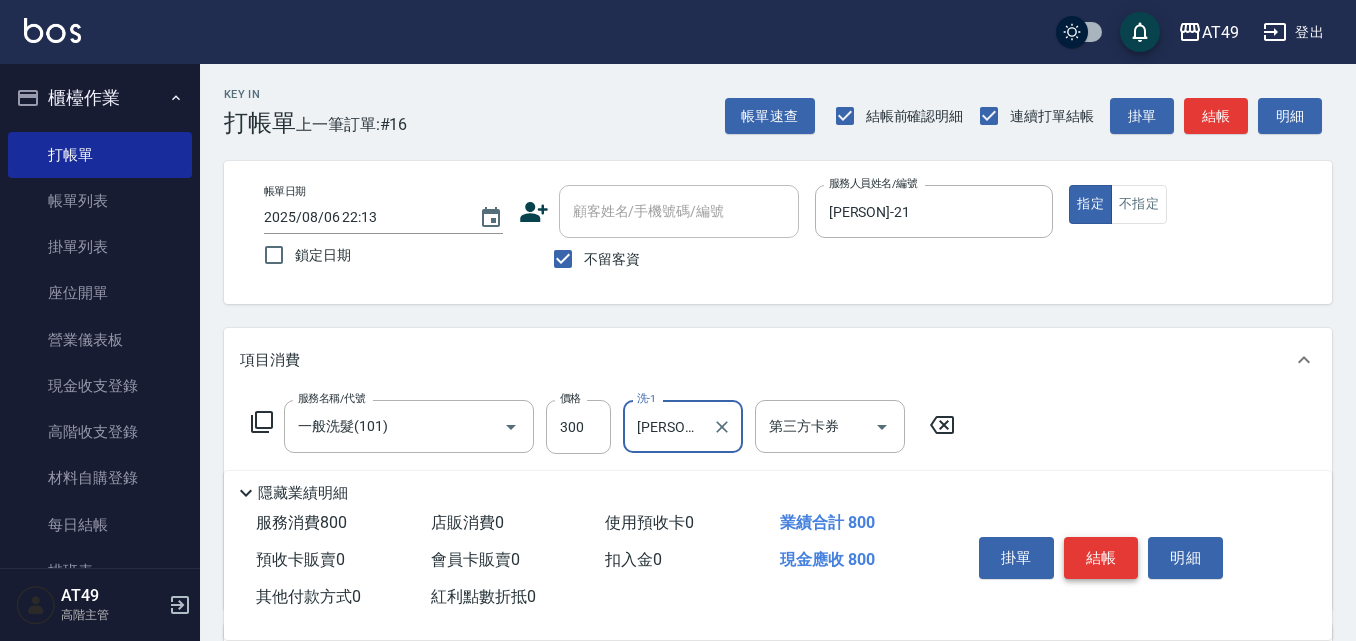 click on "結帳" at bounding box center (1101, 558) 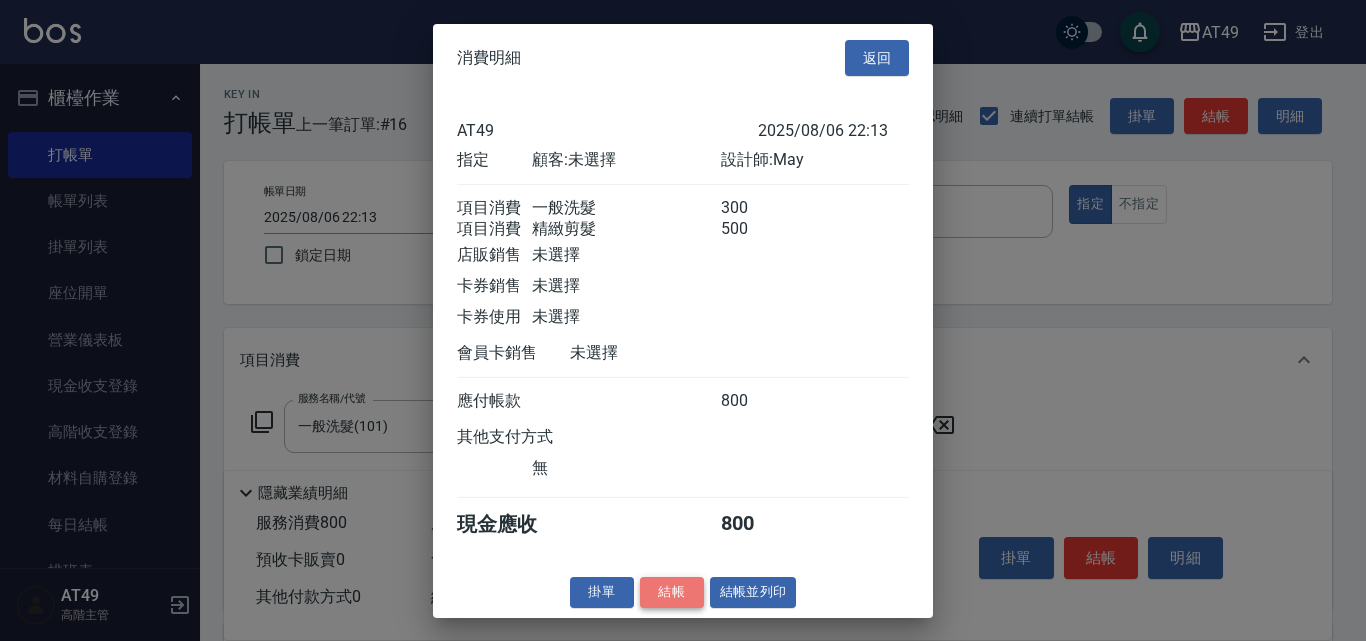 click on "結帳" at bounding box center [672, 592] 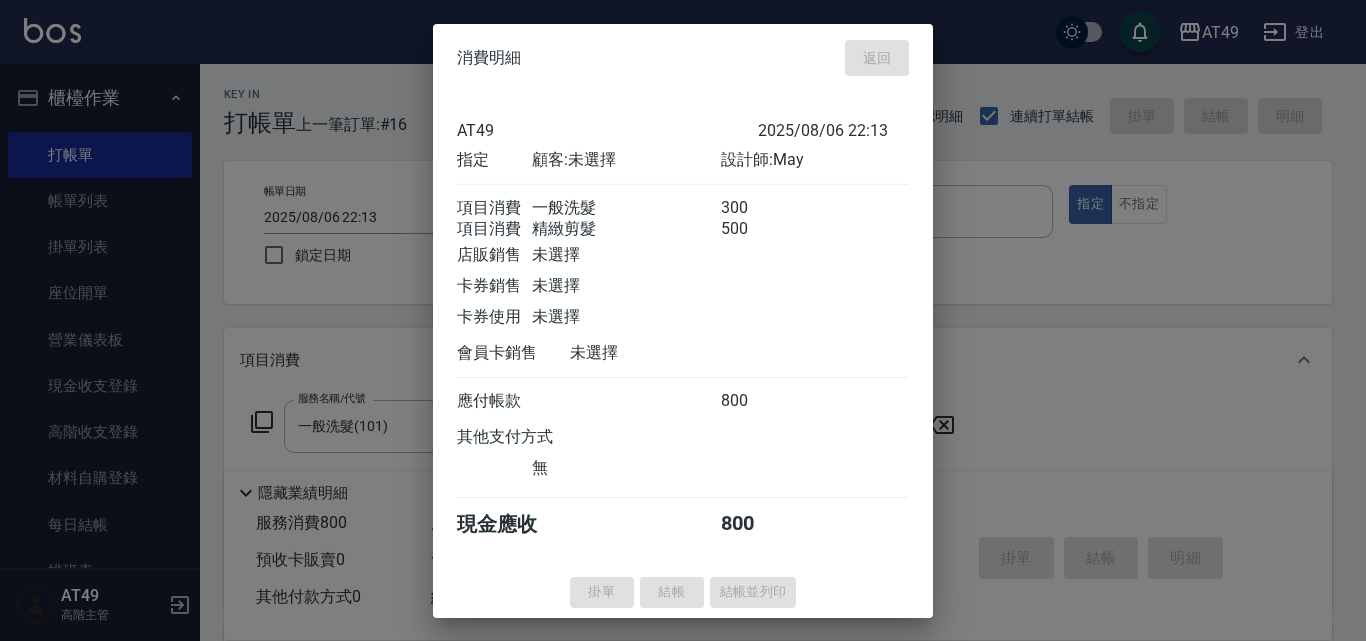 type on "2025/08/06 22:14" 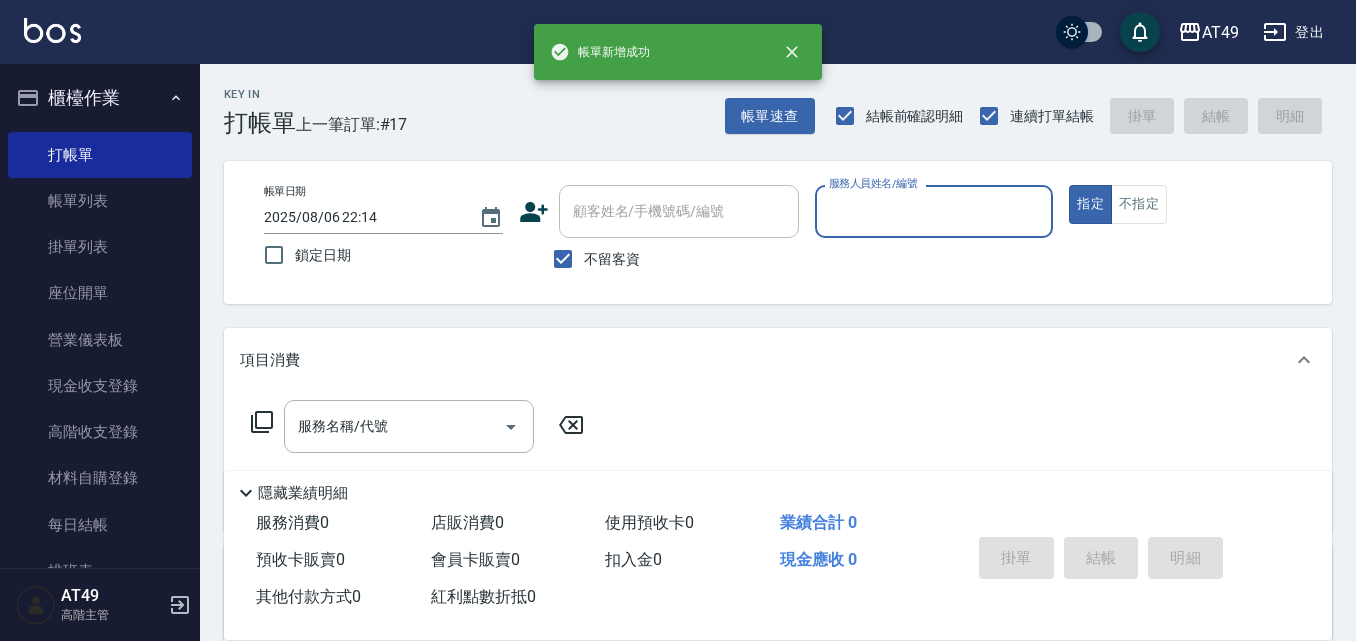 click on "服務人員姓名/編號" at bounding box center [934, 211] 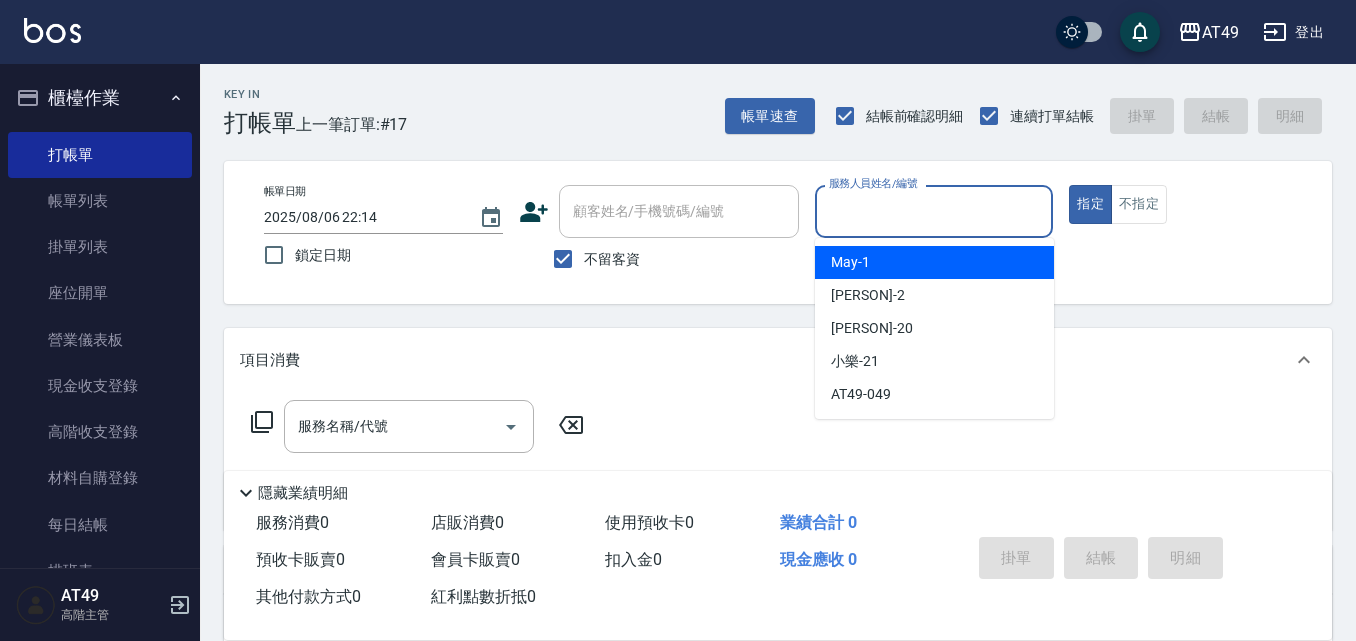 click on "[PERSON] -1" at bounding box center (934, 262) 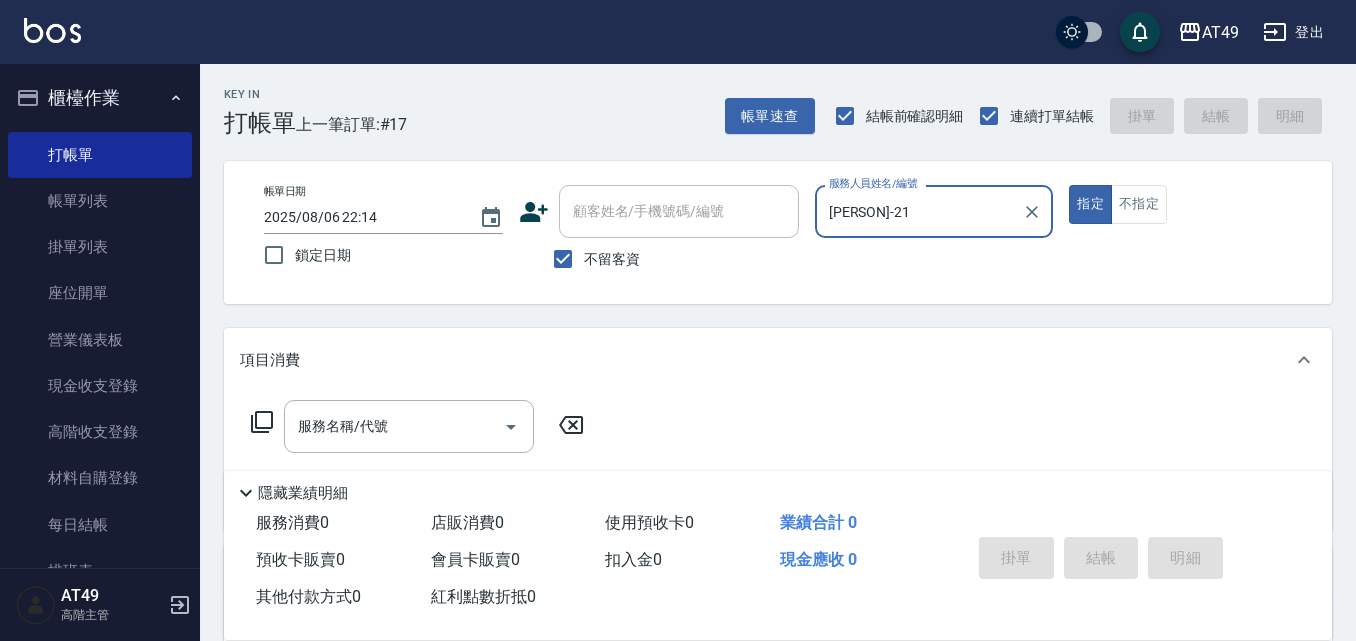 click 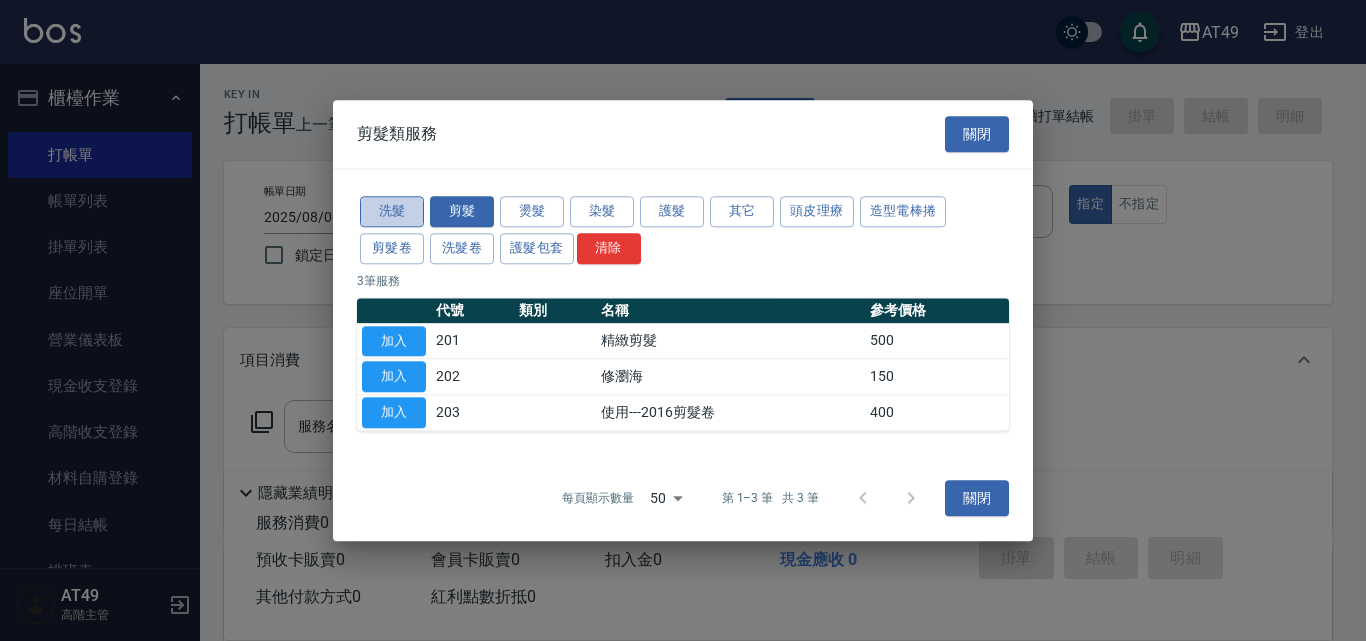 click on "洗髮" at bounding box center (392, 211) 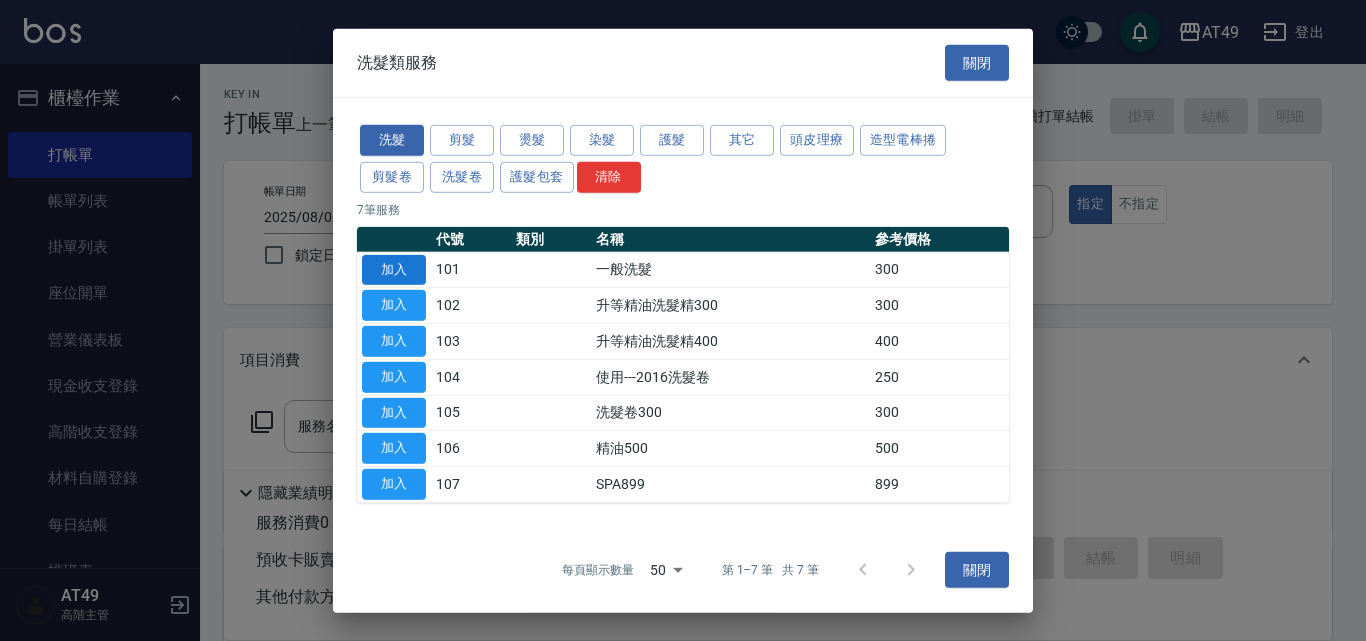 click on "加入" at bounding box center [394, 269] 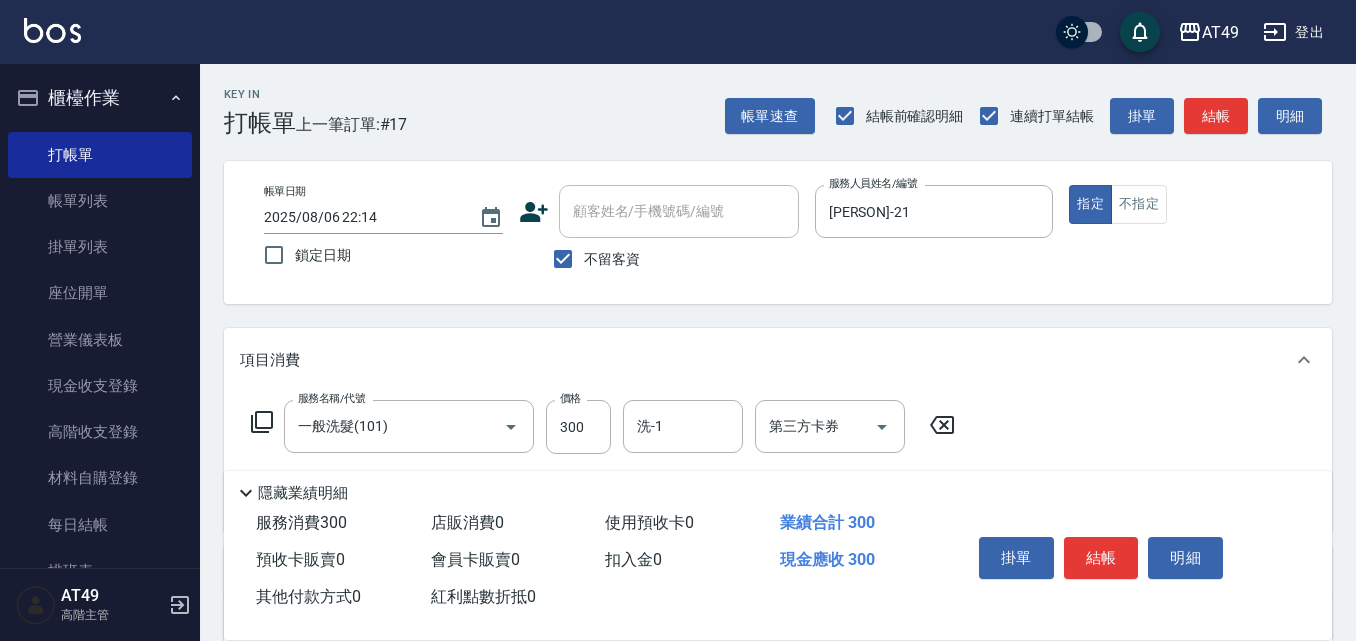 click 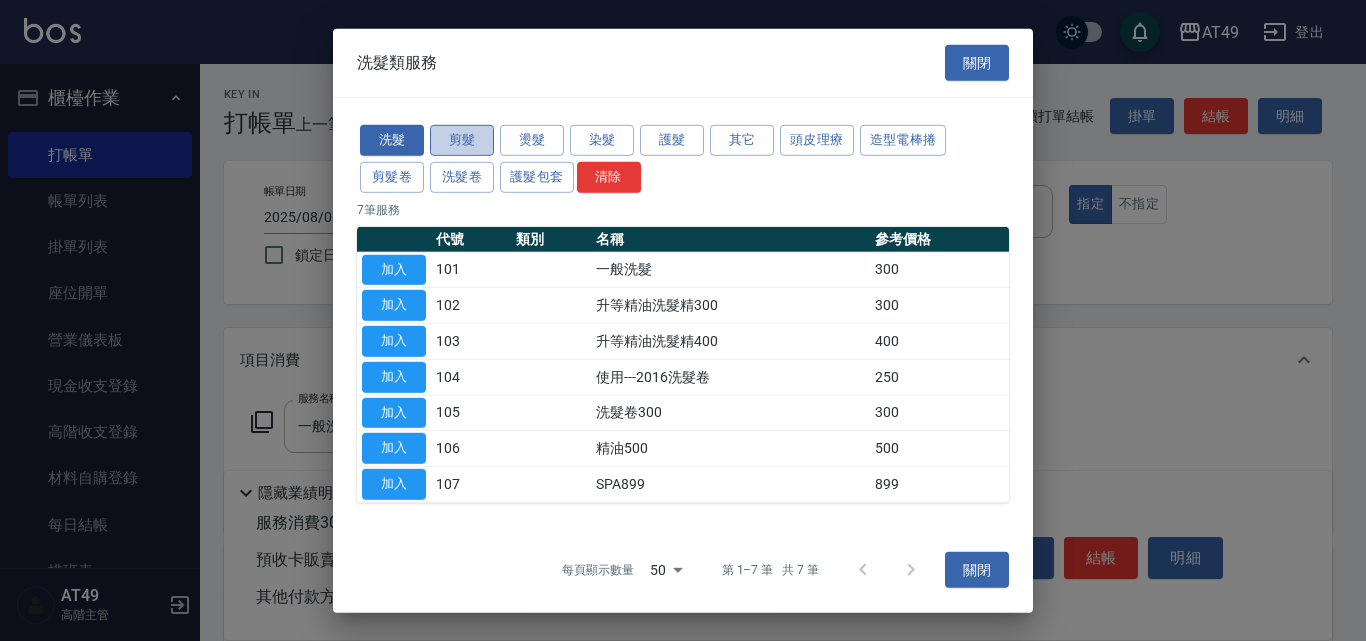 click on "剪髮" at bounding box center [462, 140] 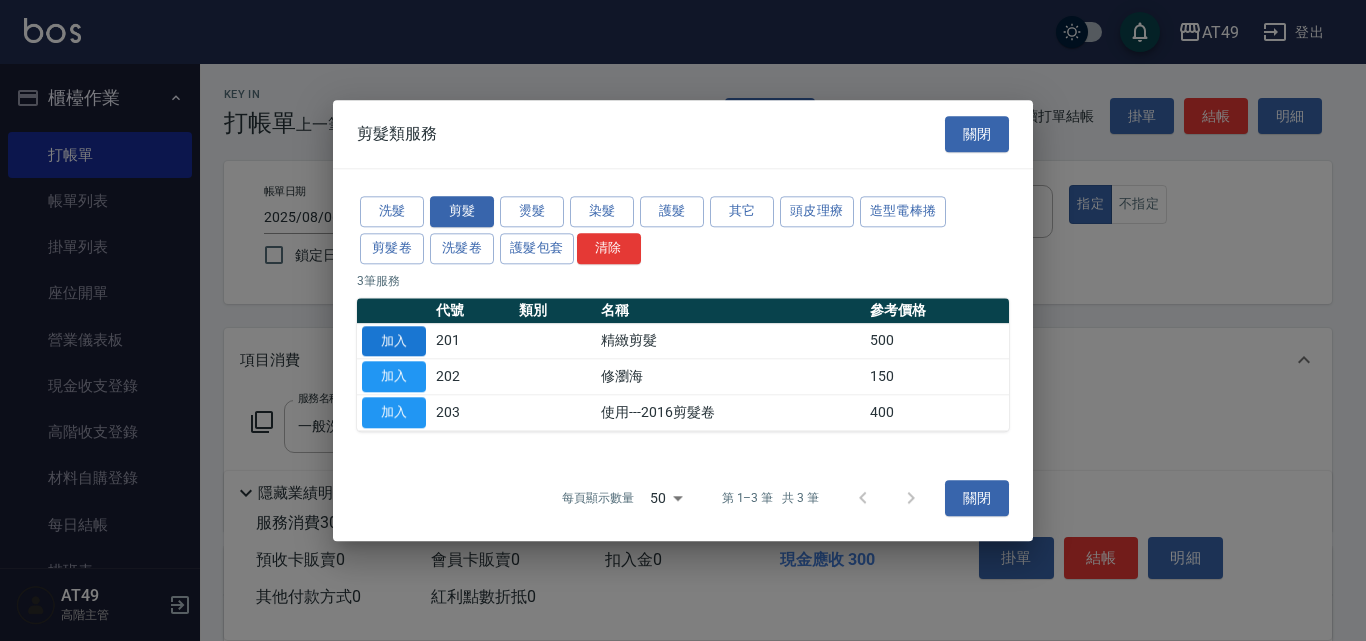 click on "加入" at bounding box center [394, 341] 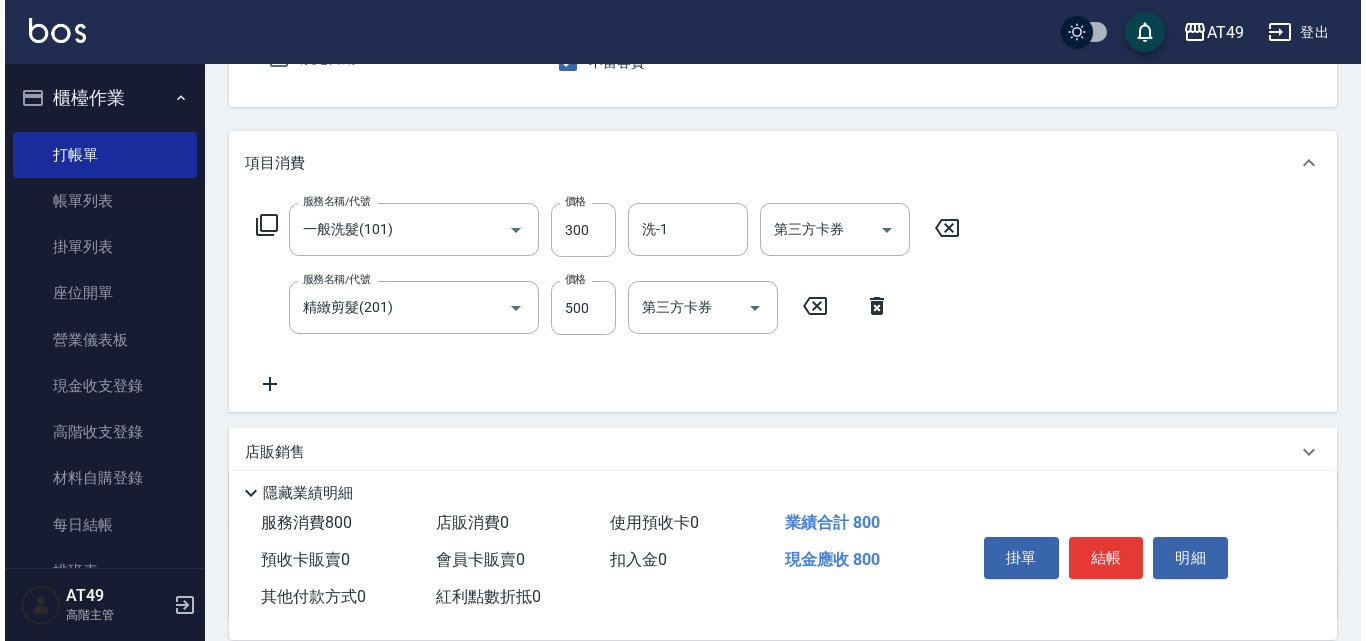 scroll, scrollTop: 200, scrollLeft: 0, axis: vertical 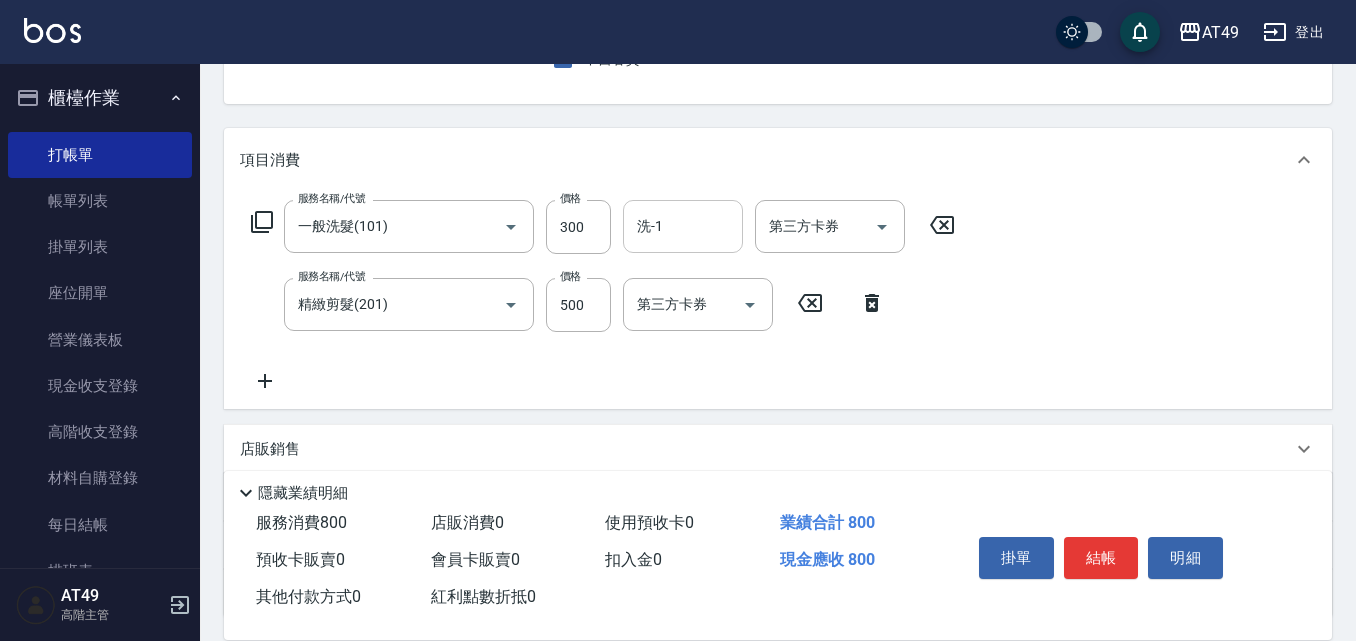 click on "洗-1" at bounding box center (683, 226) 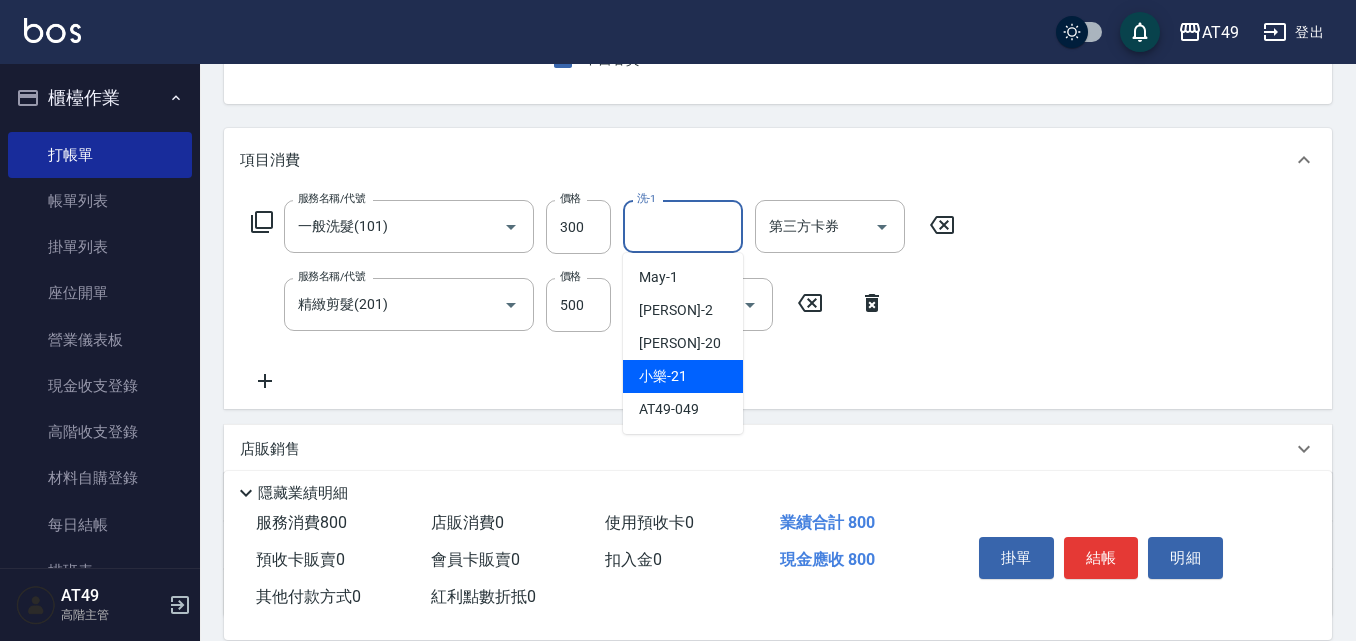 click on "[PERSON]-21" at bounding box center (683, 376) 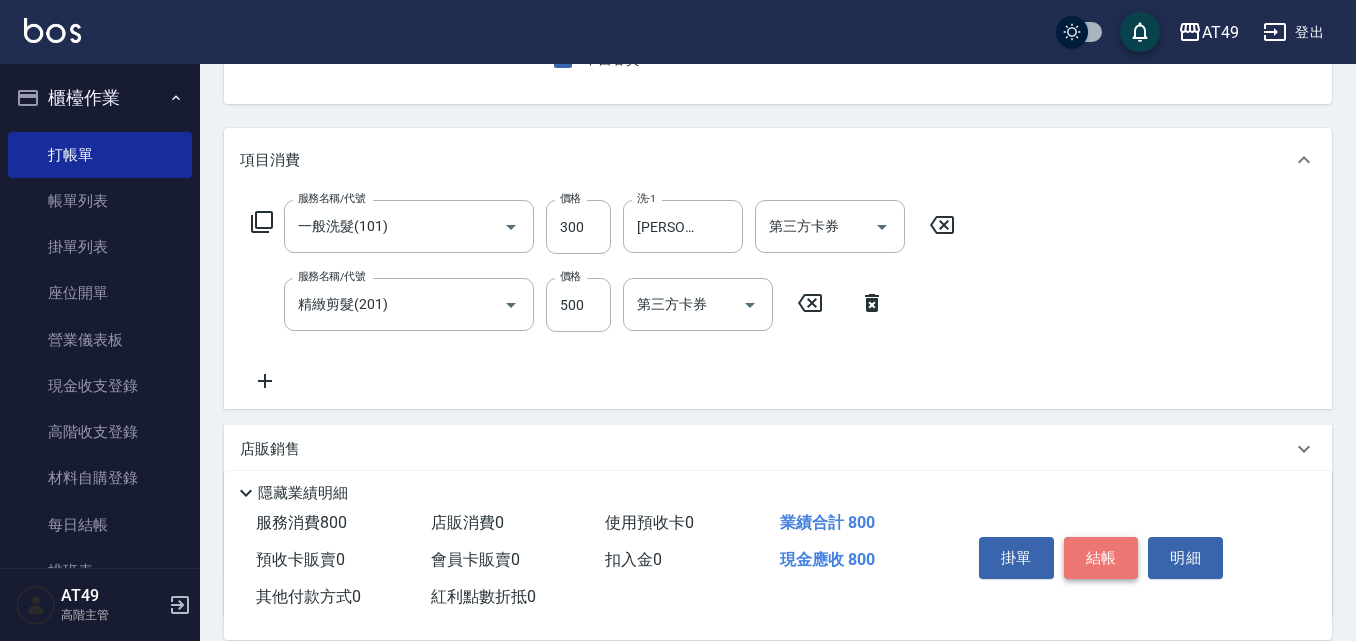 click on "結帳" at bounding box center (1101, 558) 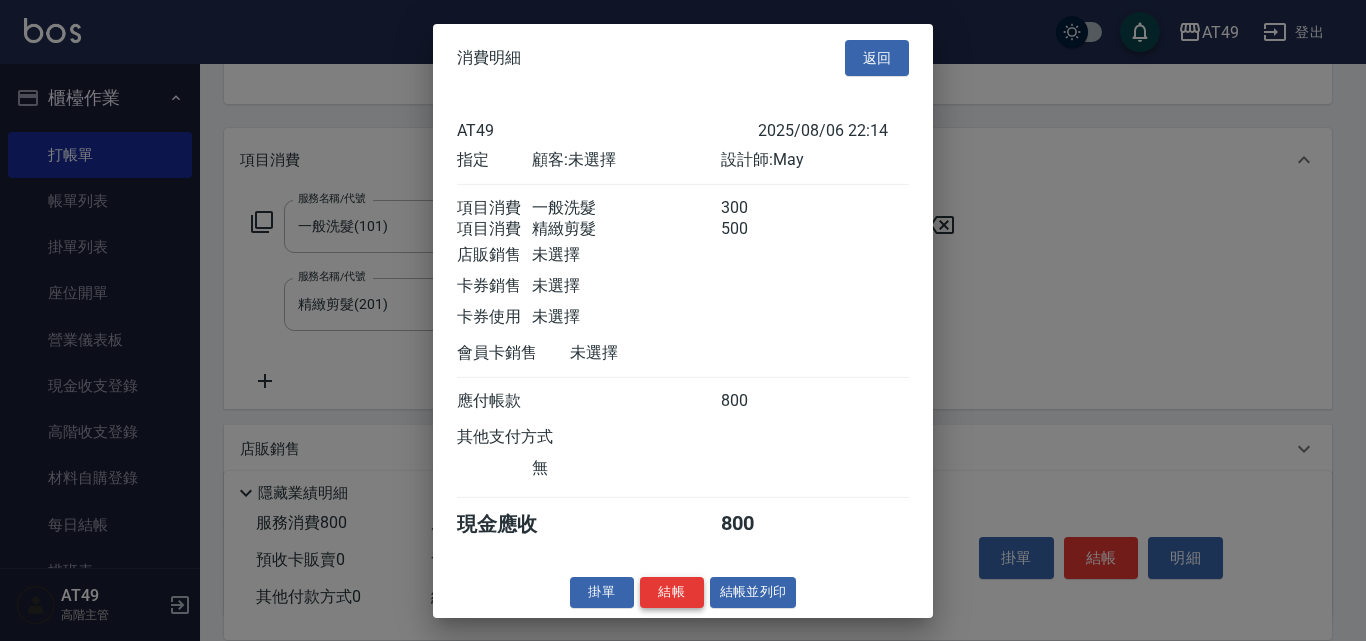 click on "結帳" at bounding box center (672, 592) 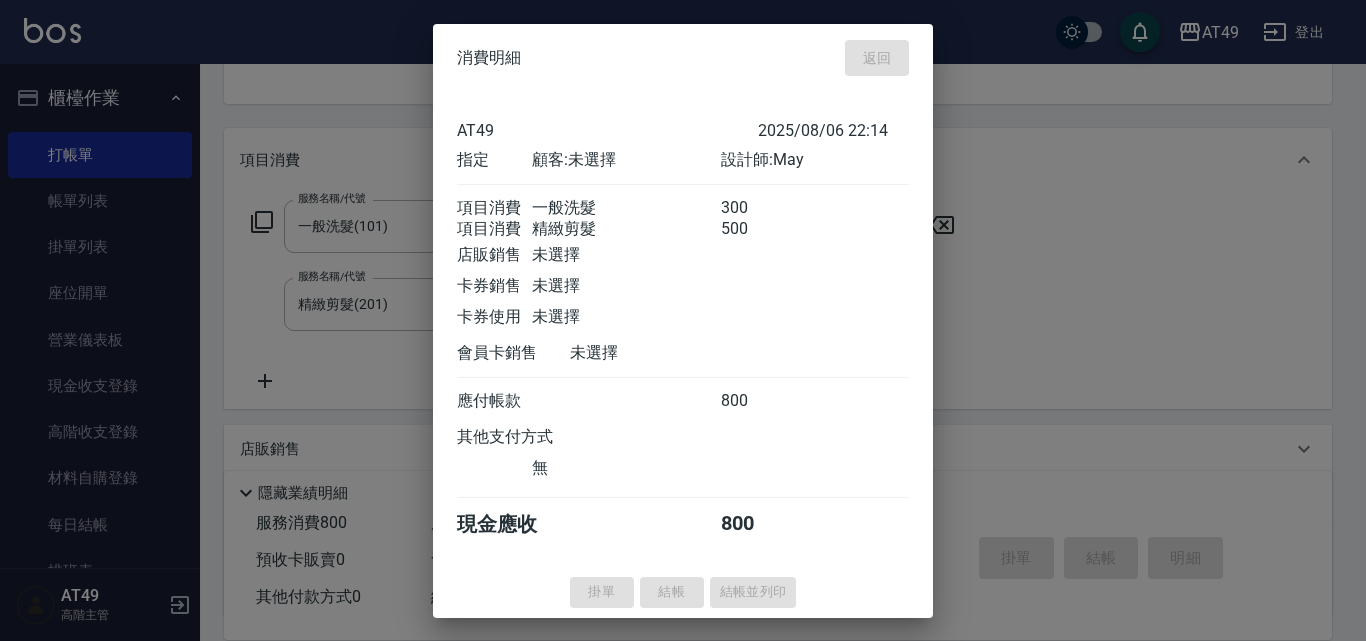 type on "2025/08/06 22:15" 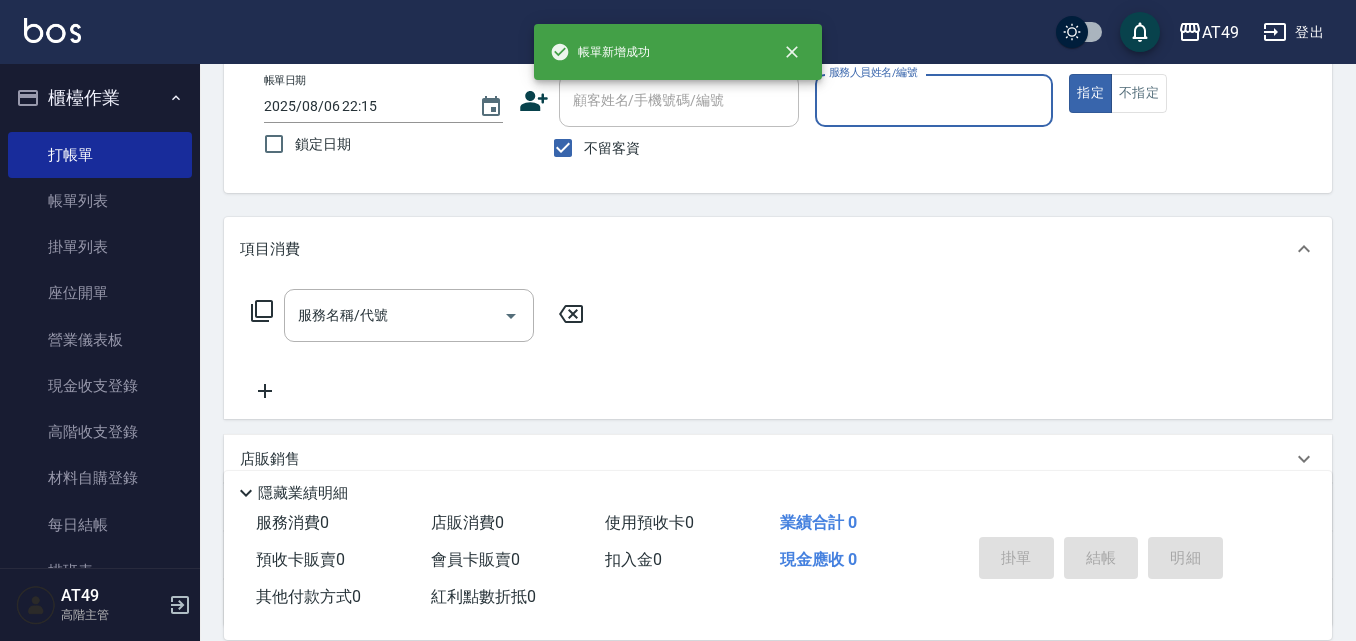 scroll, scrollTop: 0, scrollLeft: 0, axis: both 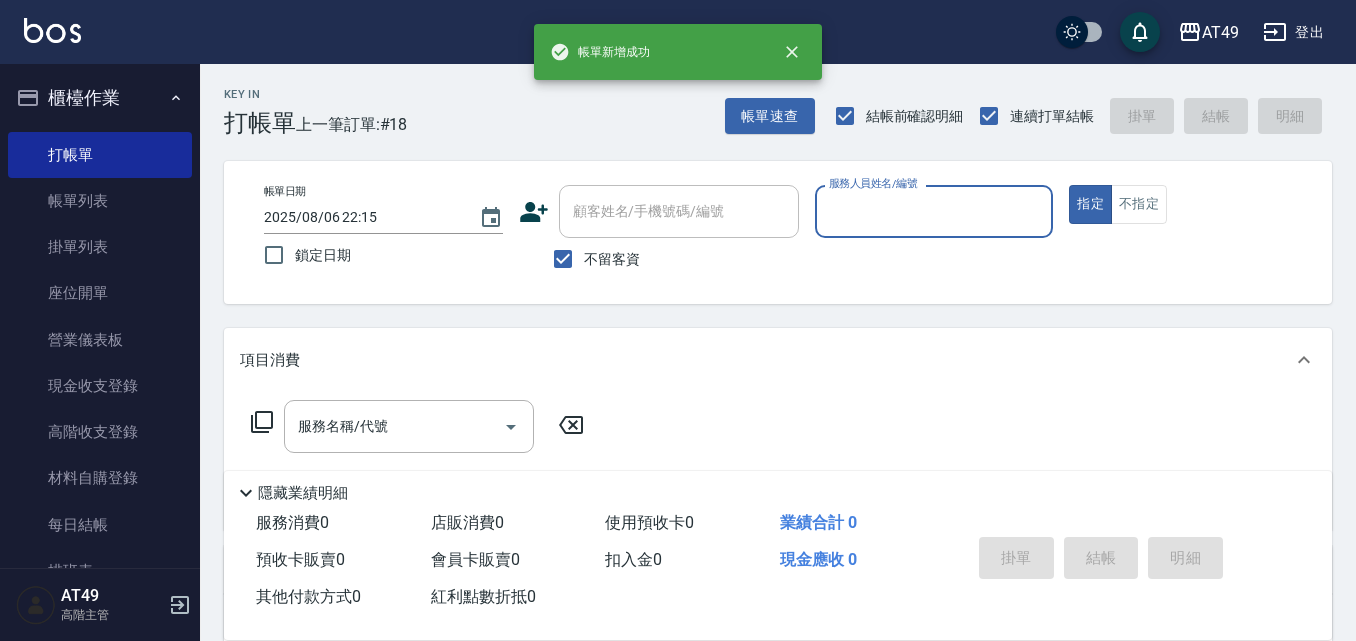 click on "服務人員姓名/編號" at bounding box center (934, 211) 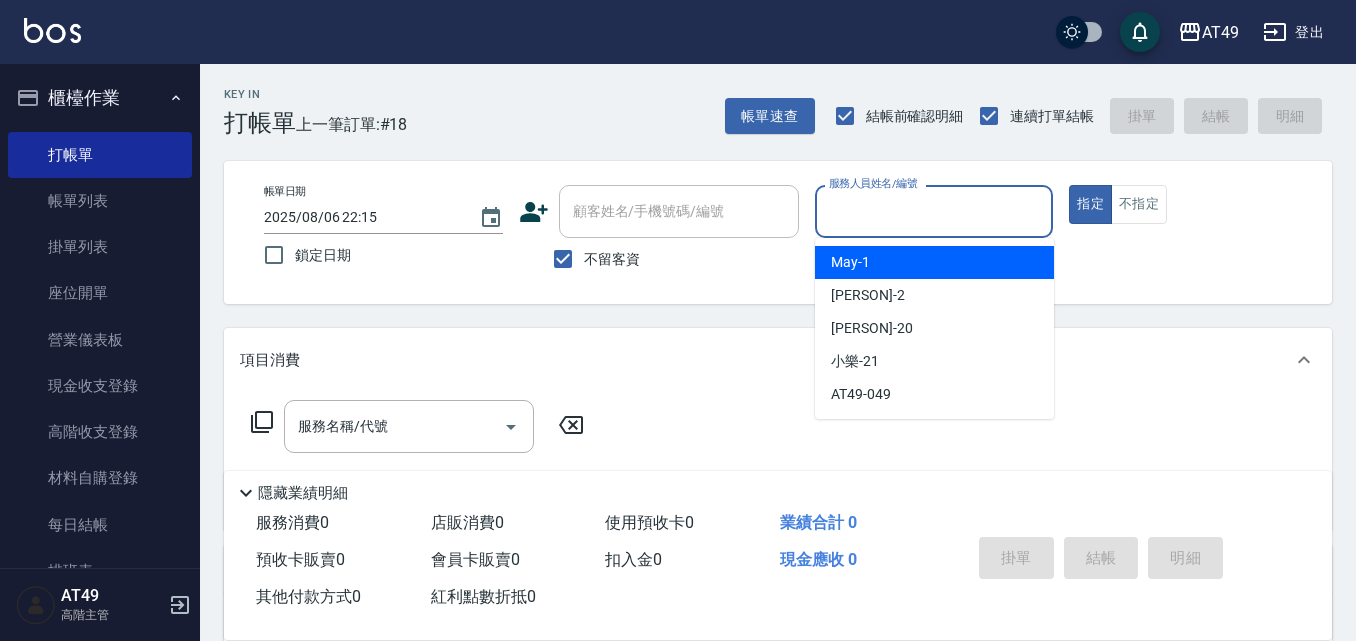 click on "[PERSON] -1" at bounding box center [934, 262] 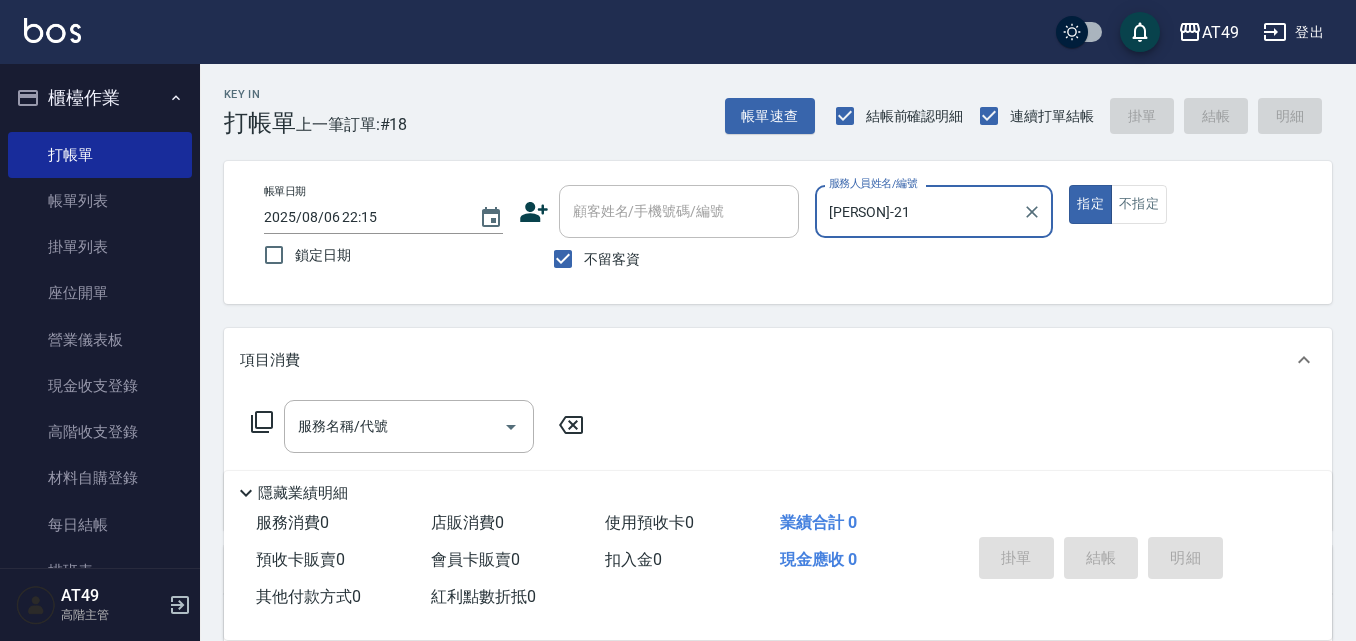 click 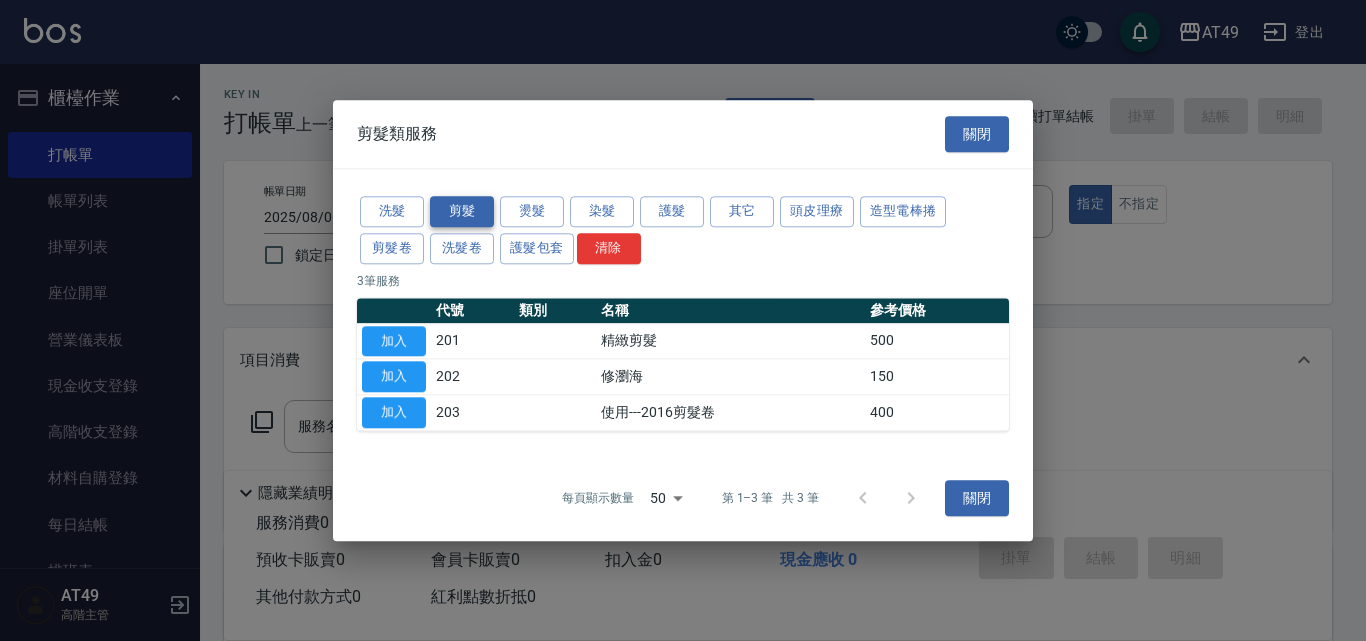 click on "剪髮" at bounding box center [462, 211] 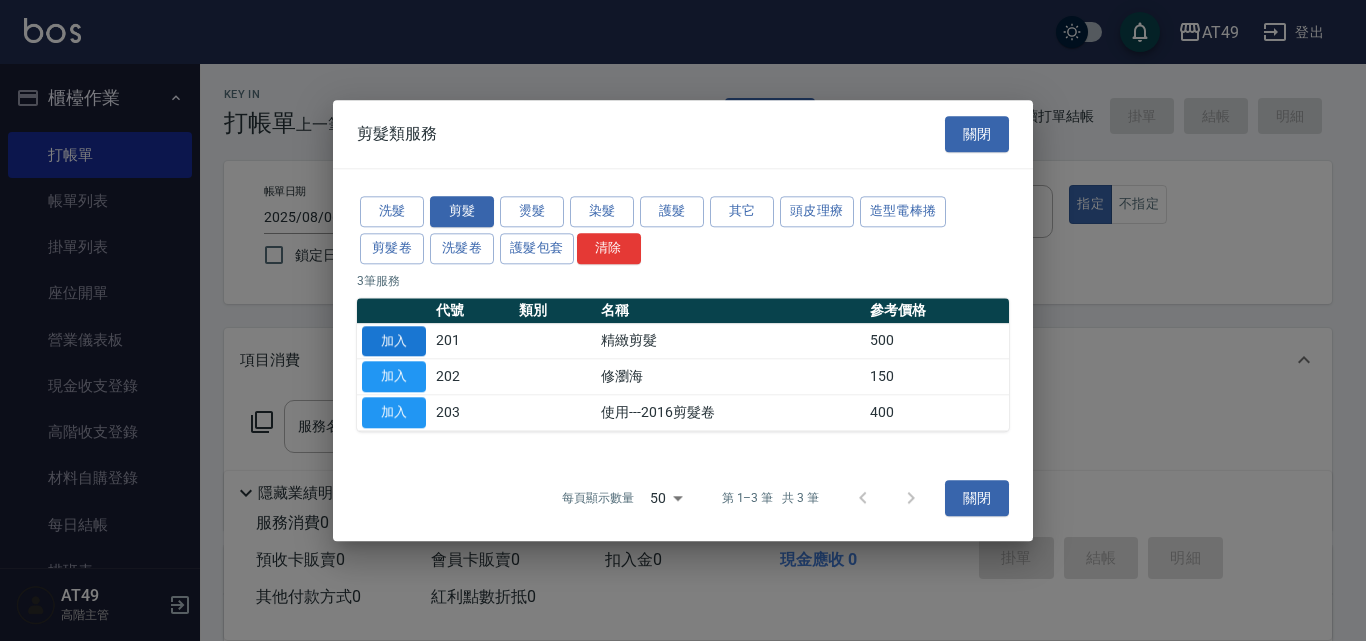 click on "加入" at bounding box center (394, 341) 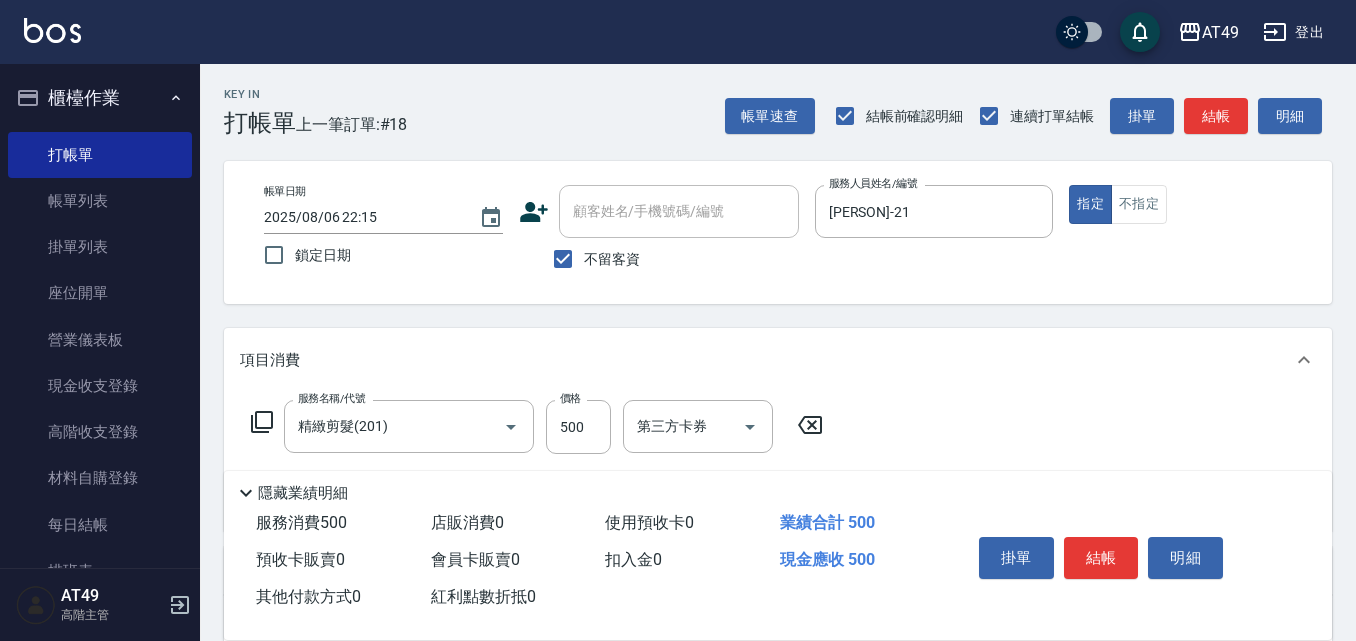 click 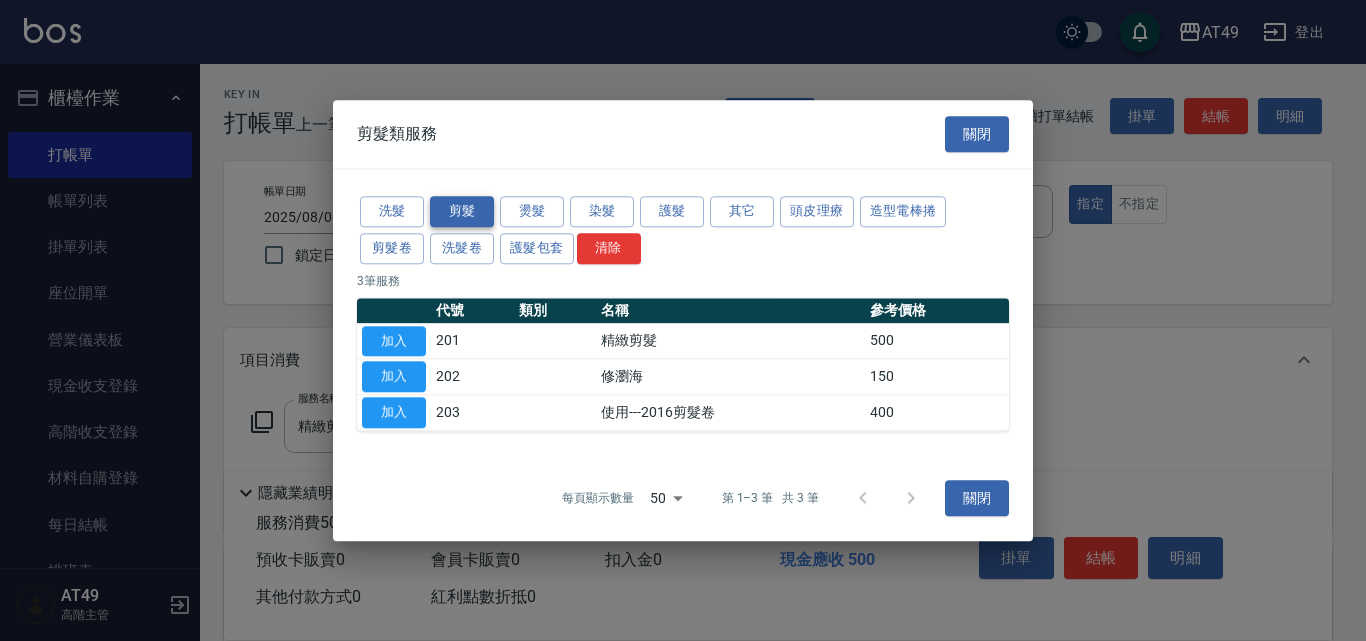 click on "剪髮" at bounding box center [462, 211] 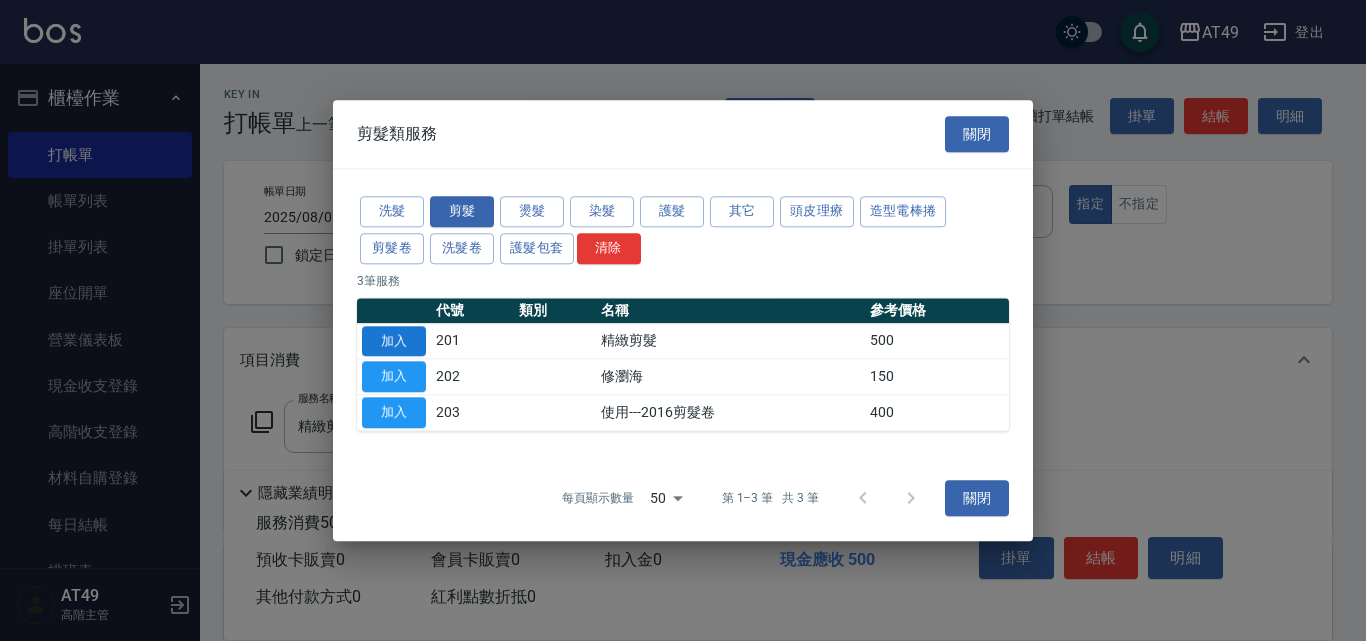 click on "加入" at bounding box center (394, 341) 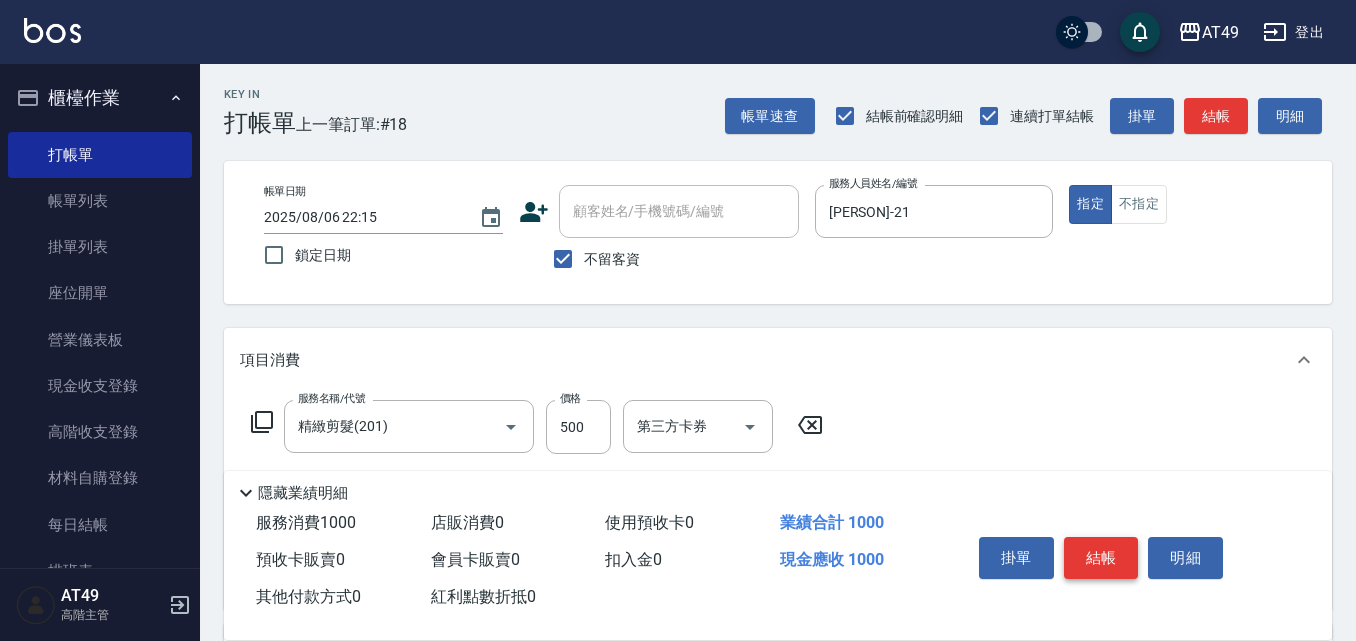 click on "結帳" at bounding box center [1101, 558] 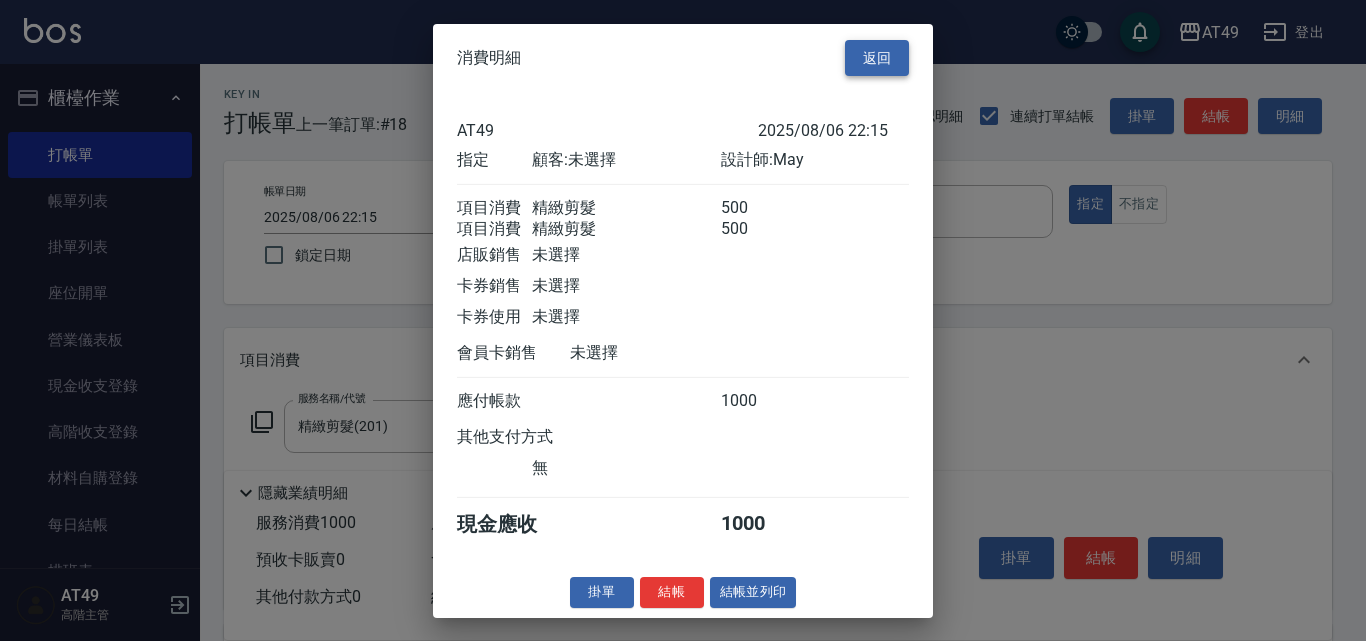 click on "返回" at bounding box center [877, 57] 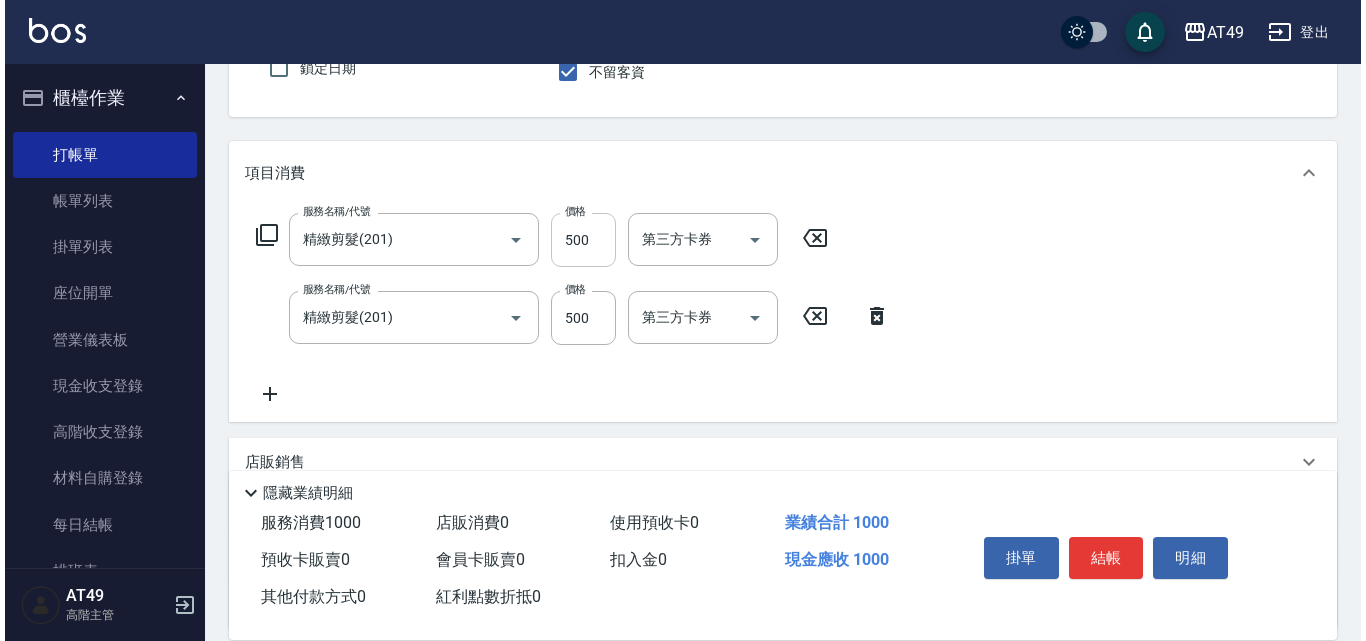 scroll, scrollTop: 200, scrollLeft: 0, axis: vertical 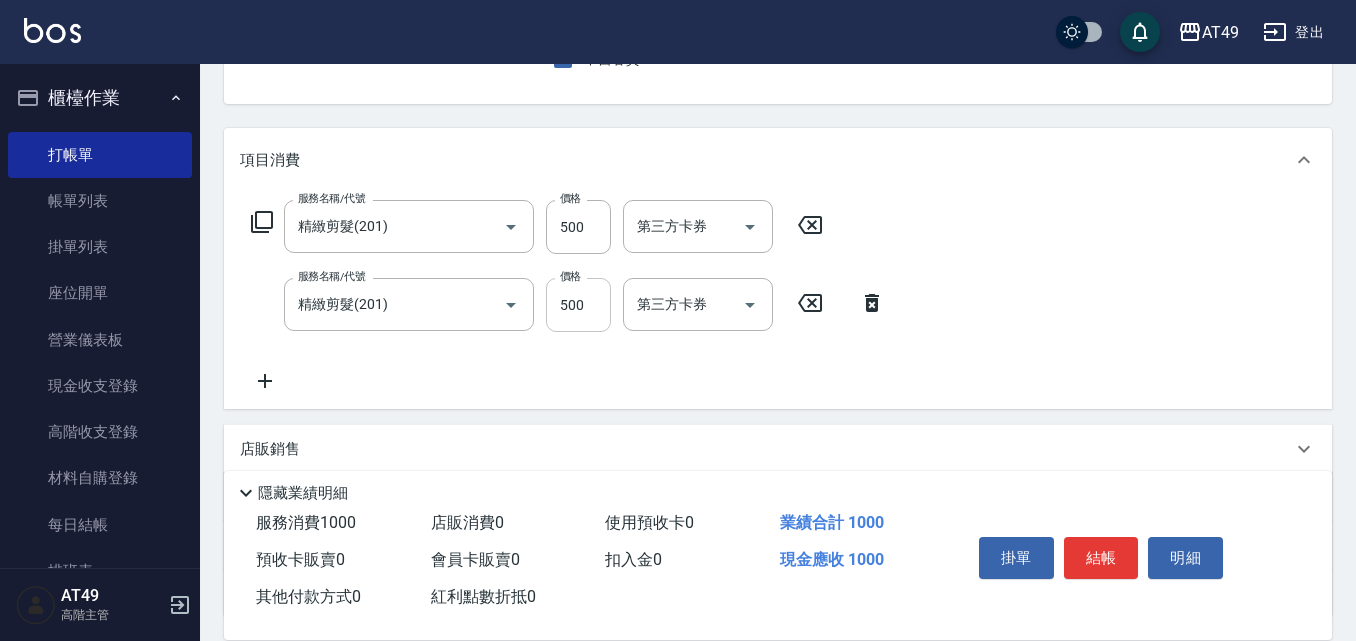 click on "500" at bounding box center (578, 305) 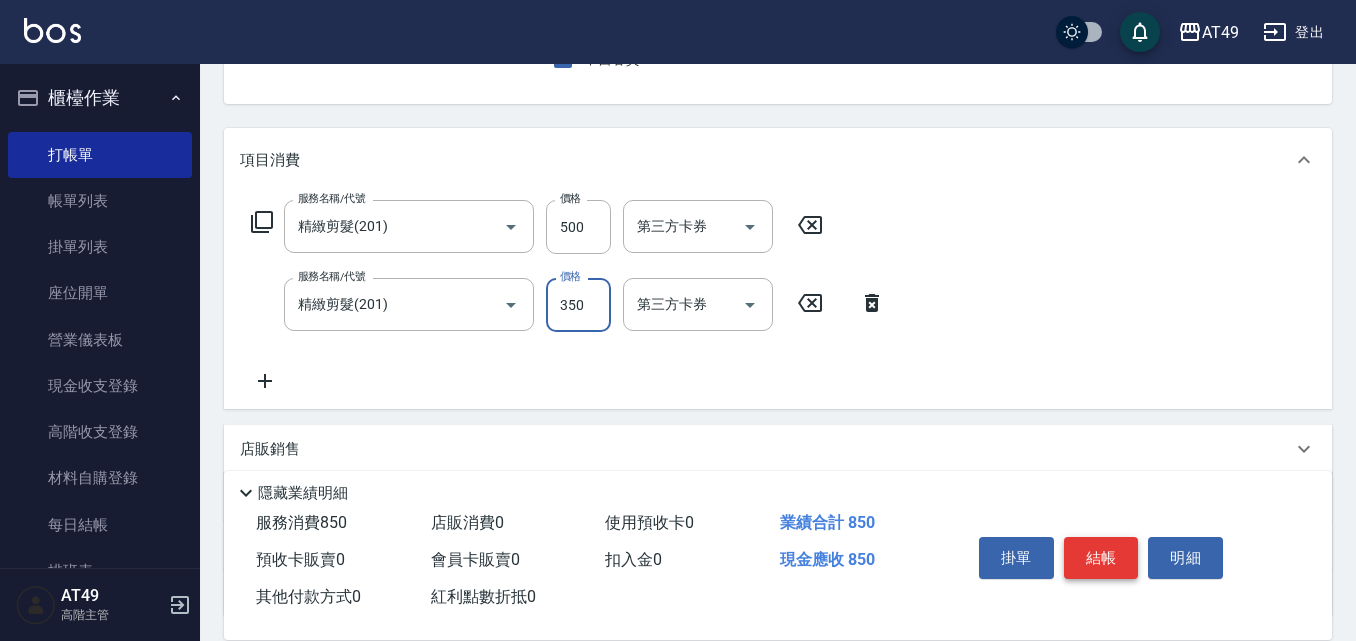 type on "350" 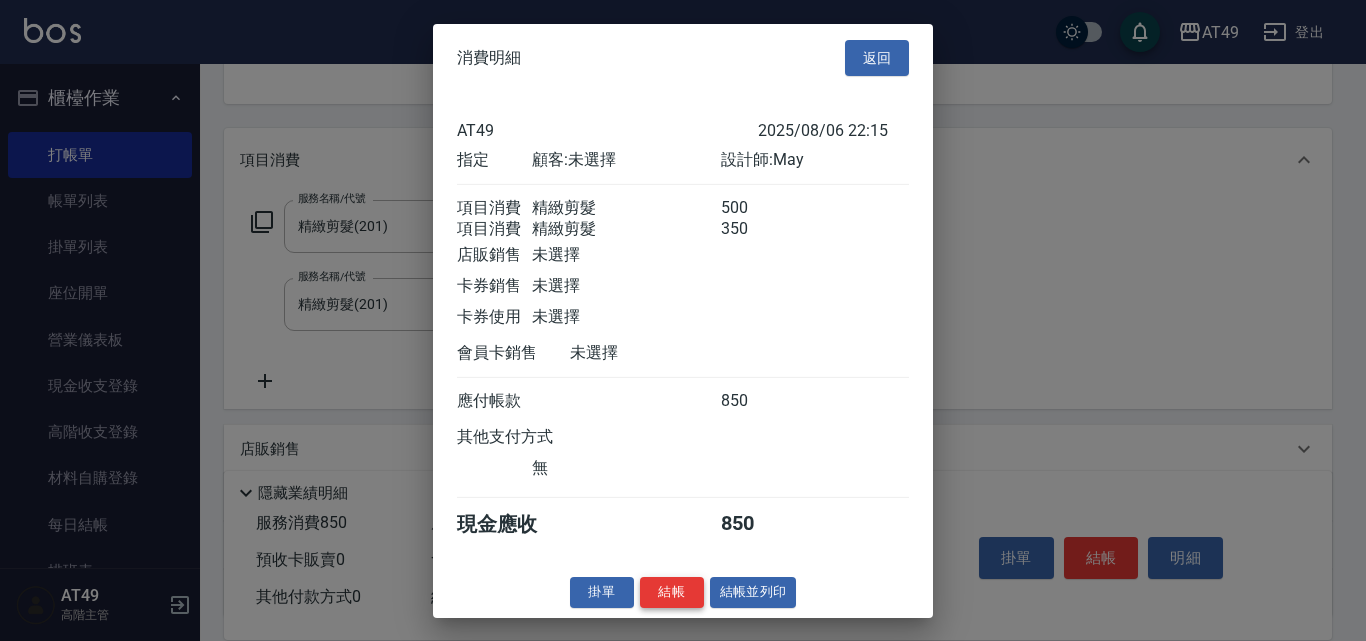 click on "結帳" at bounding box center (672, 592) 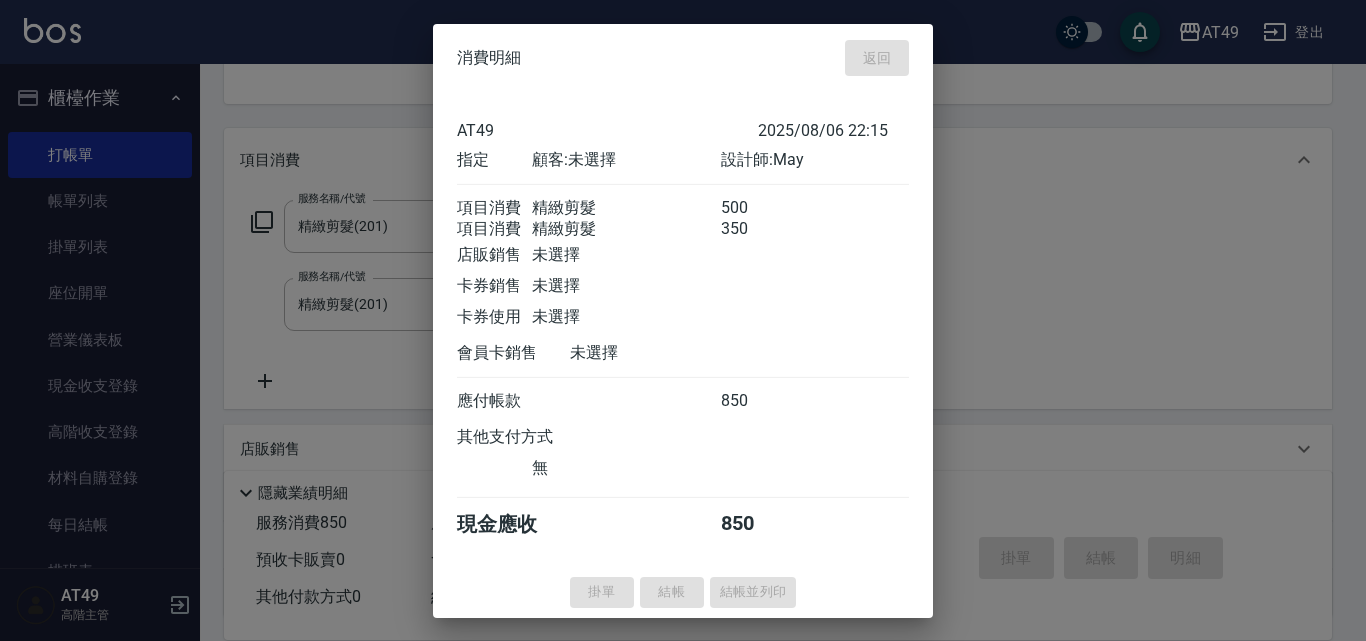 type on "2025/08/06 22:16" 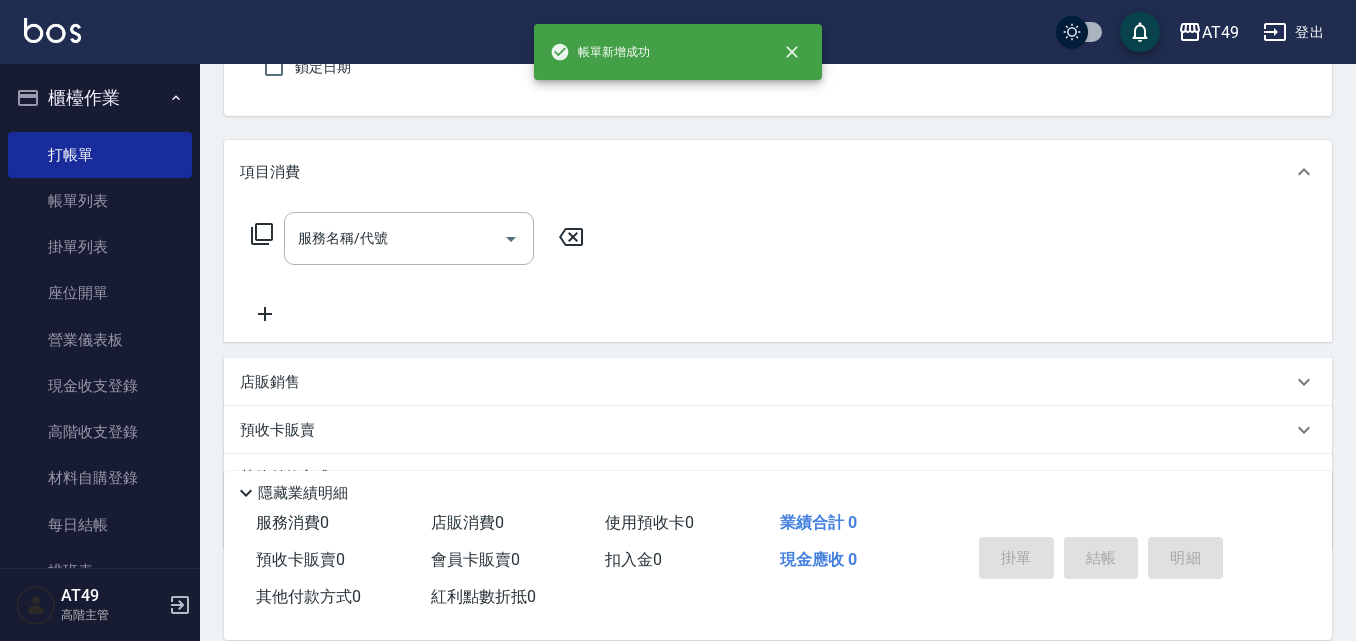 scroll, scrollTop: 0, scrollLeft: 0, axis: both 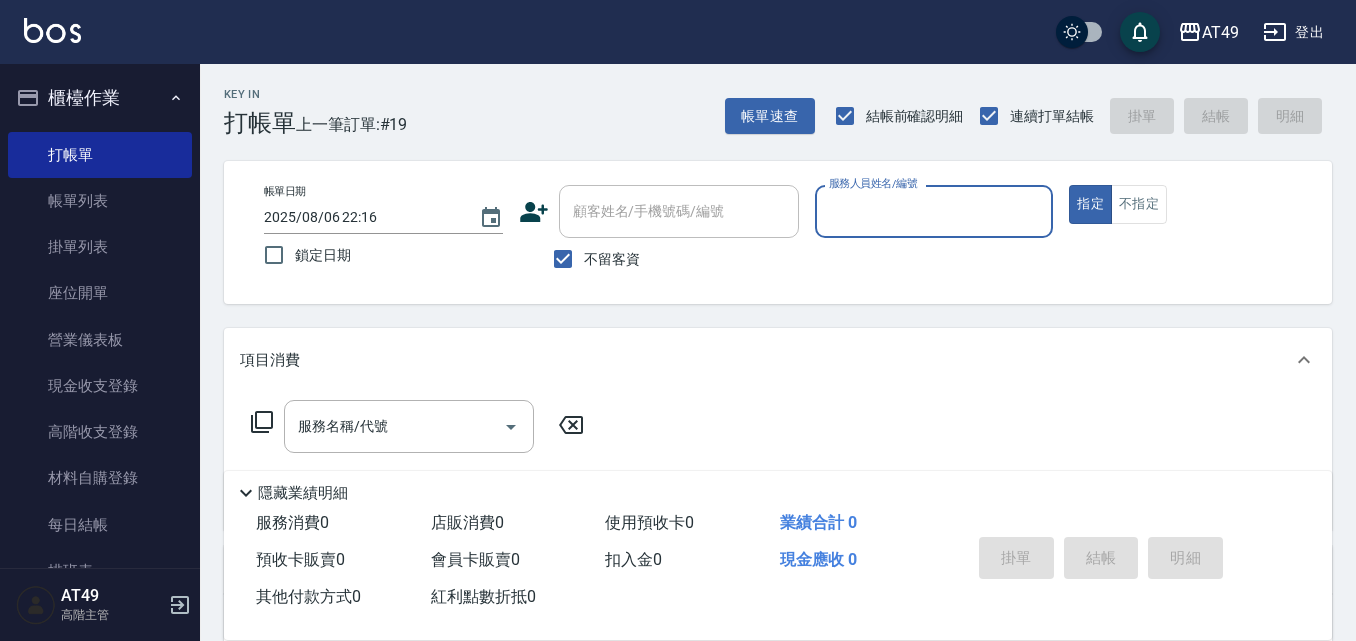 click on "服務人員姓名/編號" at bounding box center (934, 211) 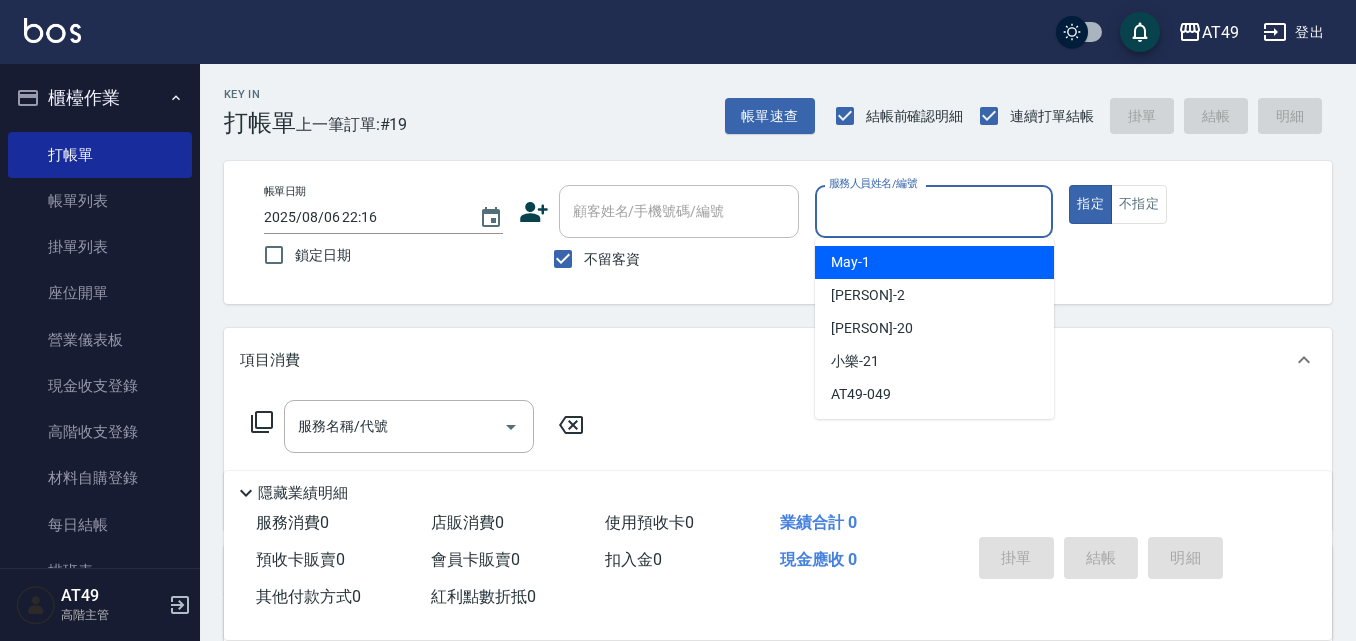 click on "[PERSON] -1" at bounding box center [934, 262] 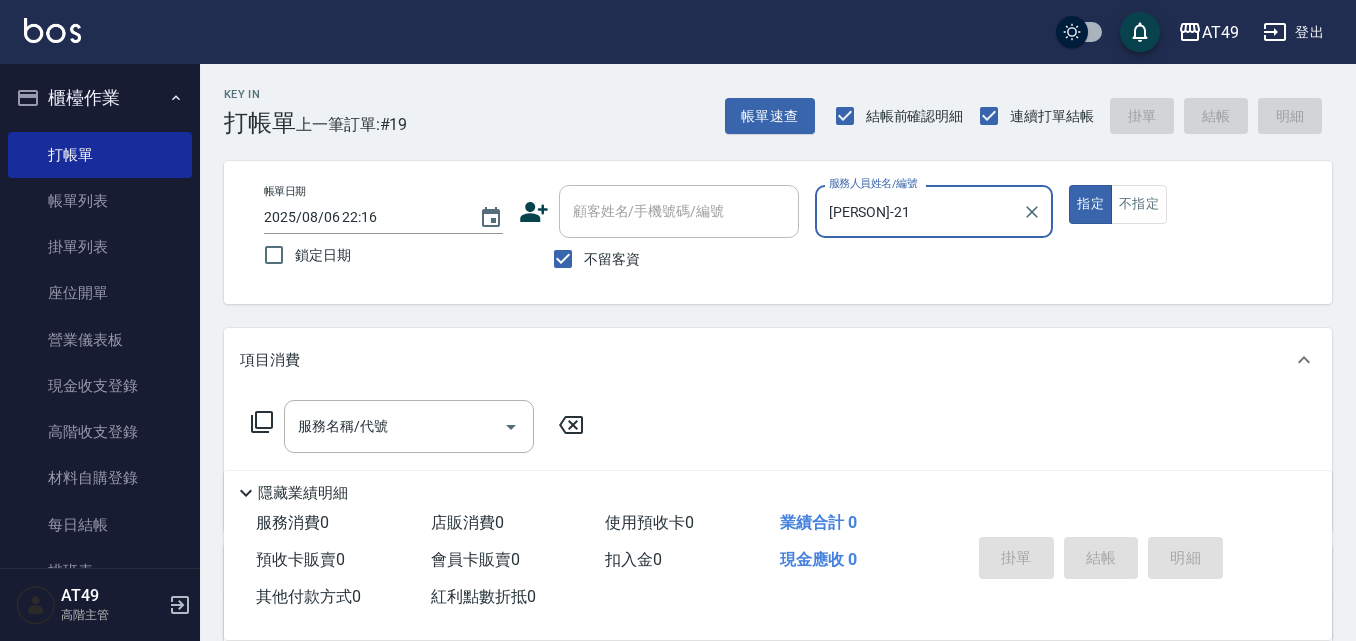 click 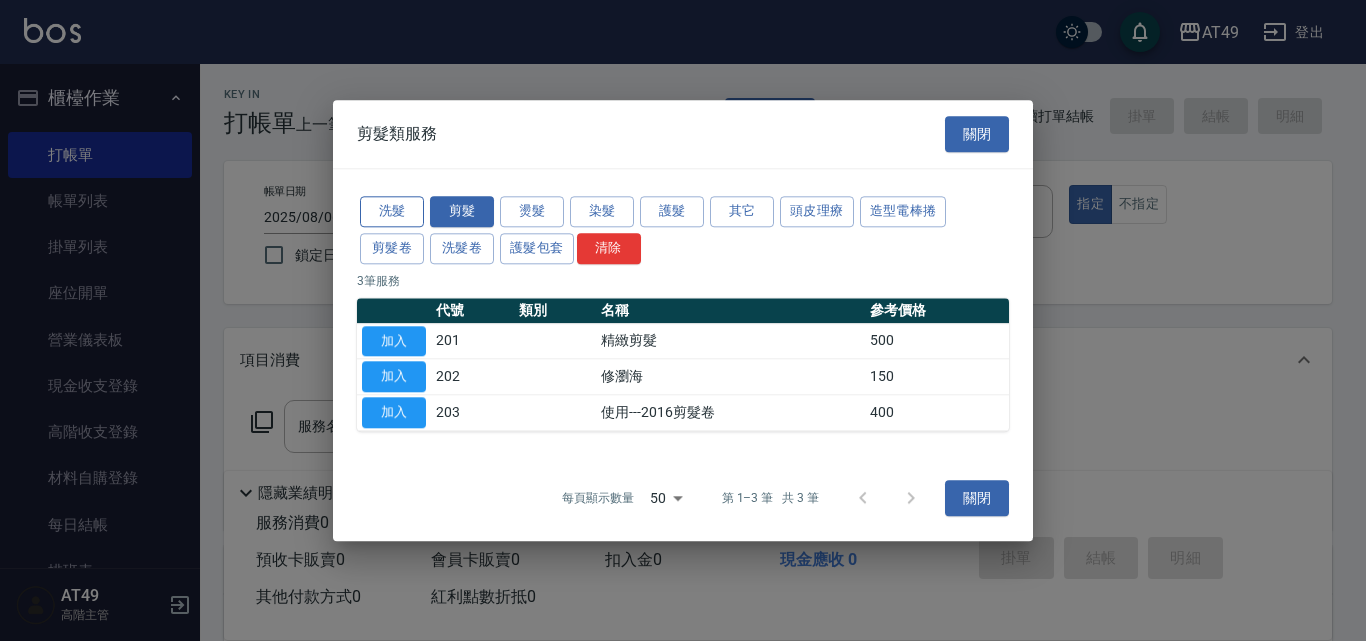 click on "洗髮" at bounding box center [392, 211] 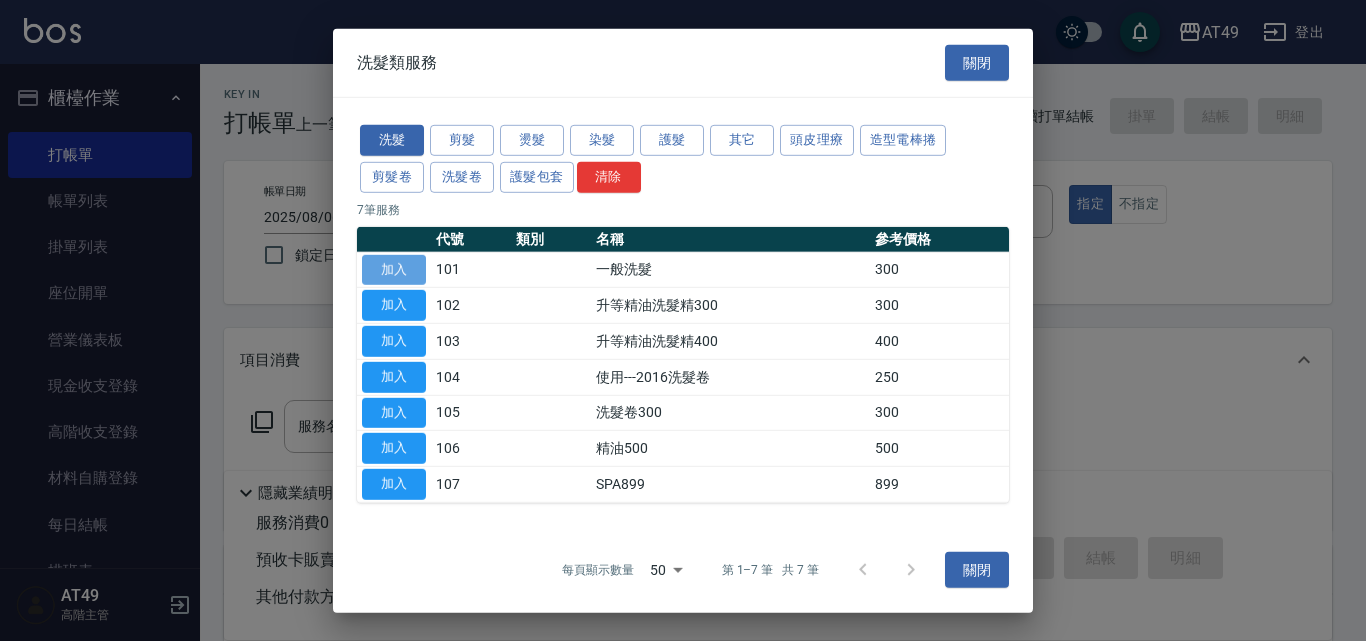 click on "加入" at bounding box center (394, 269) 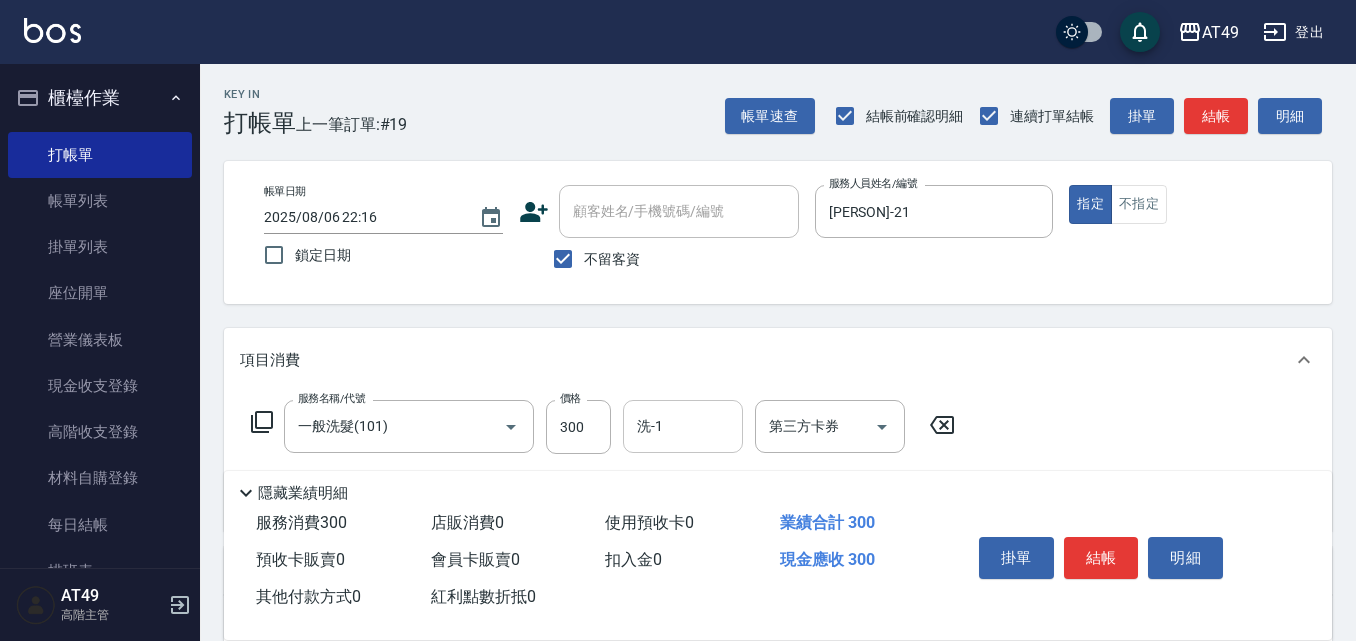 click on "洗-1" at bounding box center [683, 426] 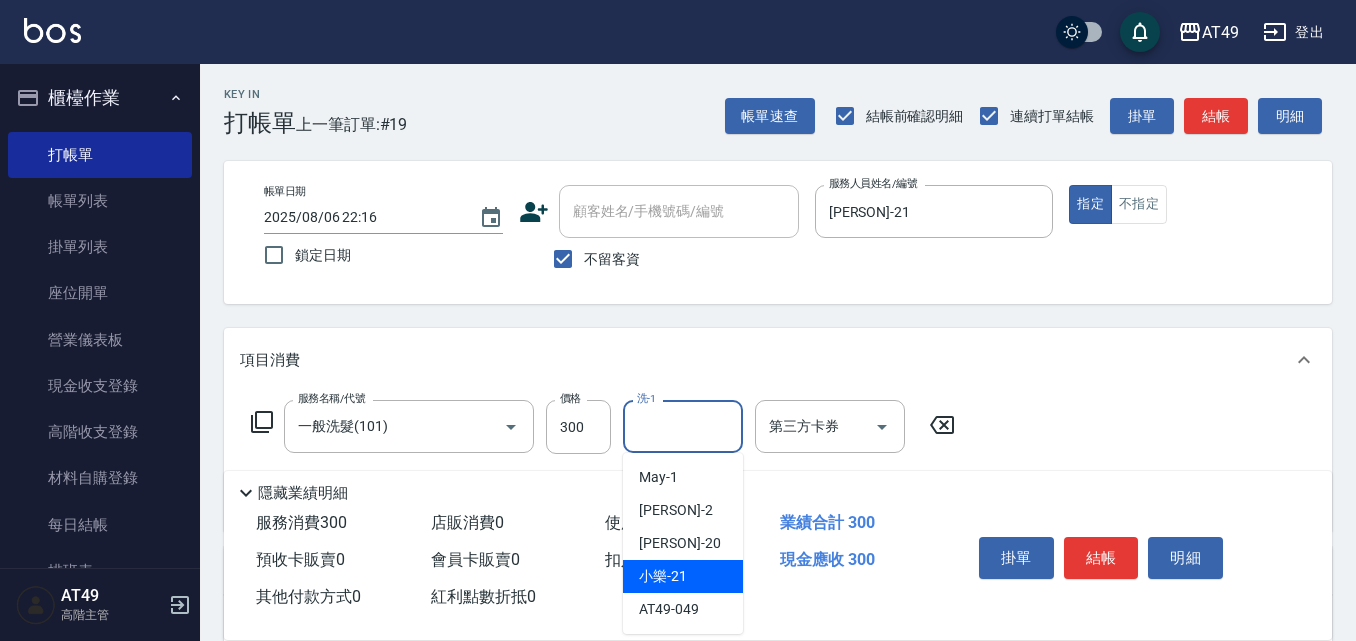 click on "[PERSON]-21" at bounding box center (683, 576) 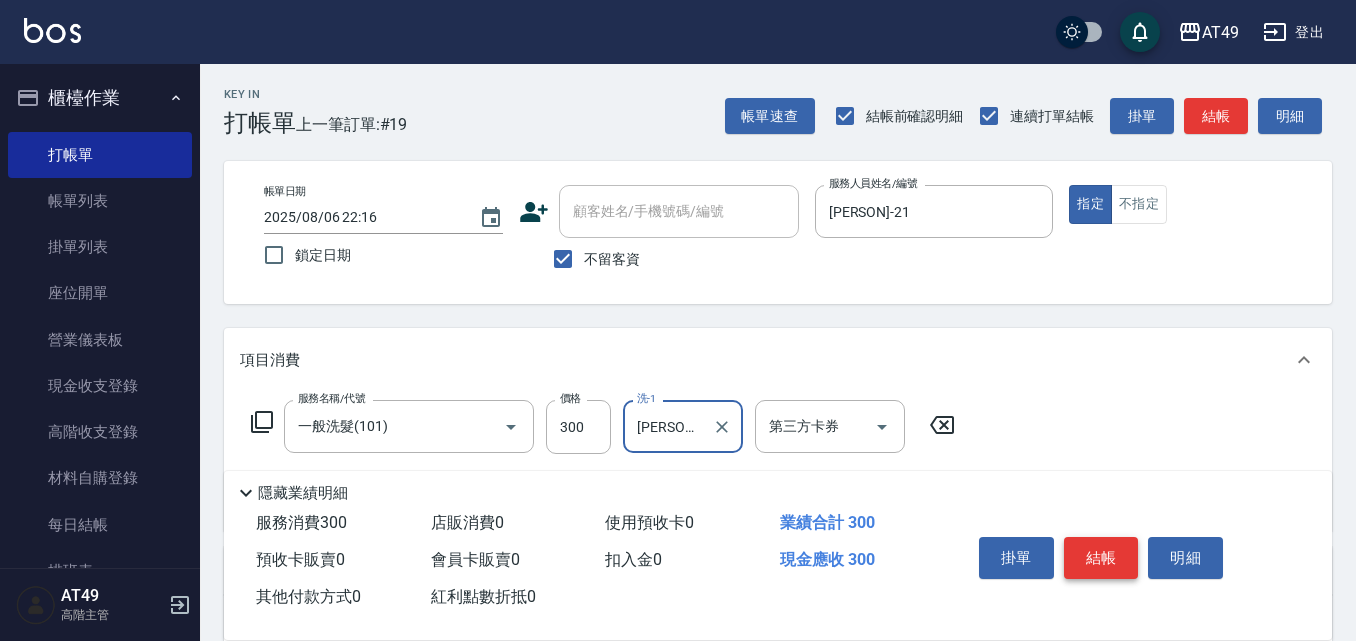 click on "結帳" at bounding box center [1101, 558] 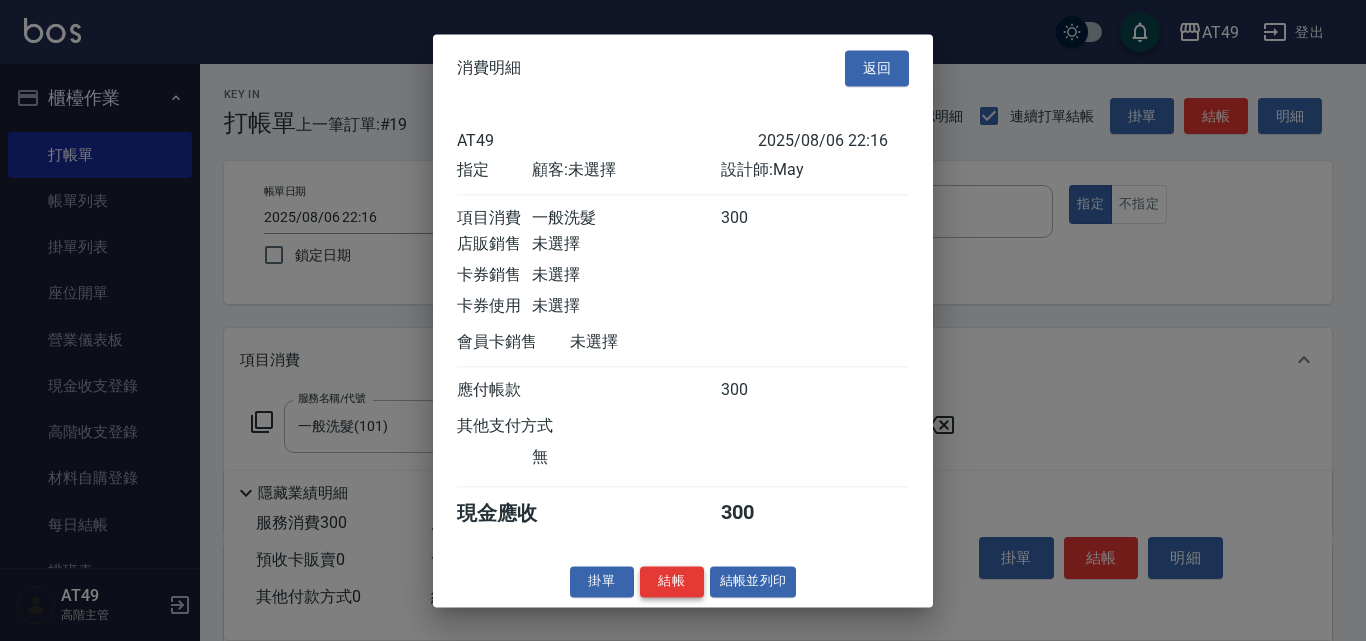 click on "結帳" at bounding box center [672, 581] 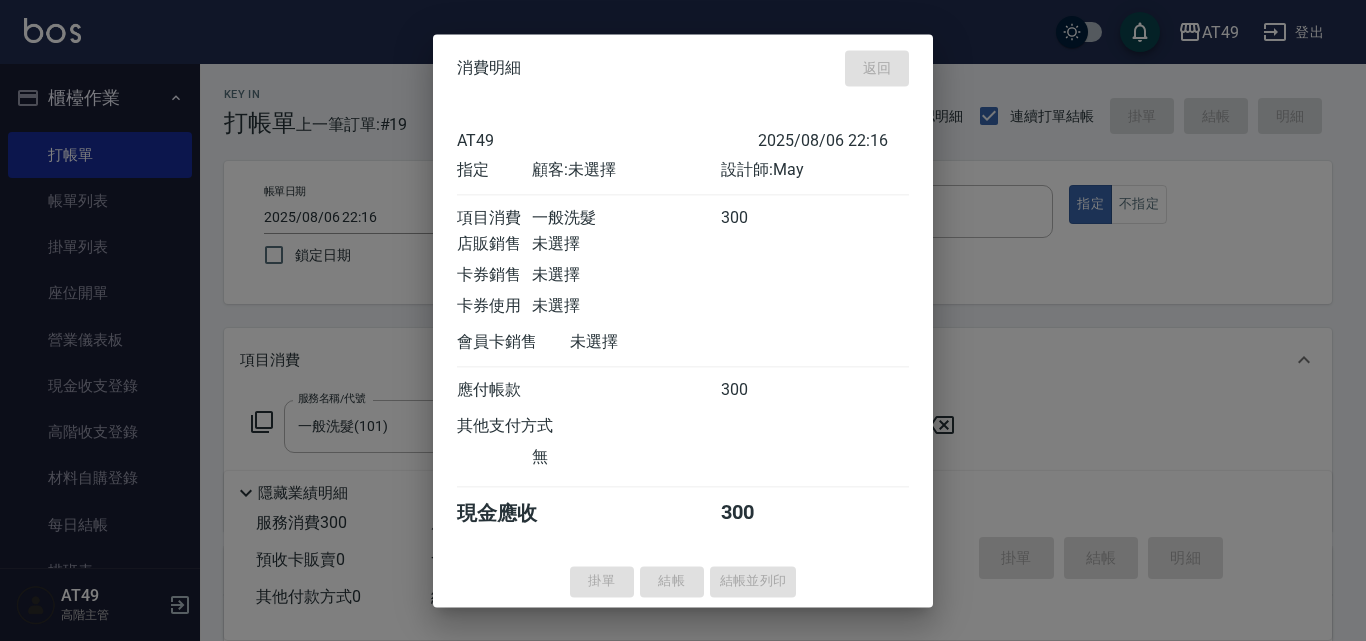 type 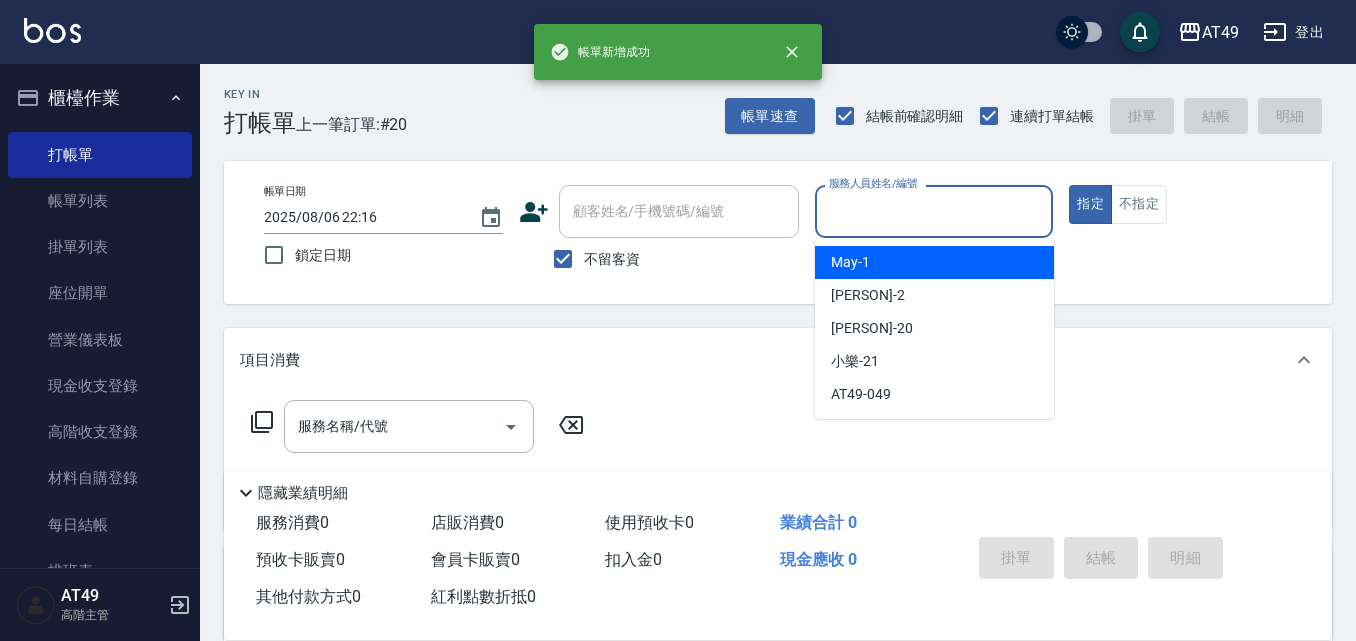 click on "服務人員姓名/編號" at bounding box center (934, 211) 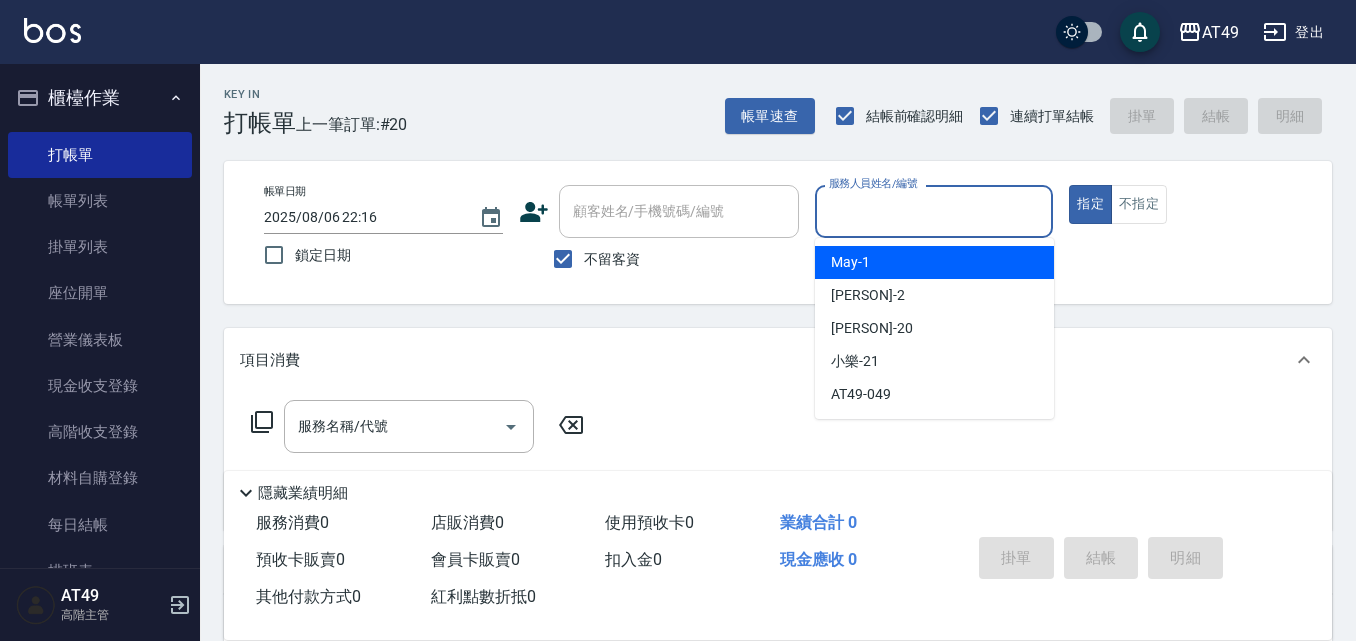 click on "[PERSON] -1" at bounding box center (850, 262) 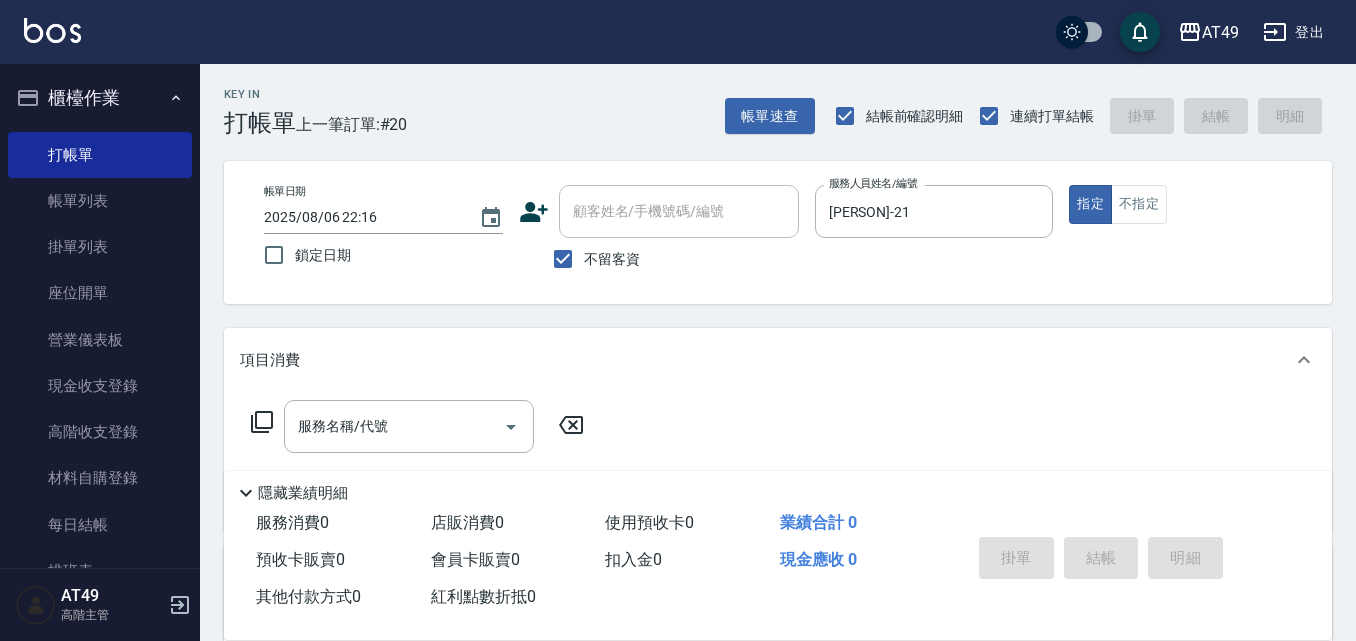 click 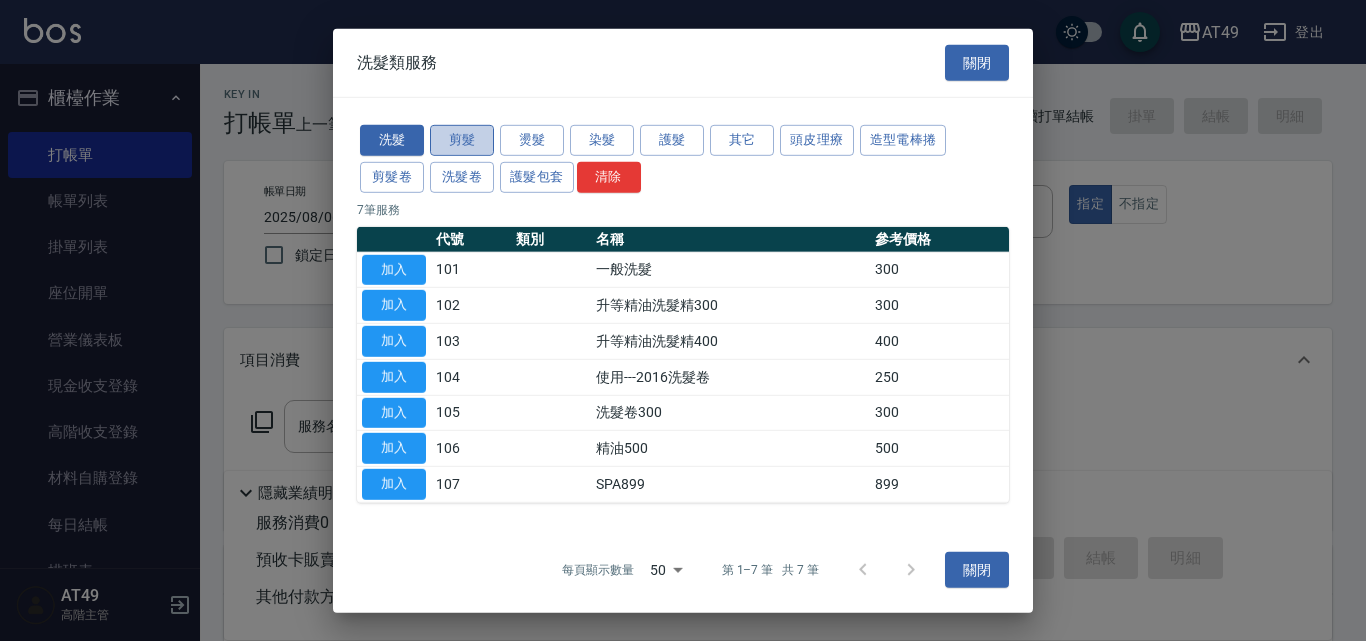 click on "剪髮" at bounding box center [462, 140] 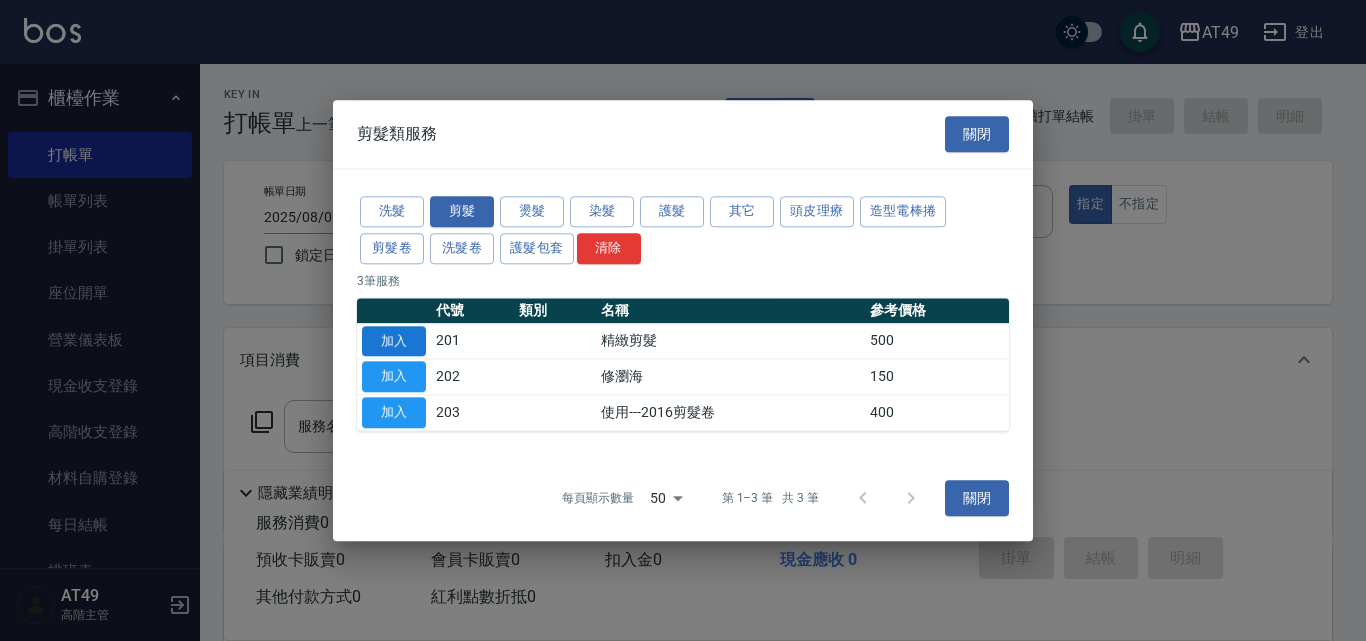 click on "加入" at bounding box center (394, 341) 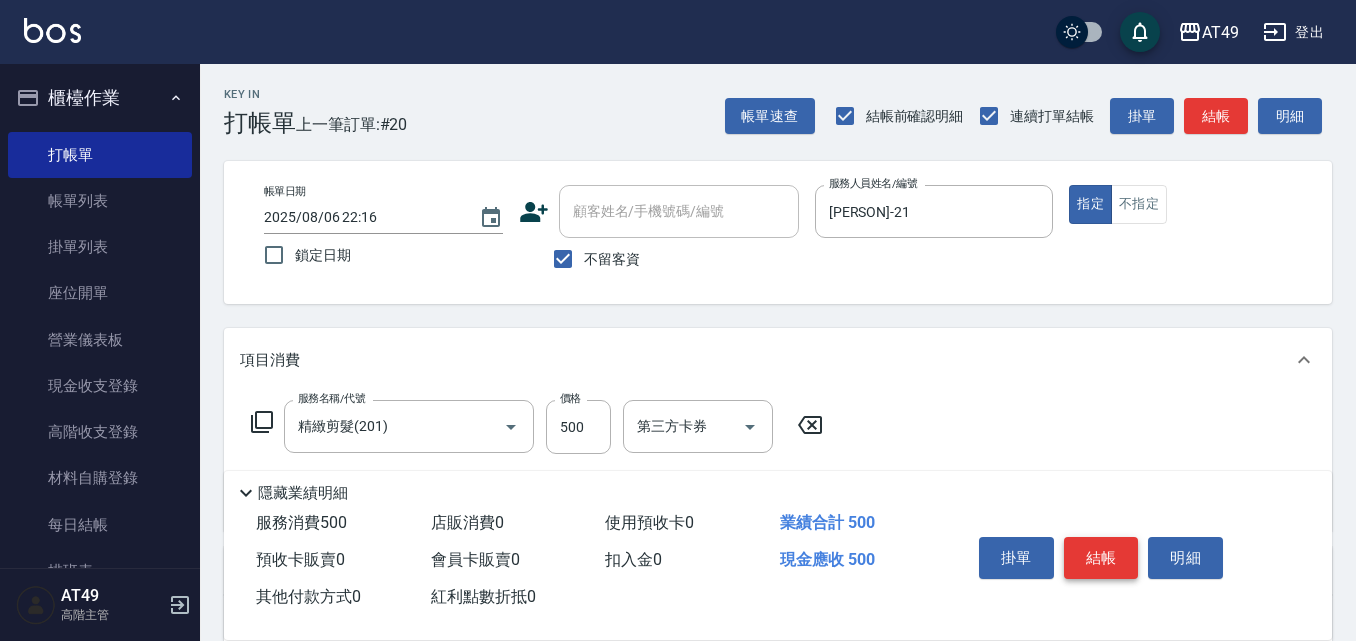 click on "結帳" at bounding box center (1101, 558) 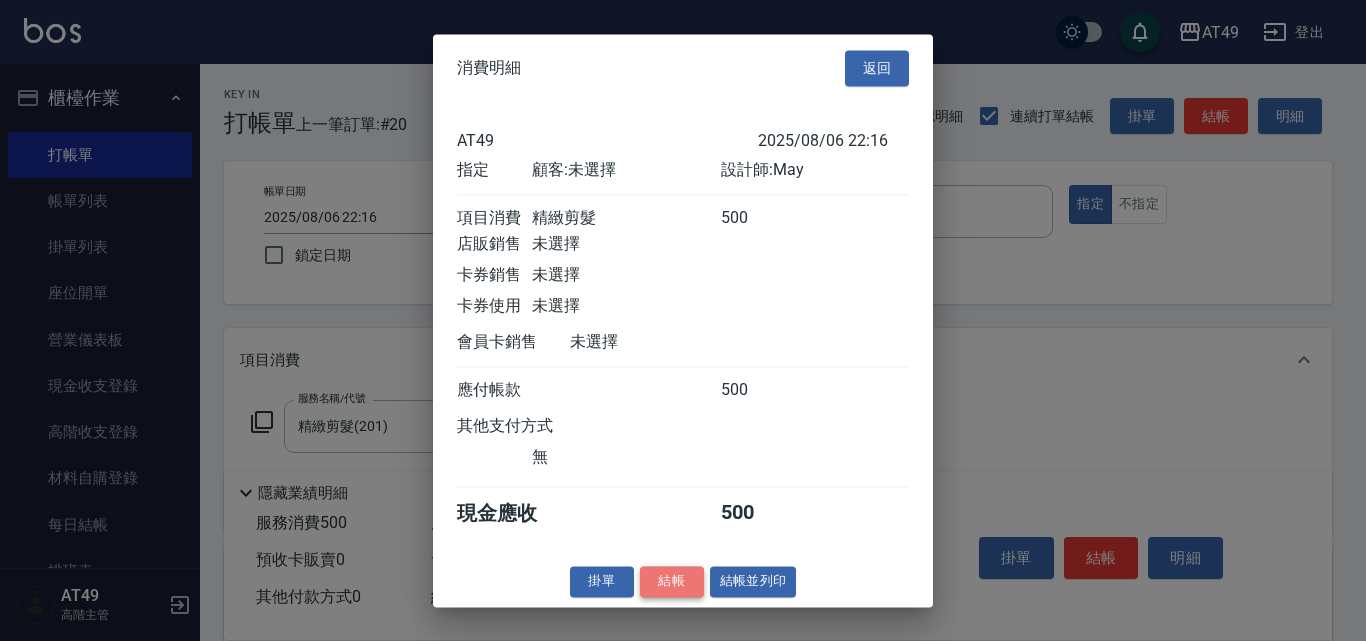 click on "結帳" at bounding box center (672, 581) 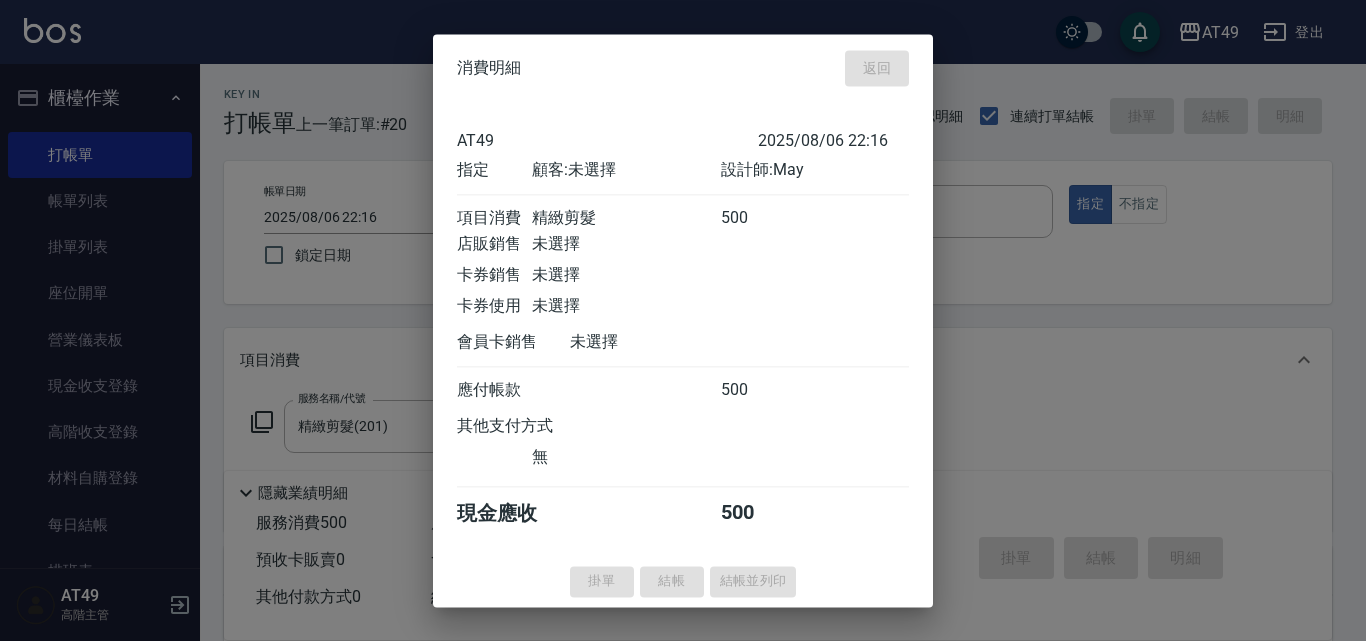 type 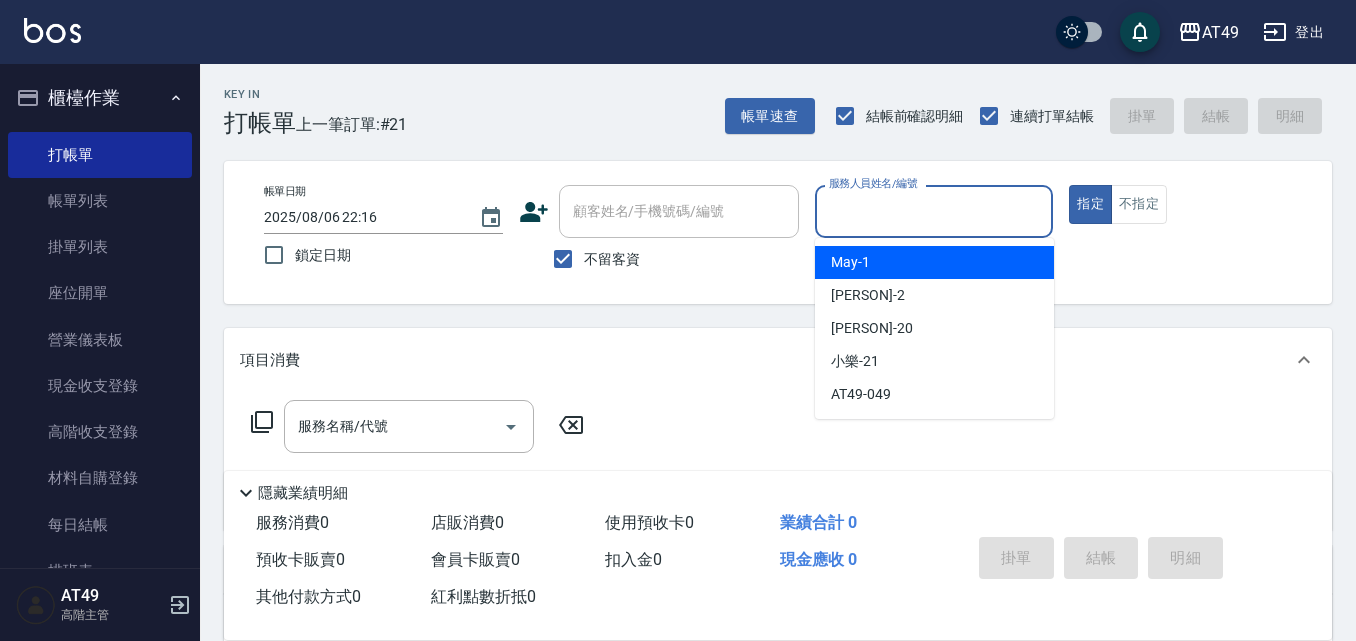 click on "服務人員姓名/編號" at bounding box center (934, 211) 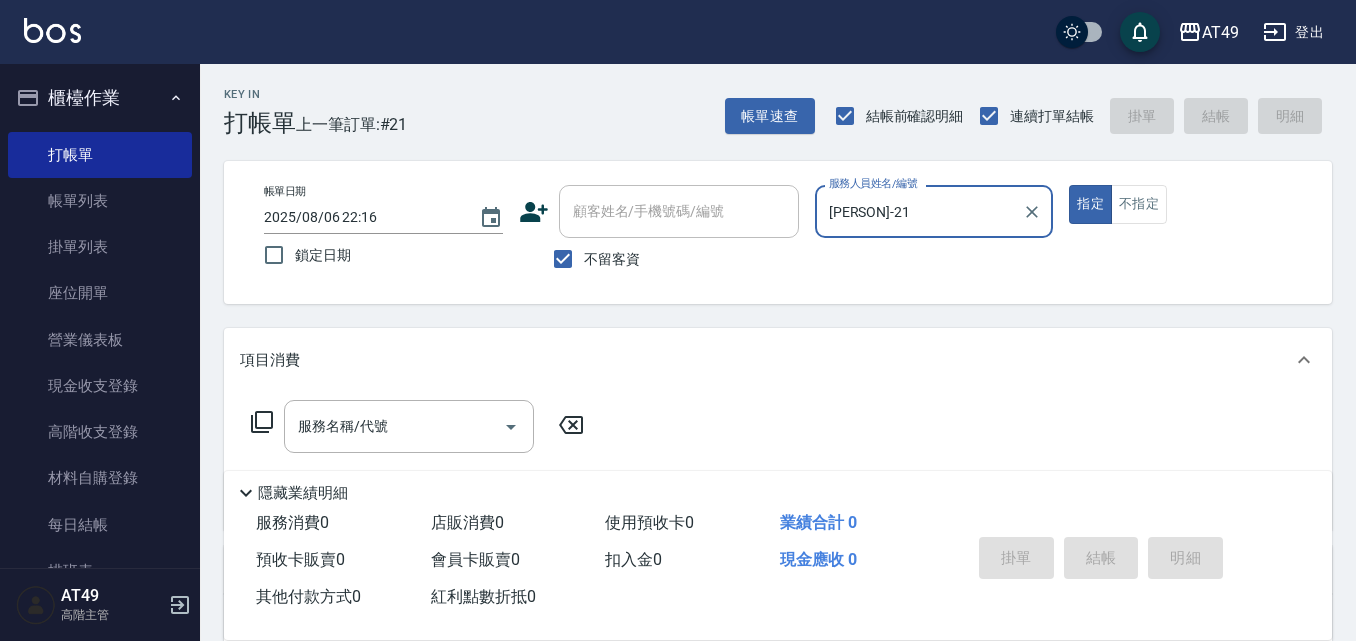 click 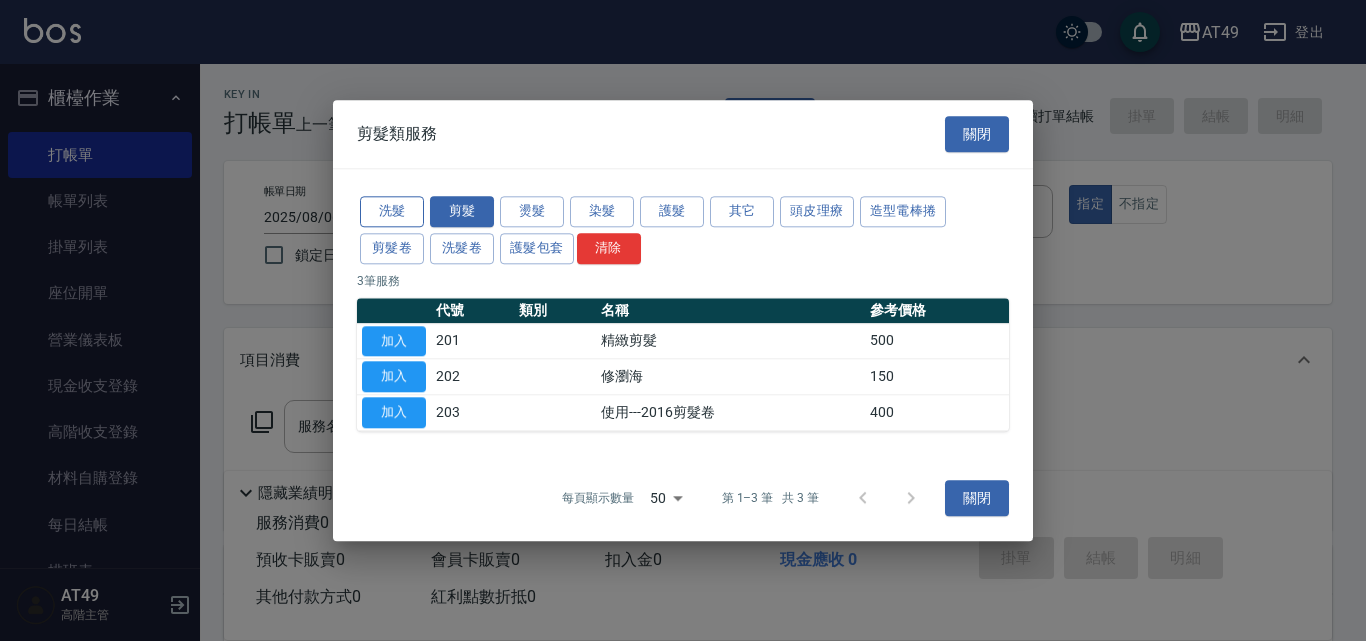 click on "洗髮" at bounding box center [392, 211] 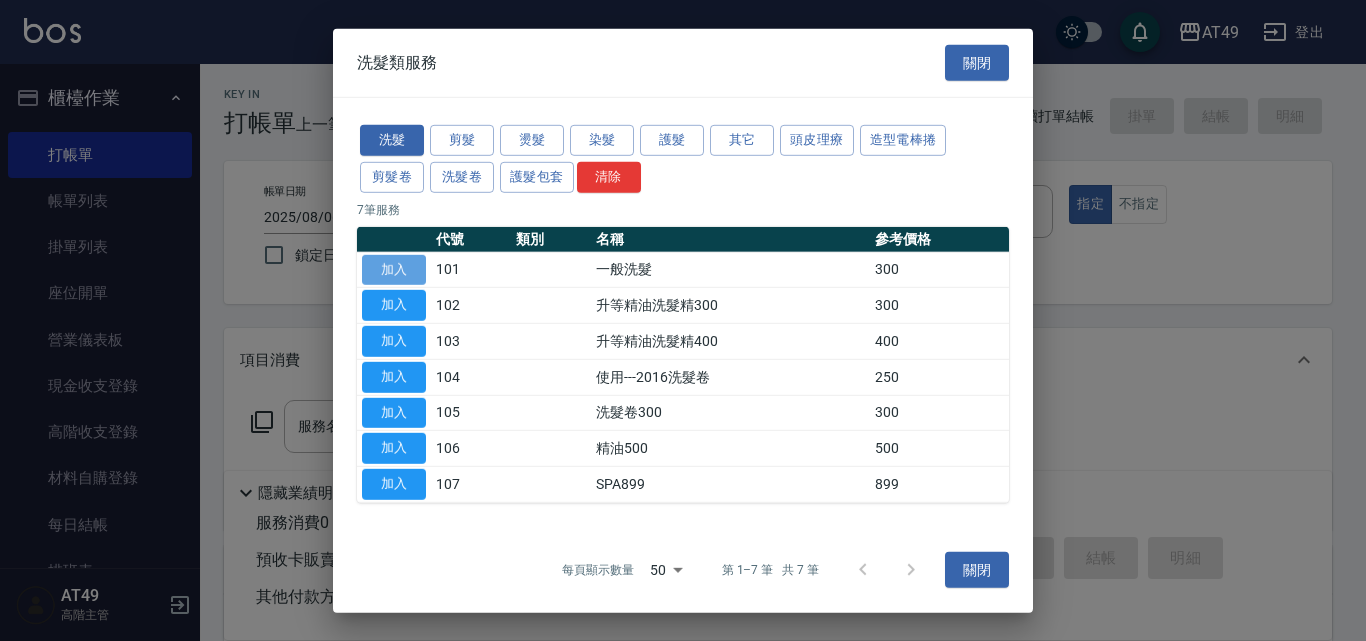 click on "加入" at bounding box center [394, 269] 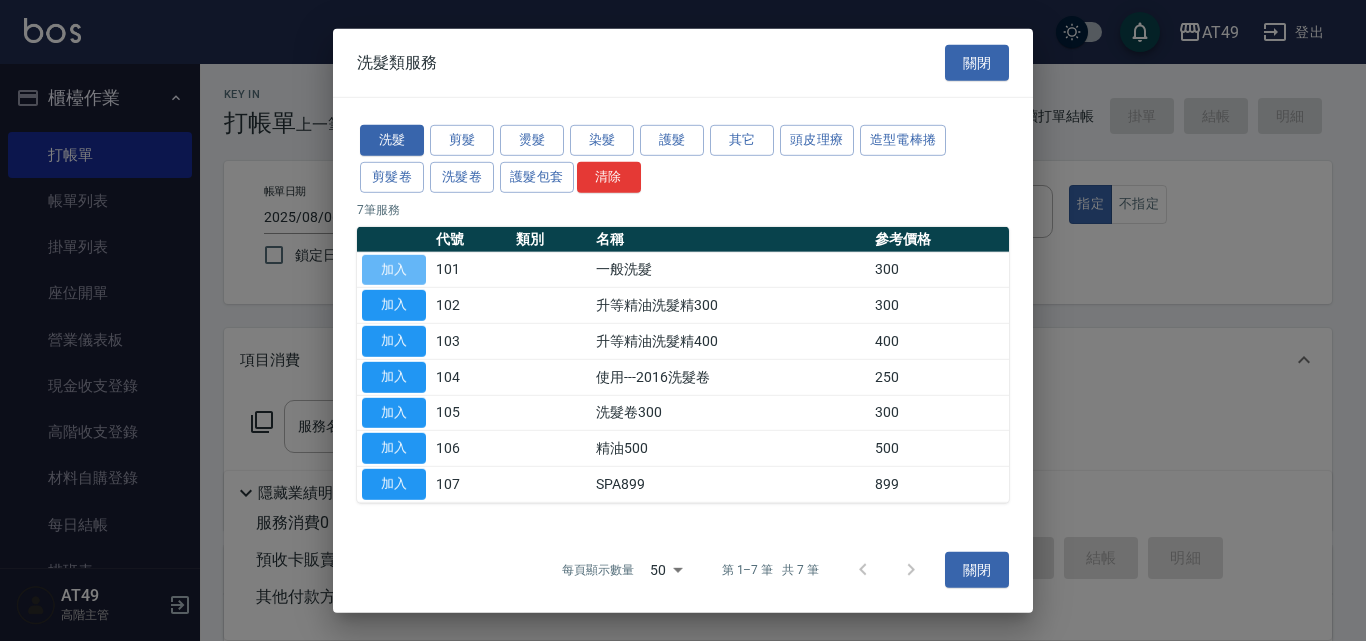 type on "一般洗髮(101)" 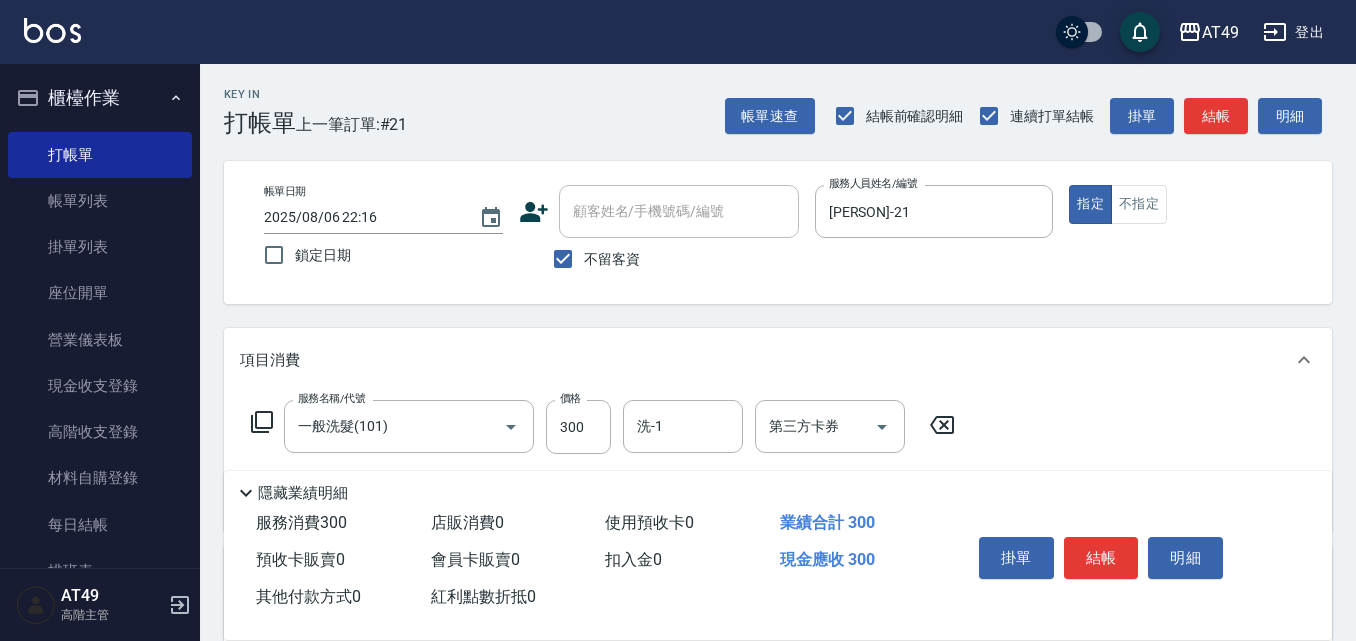 click 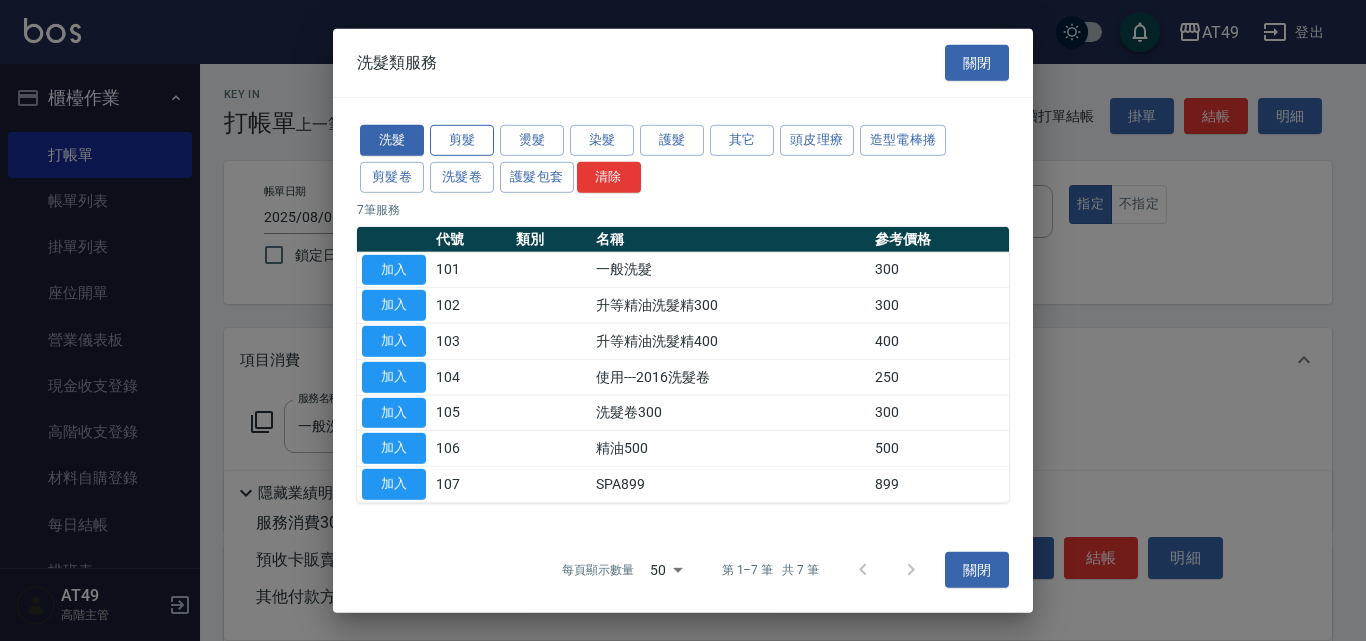 click on "剪髮" at bounding box center [462, 140] 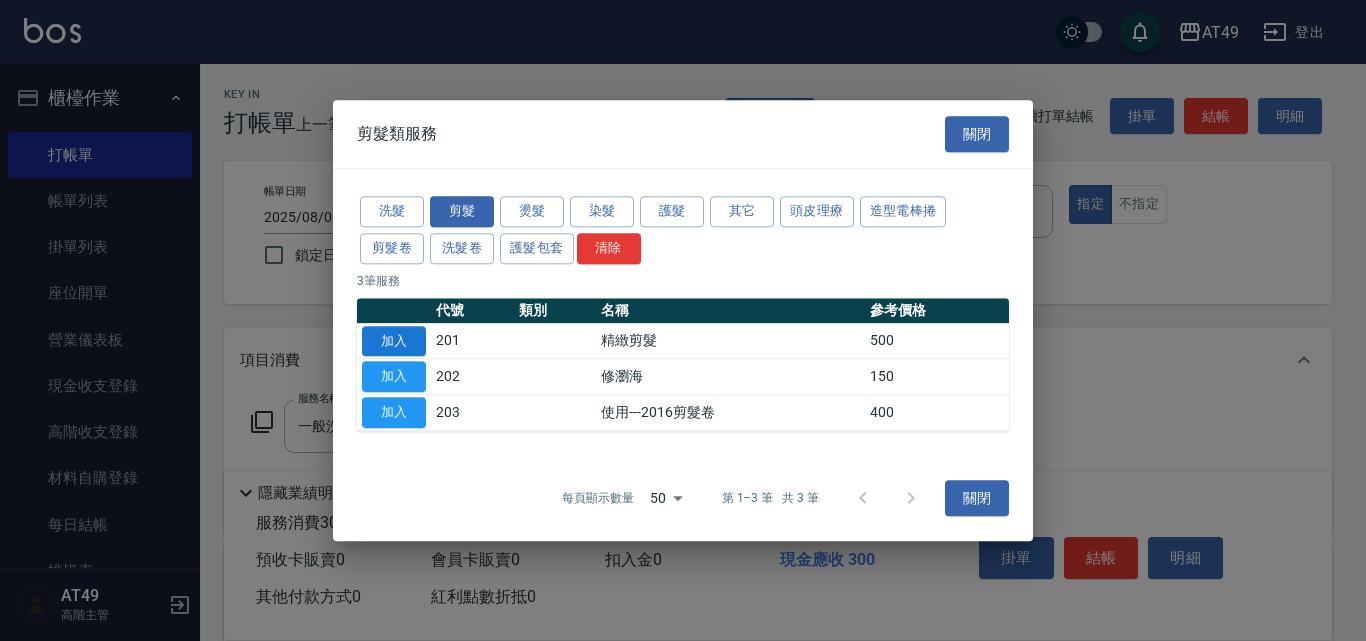 click on "加入" at bounding box center (394, 341) 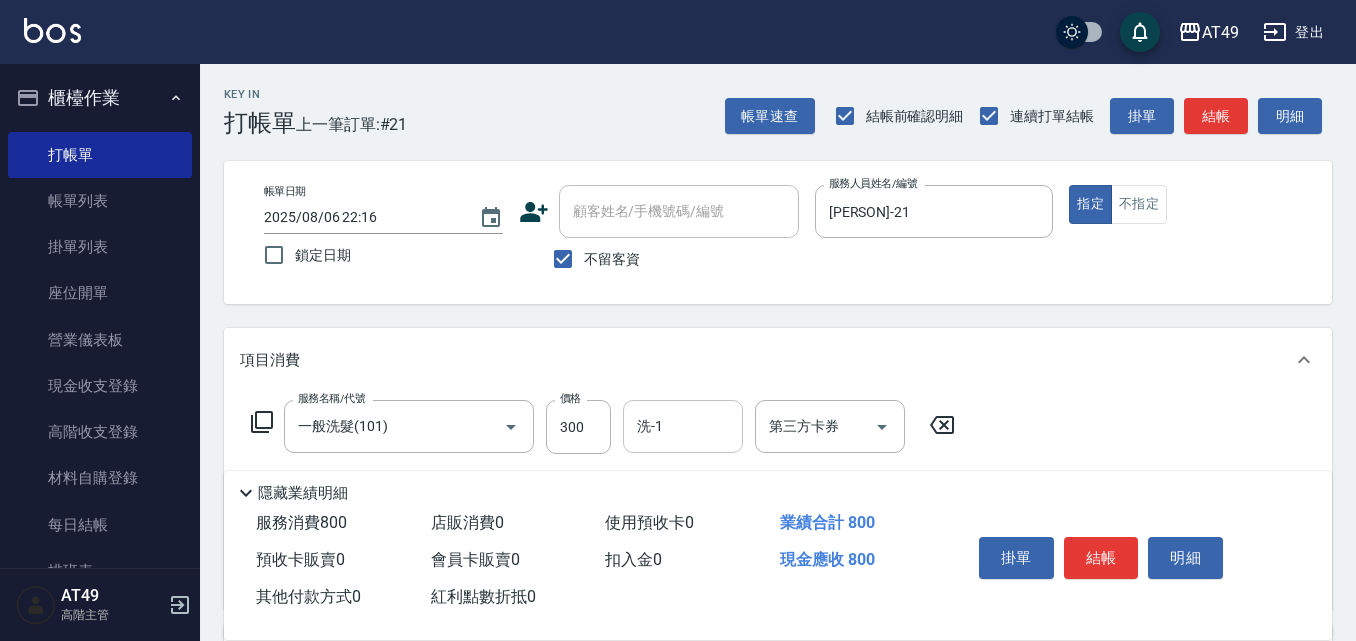 click on "洗-1" at bounding box center [683, 426] 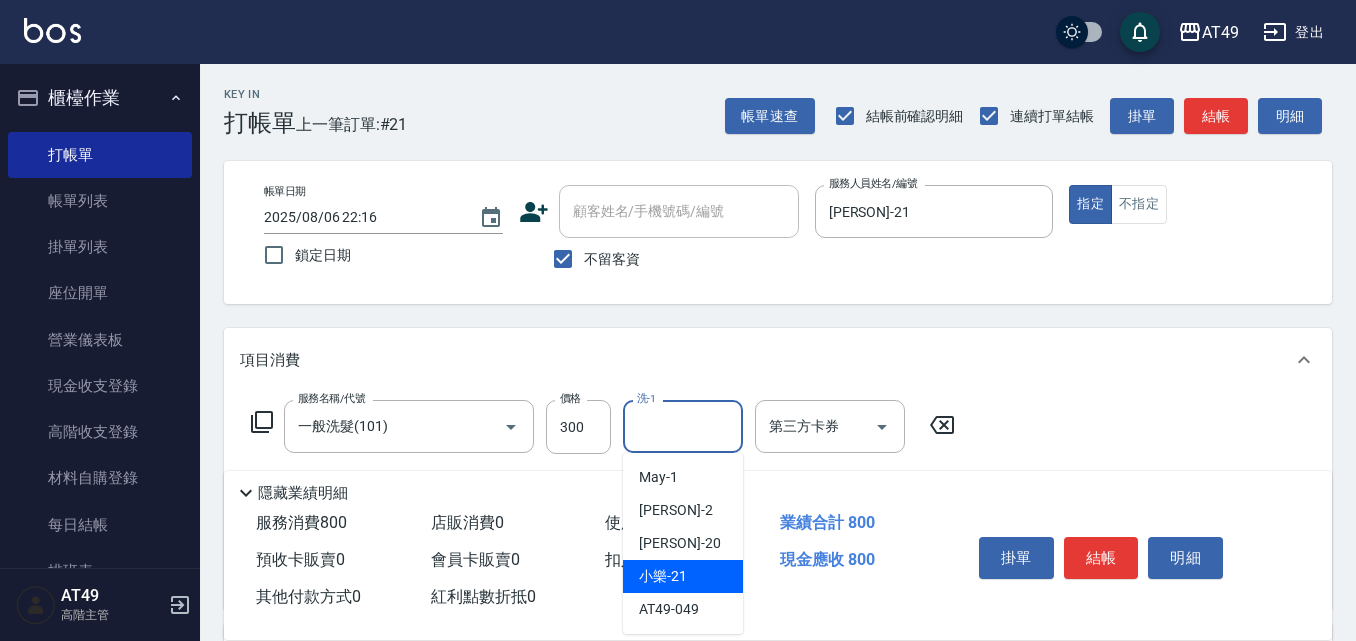 click on "[PERSON]-21" at bounding box center [663, 576] 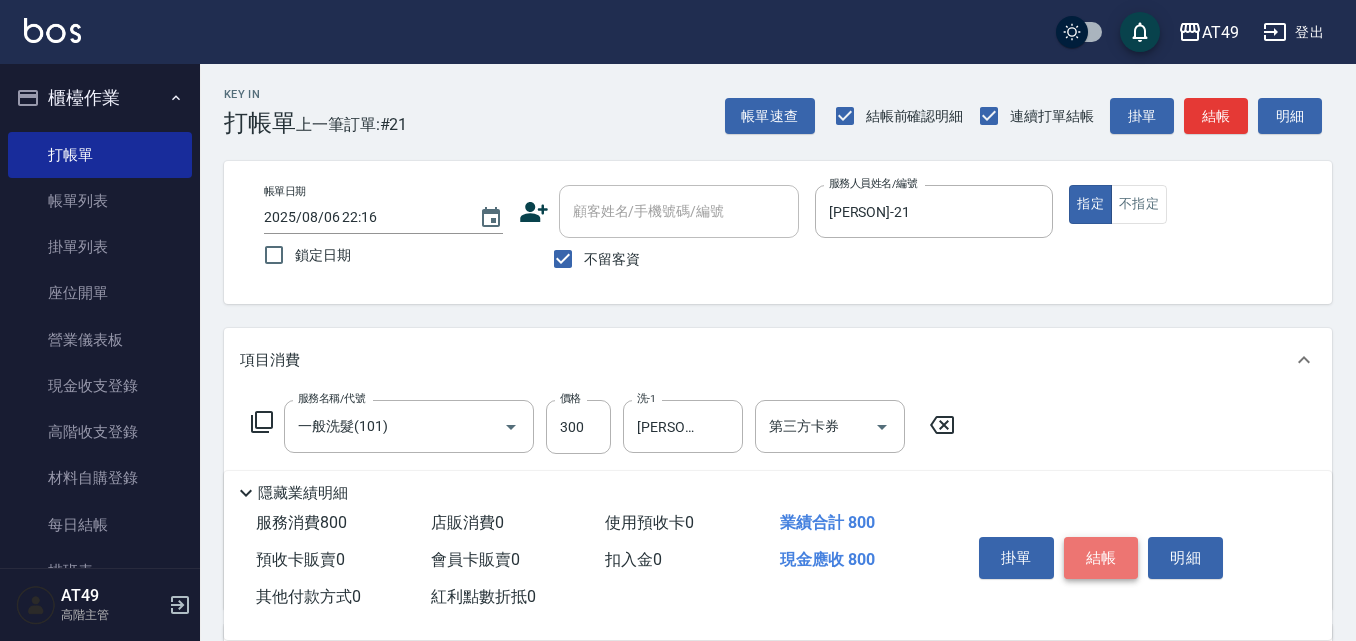 click on "結帳" at bounding box center (1101, 558) 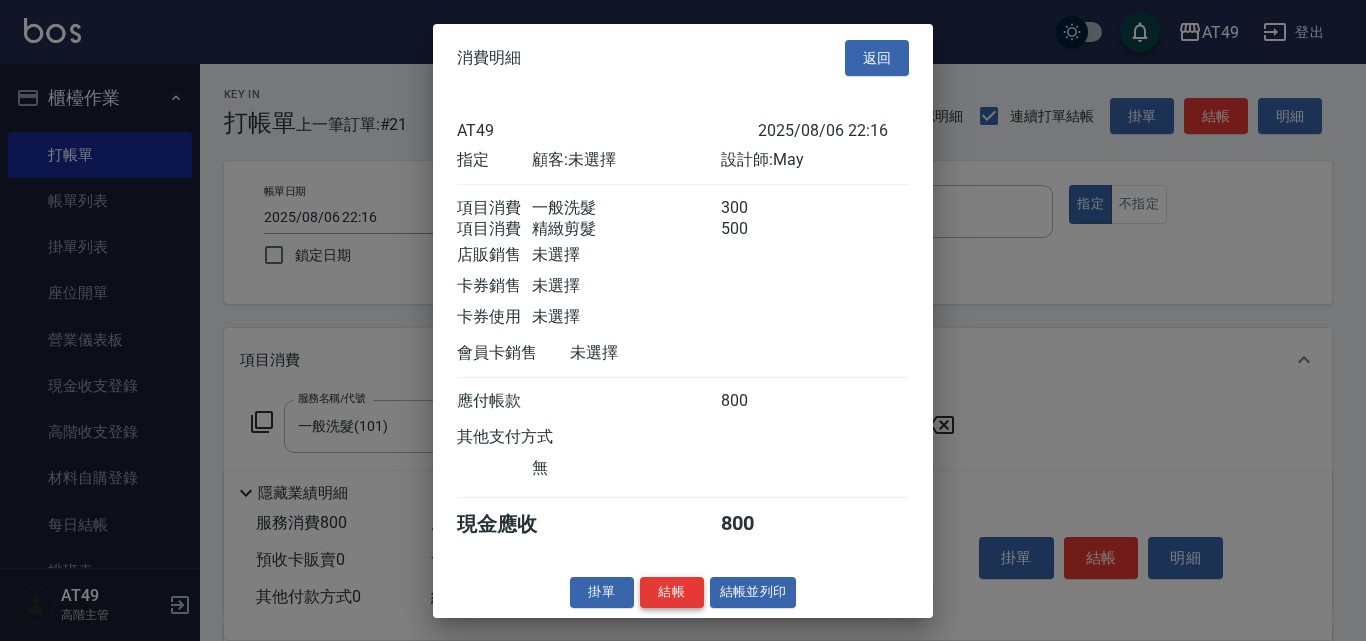 click on "結帳" at bounding box center (672, 592) 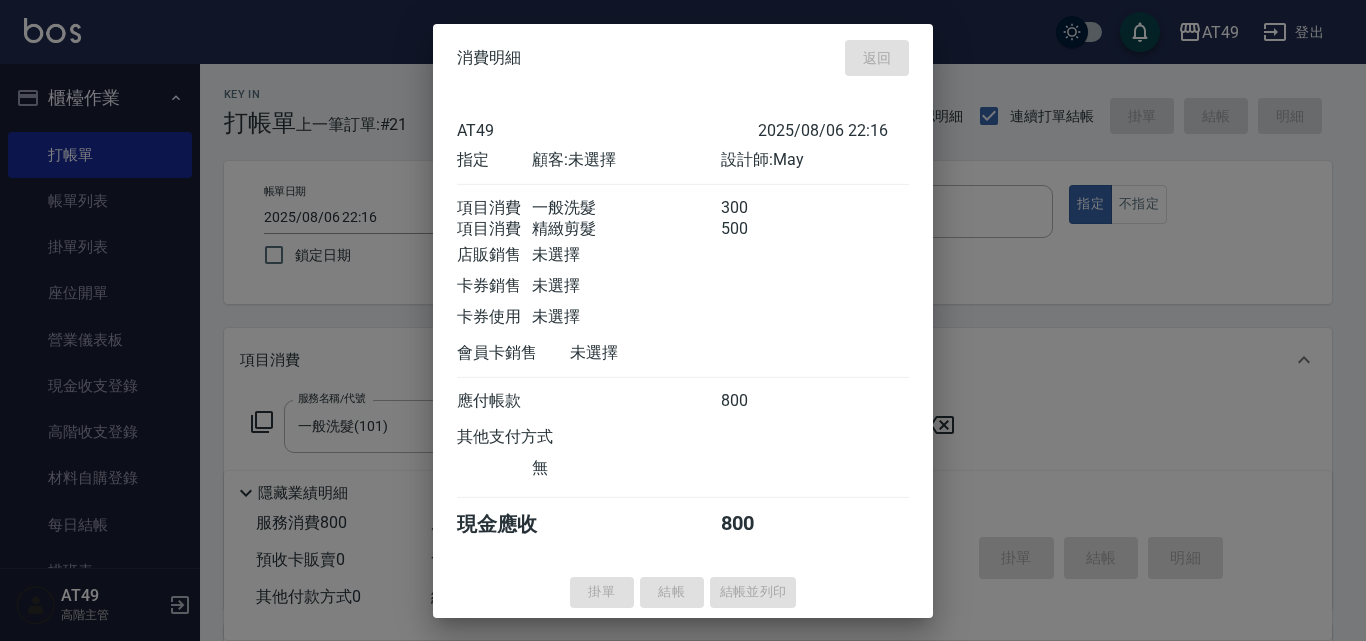 type 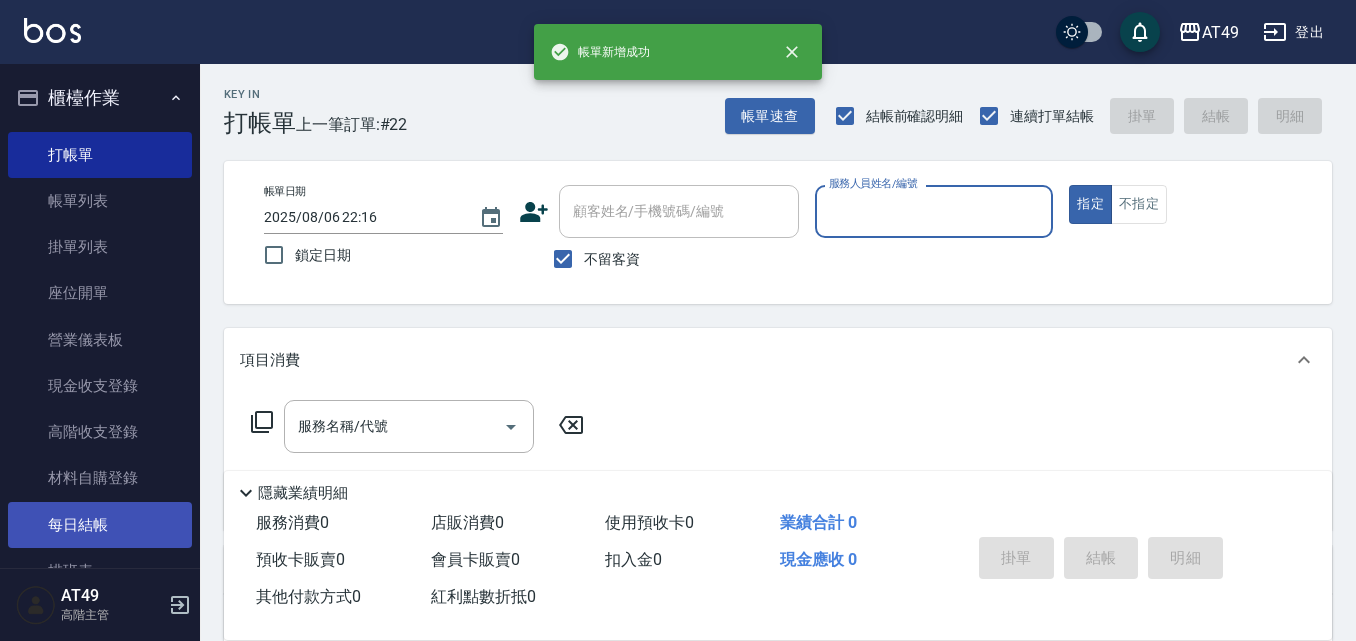 click on "每日結帳" at bounding box center (100, 525) 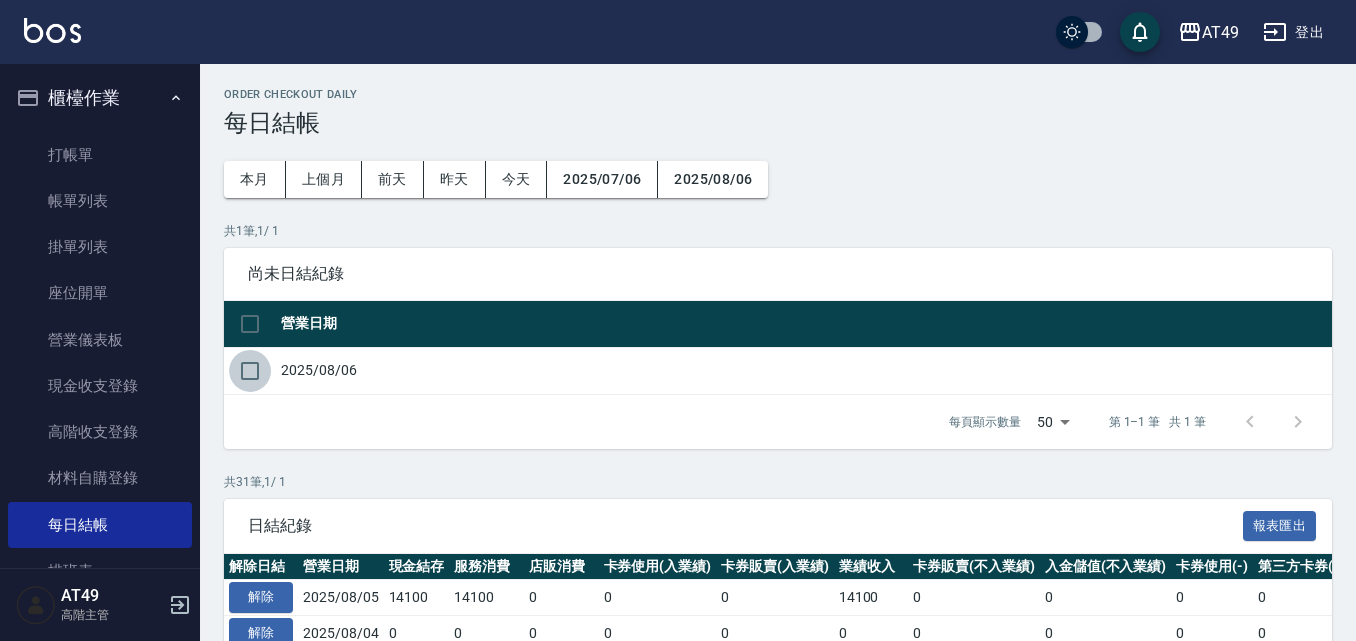 click at bounding box center (250, 371) 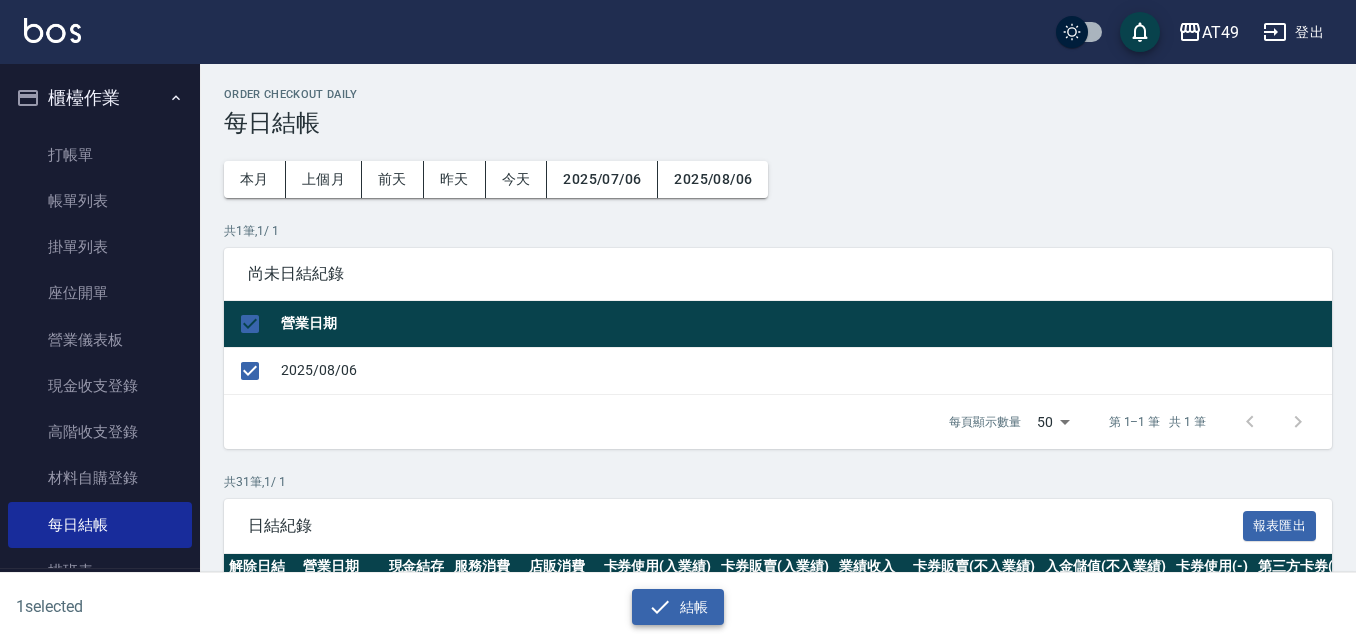 click 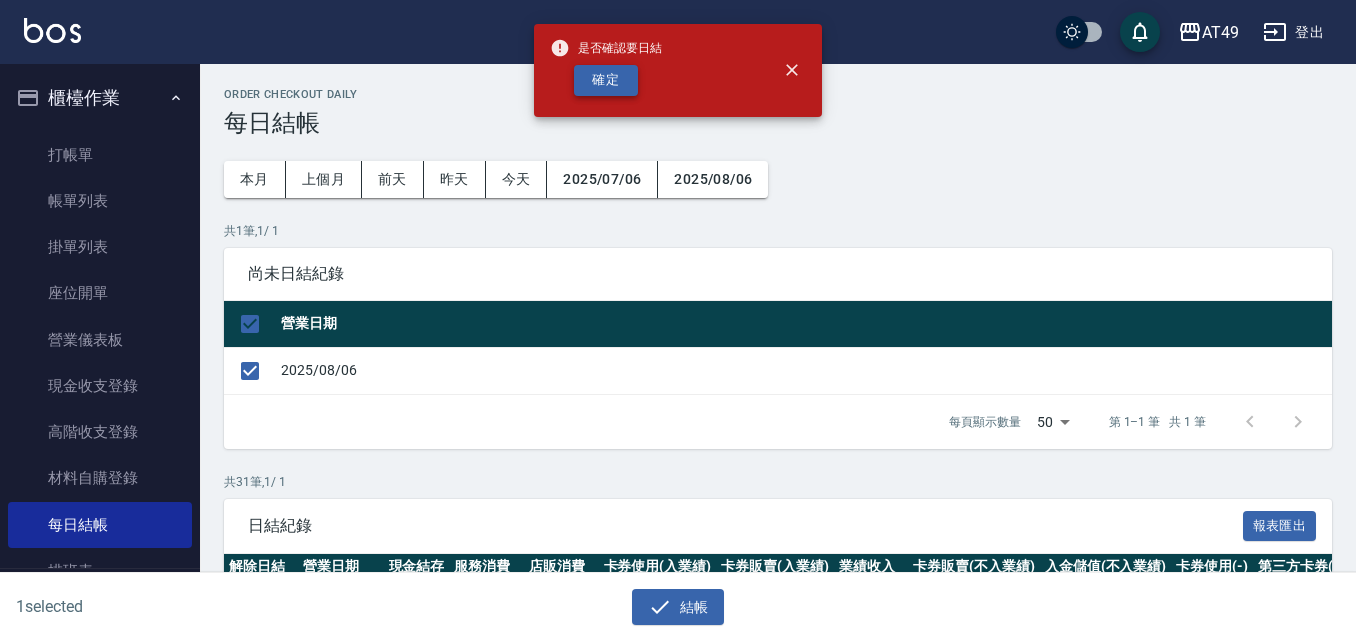 click on "確定" at bounding box center (606, 80) 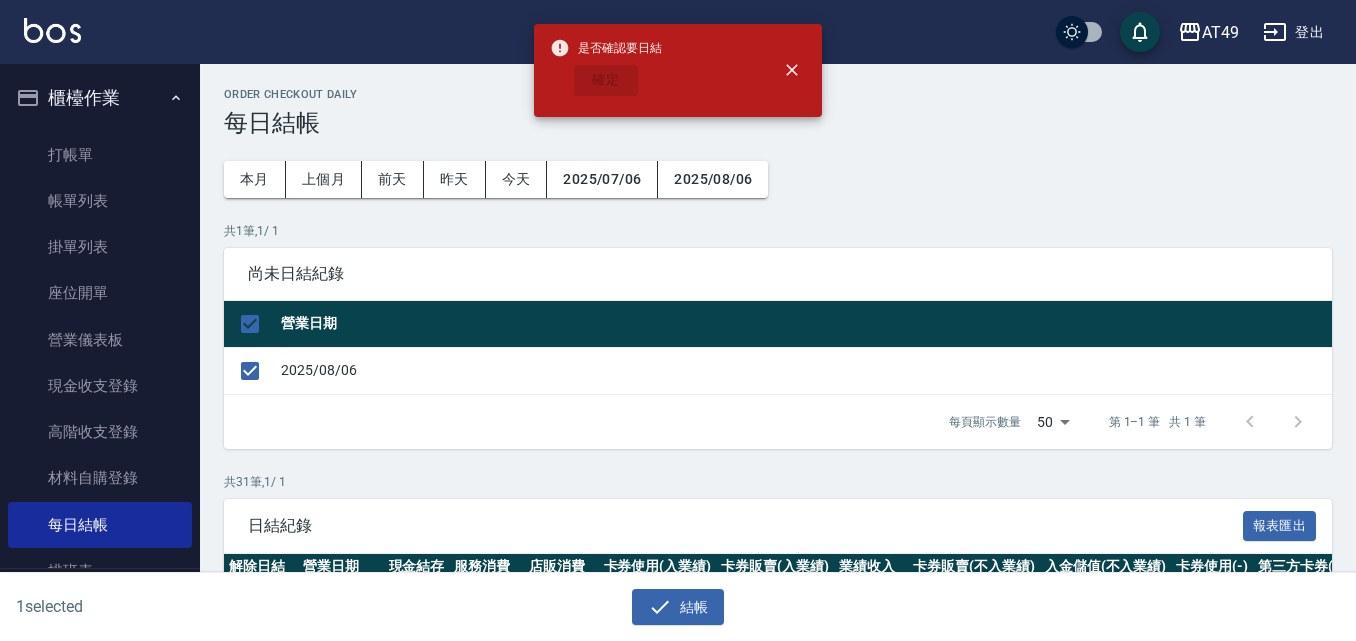 checkbox on "false" 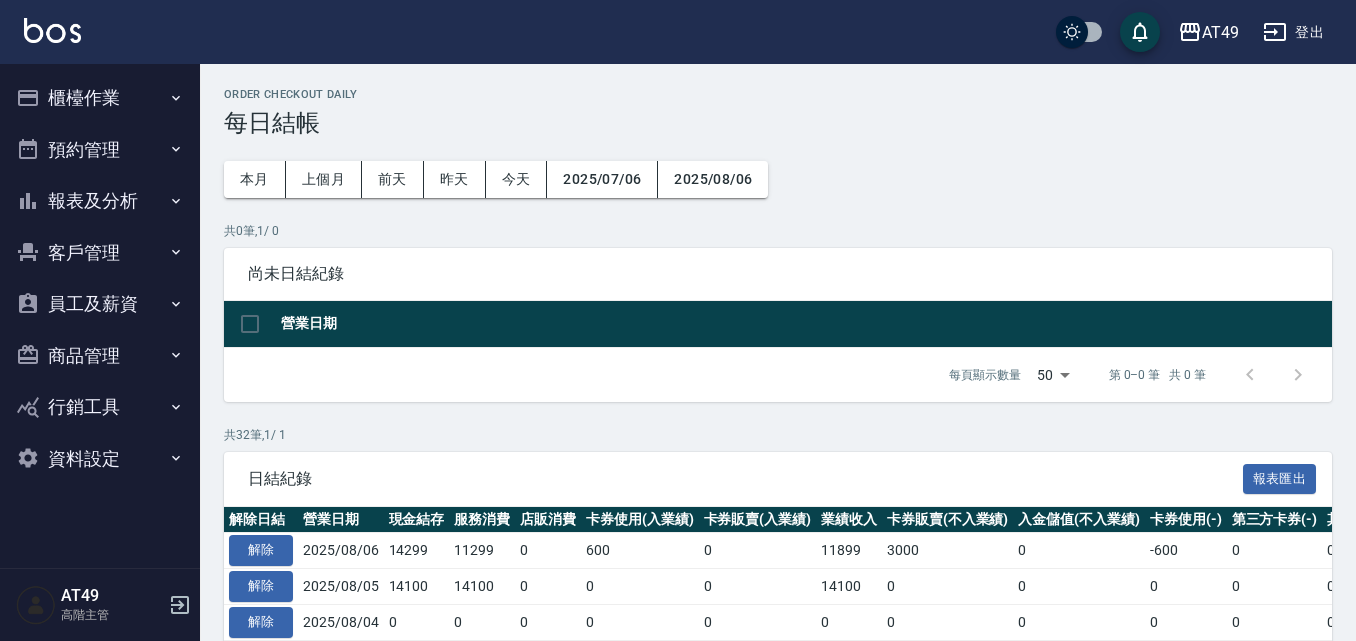 scroll, scrollTop: 100, scrollLeft: 0, axis: vertical 